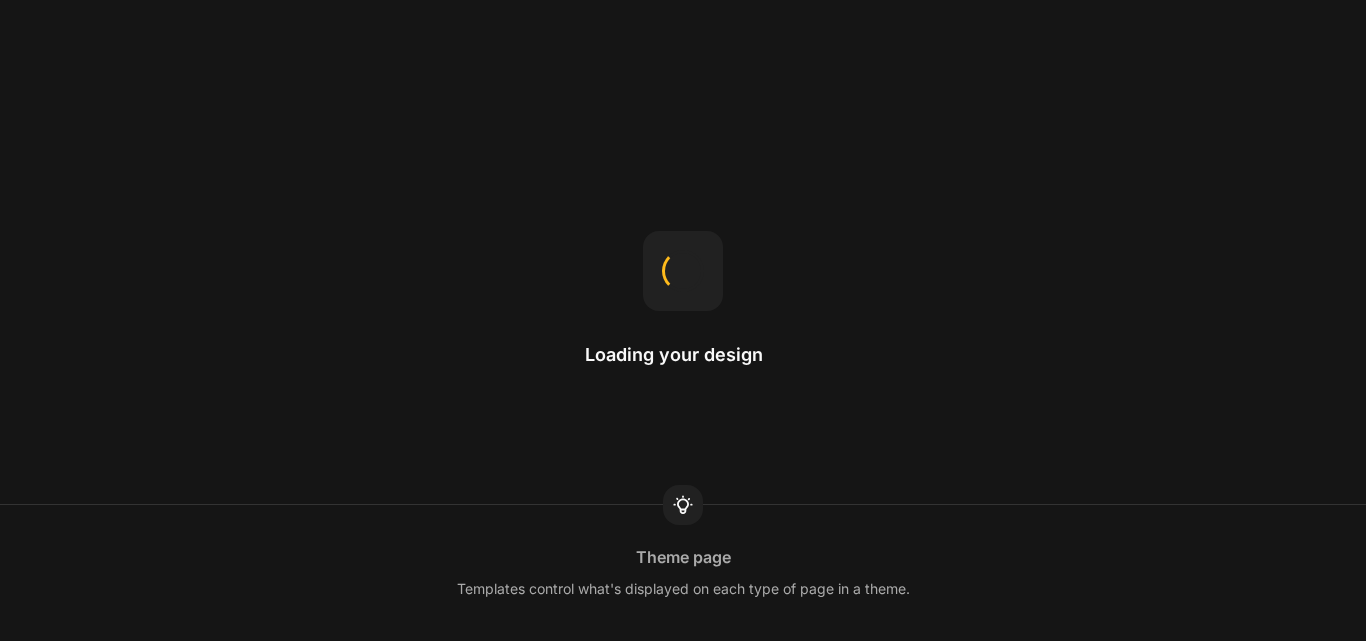 scroll, scrollTop: 0, scrollLeft: 0, axis: both 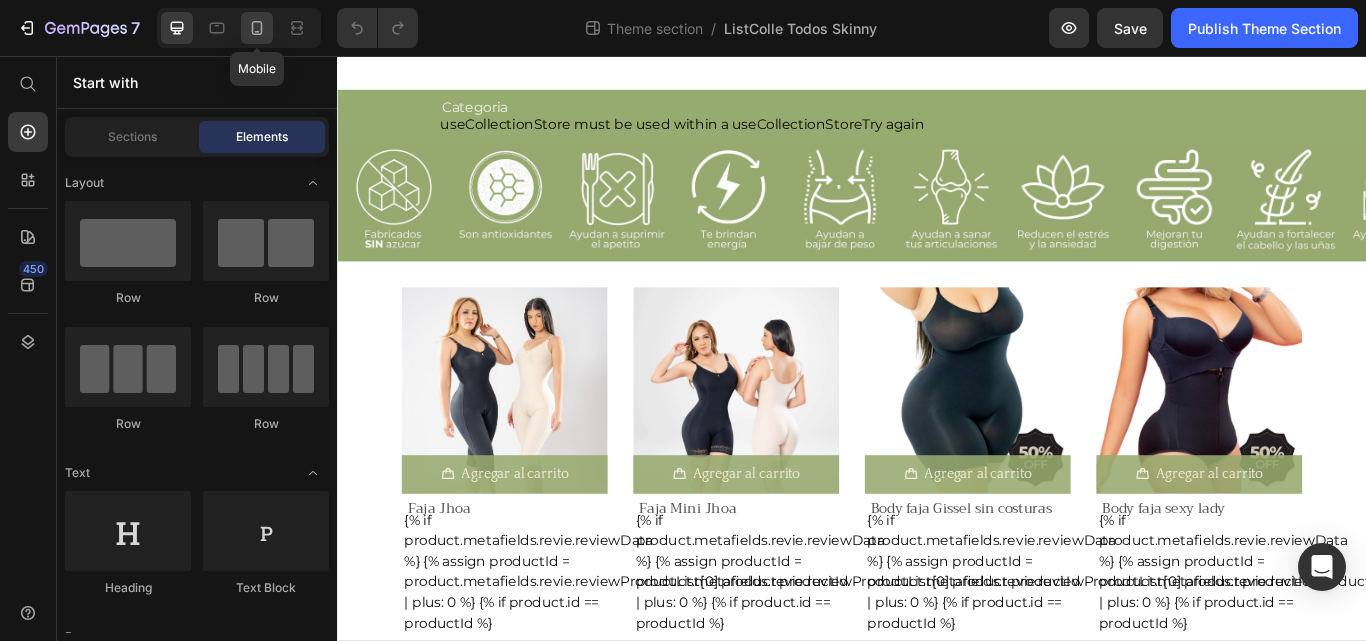 click 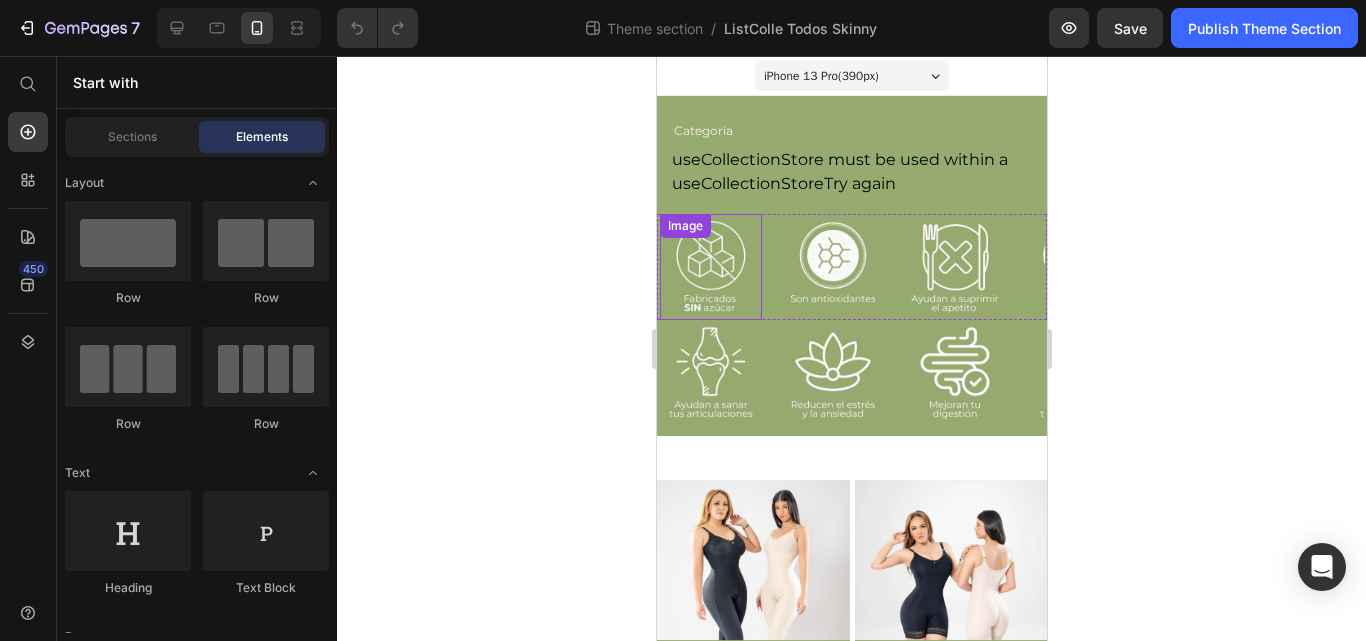 click at bounding box center (710, 267) 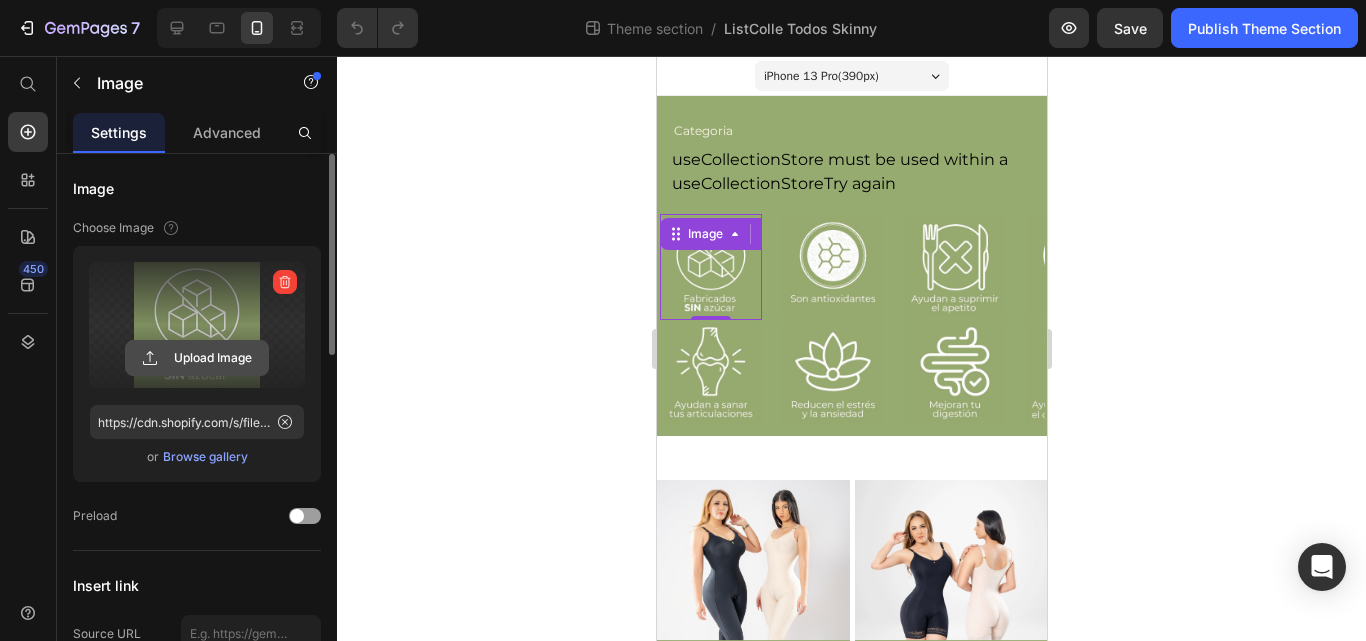 click 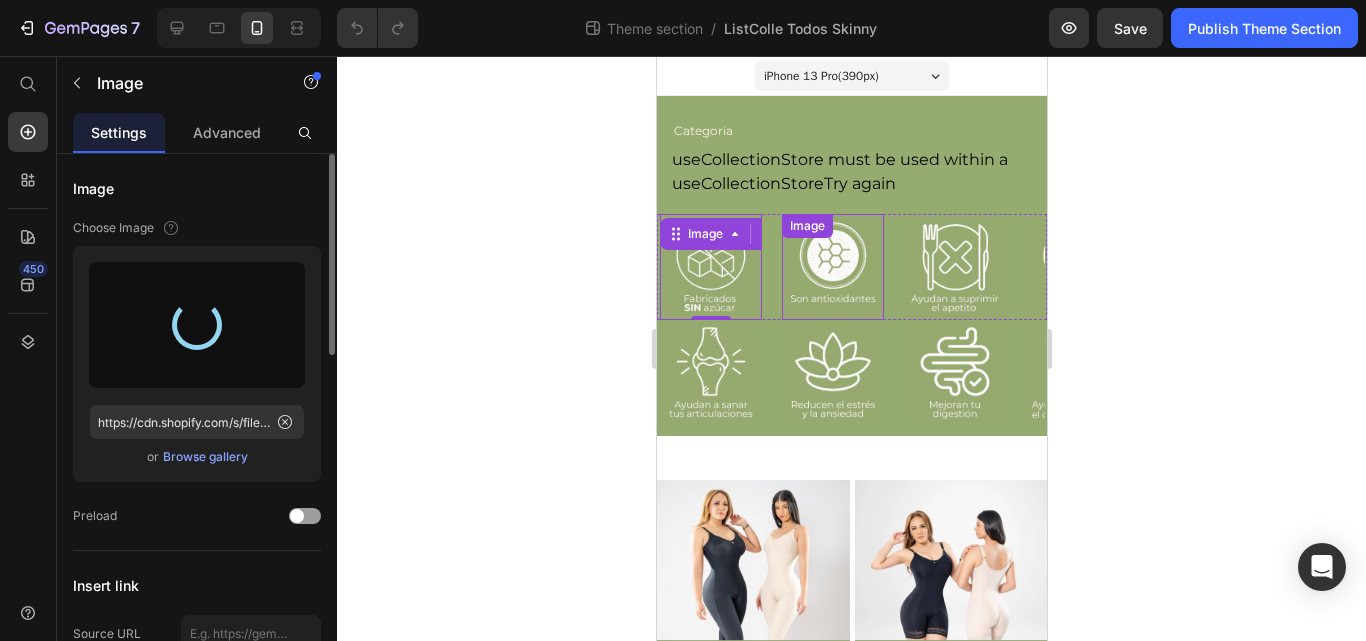 type on "https://cdn.shopify.com/s/files/1/0483/6697/7184/files/gempages_493881581811795061-c1656fe2-dbb1-4e22-b36c-1652052ec0a9.jpg" 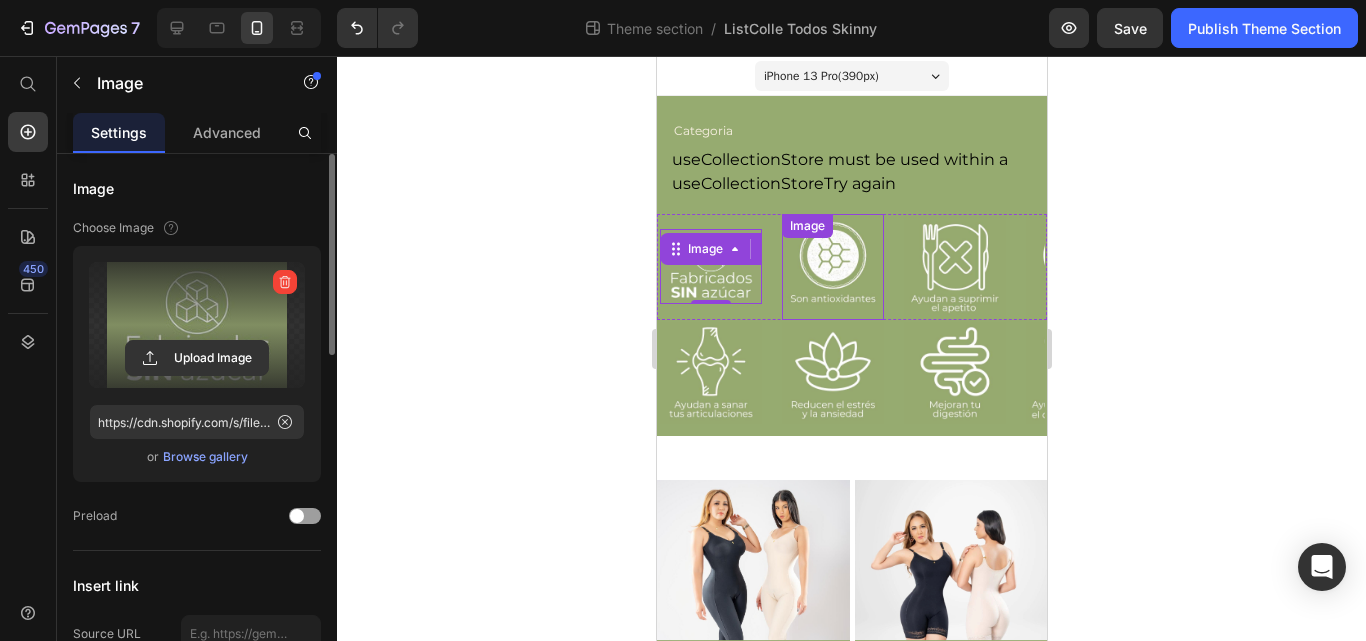 click at bounding box center (832, 267) 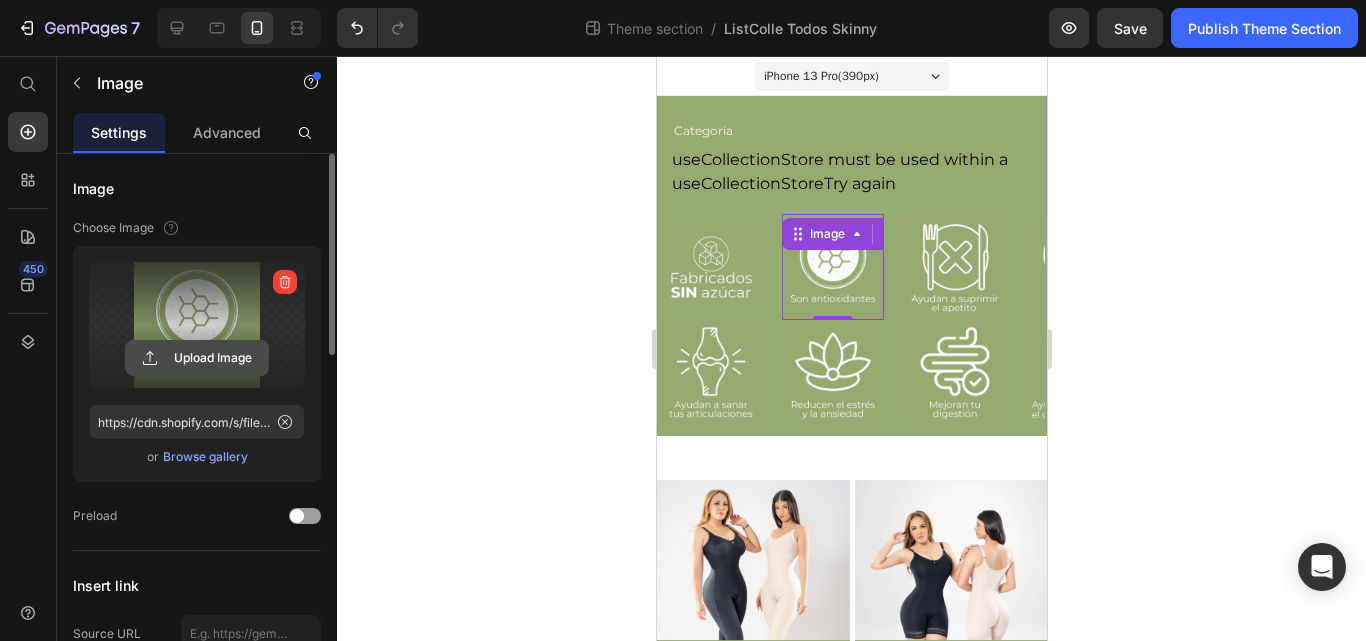 click 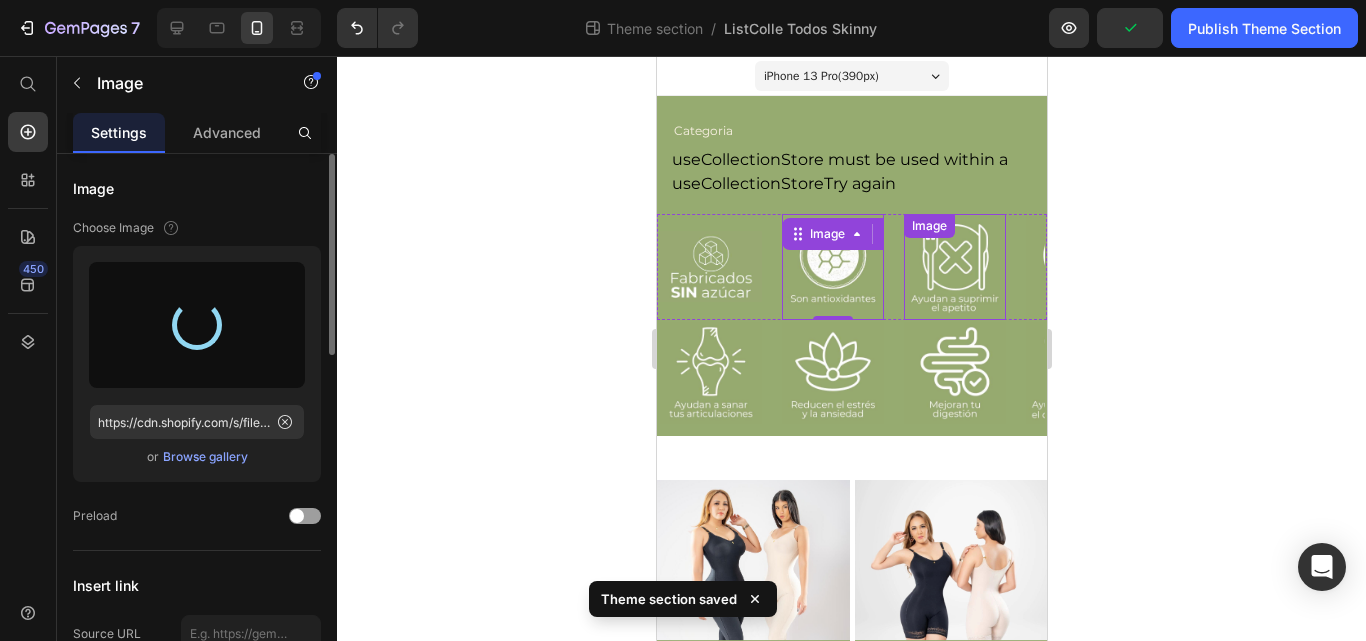 type on "https://cdn.shopify.com/s/files/1/0483/6697/7184/files/gempages_493881581811795061-3ee3257f-f095-40ca-a6c4-b0f66f917384.jpg" 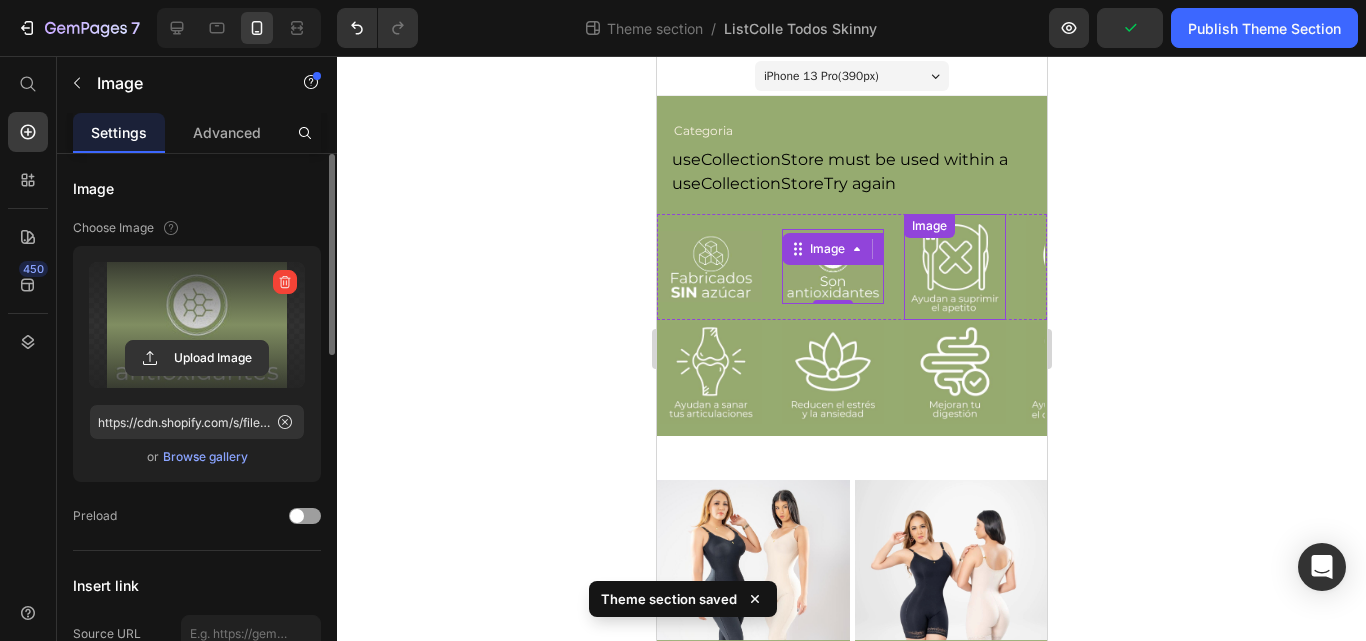 click at bounding box center (954, 267) 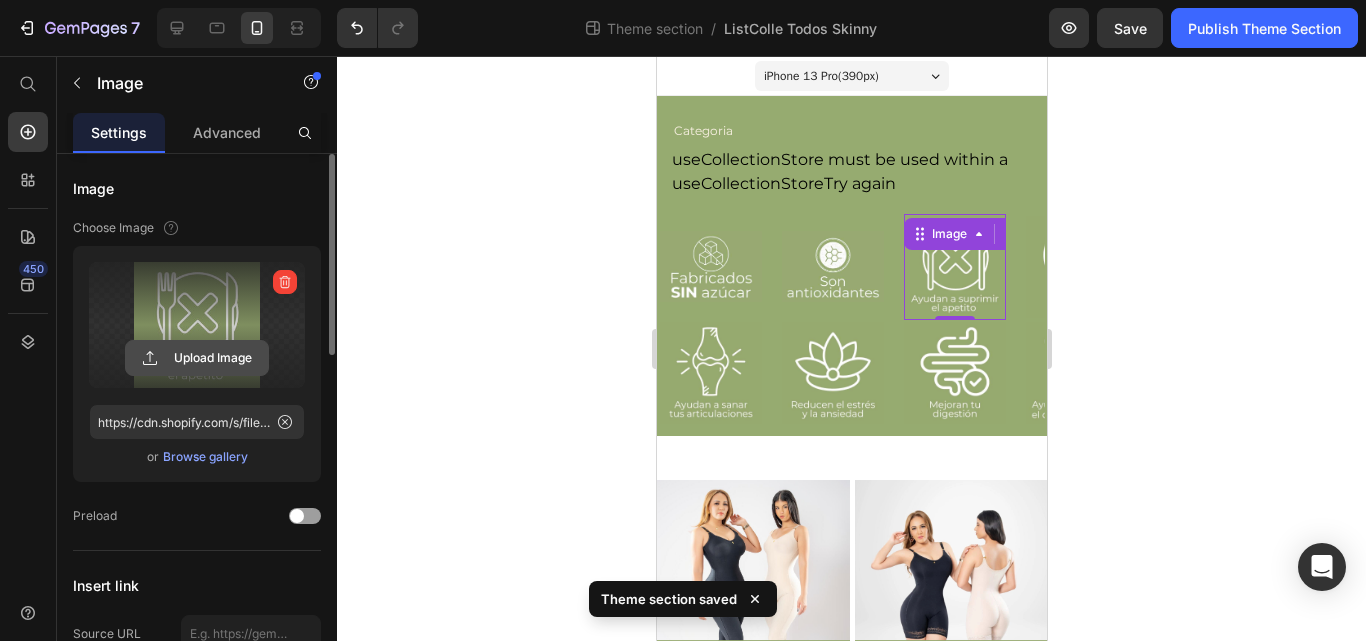 click 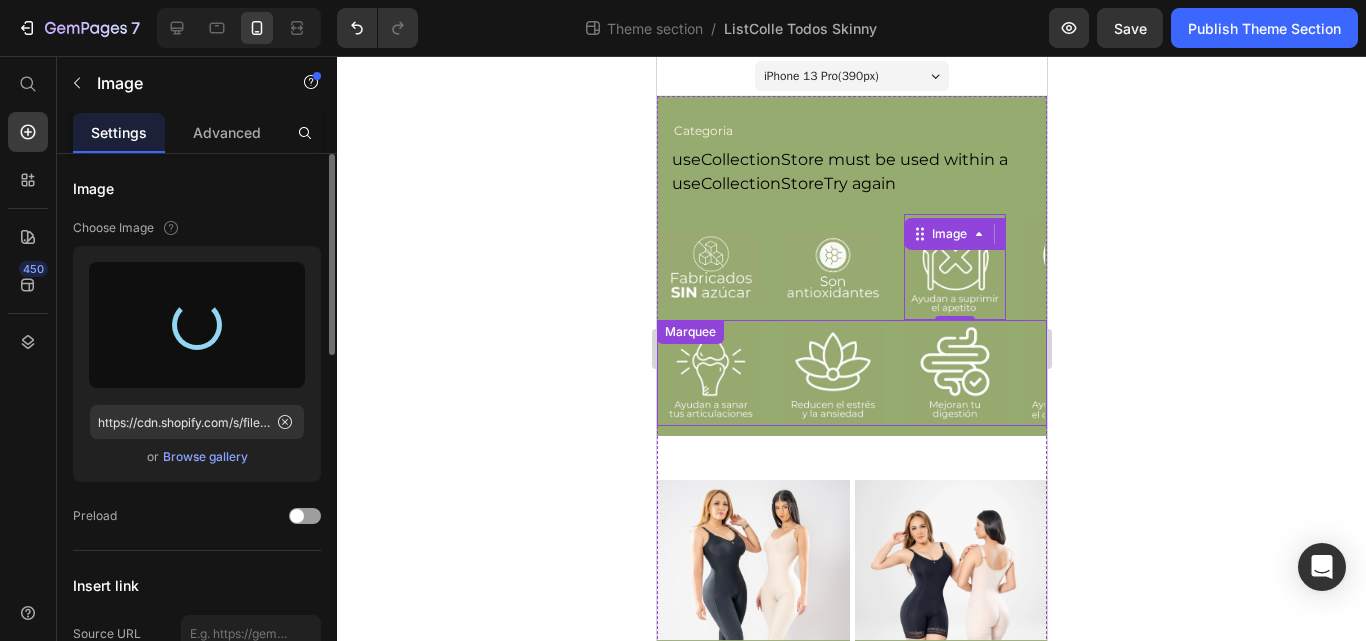 type on "https://cdn.shopify.com/s/files/1/0483/6697/7184/files/gempages_493881581811795061-7be1fbe6-191d-4120-9d58-94ccd929fb89.jpg" 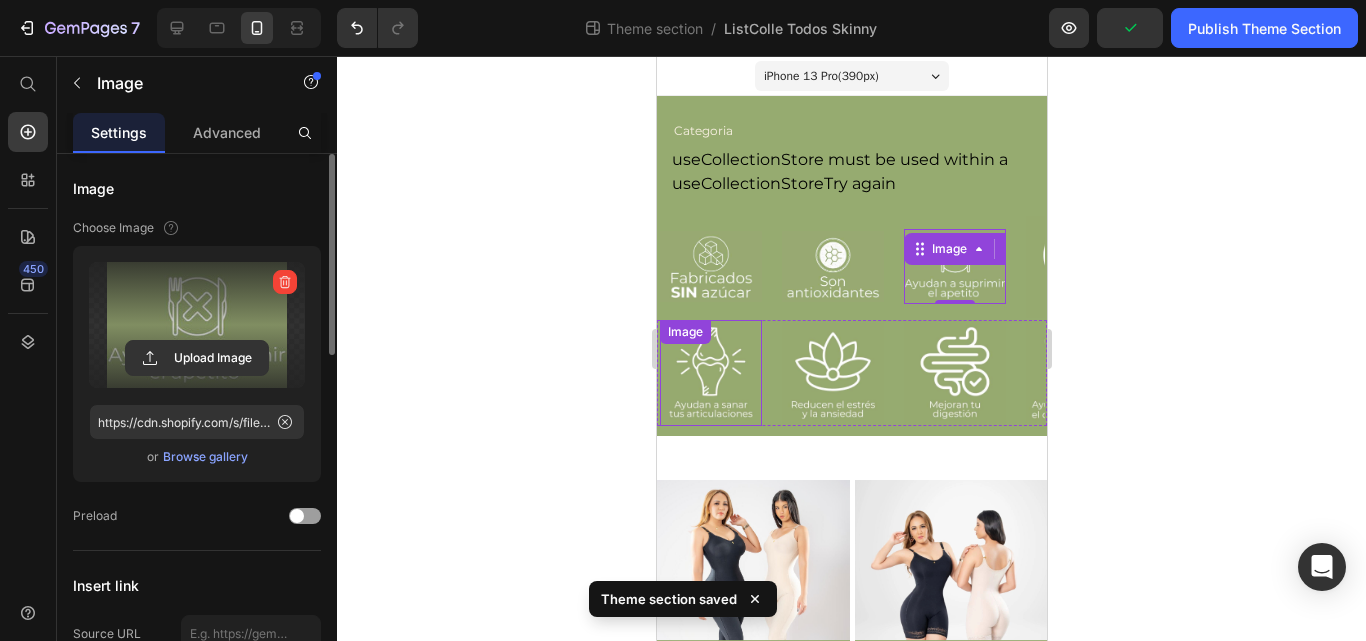 click at bounding box center [710, 373] 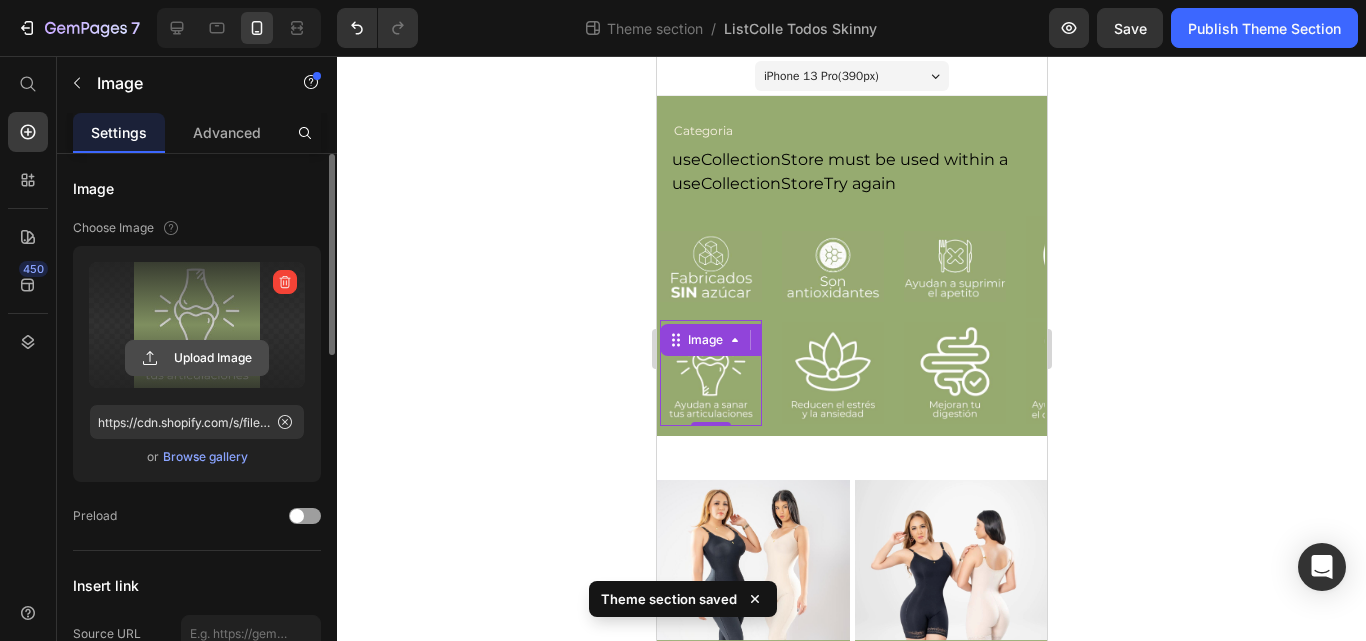 click 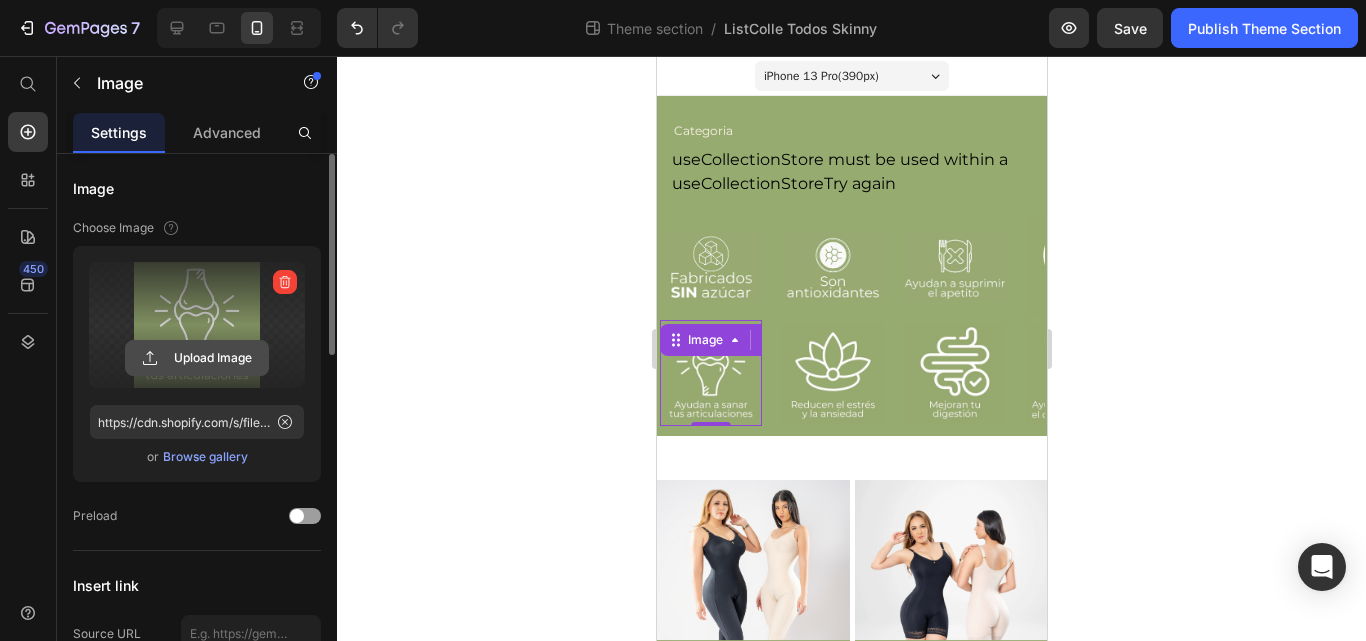 click 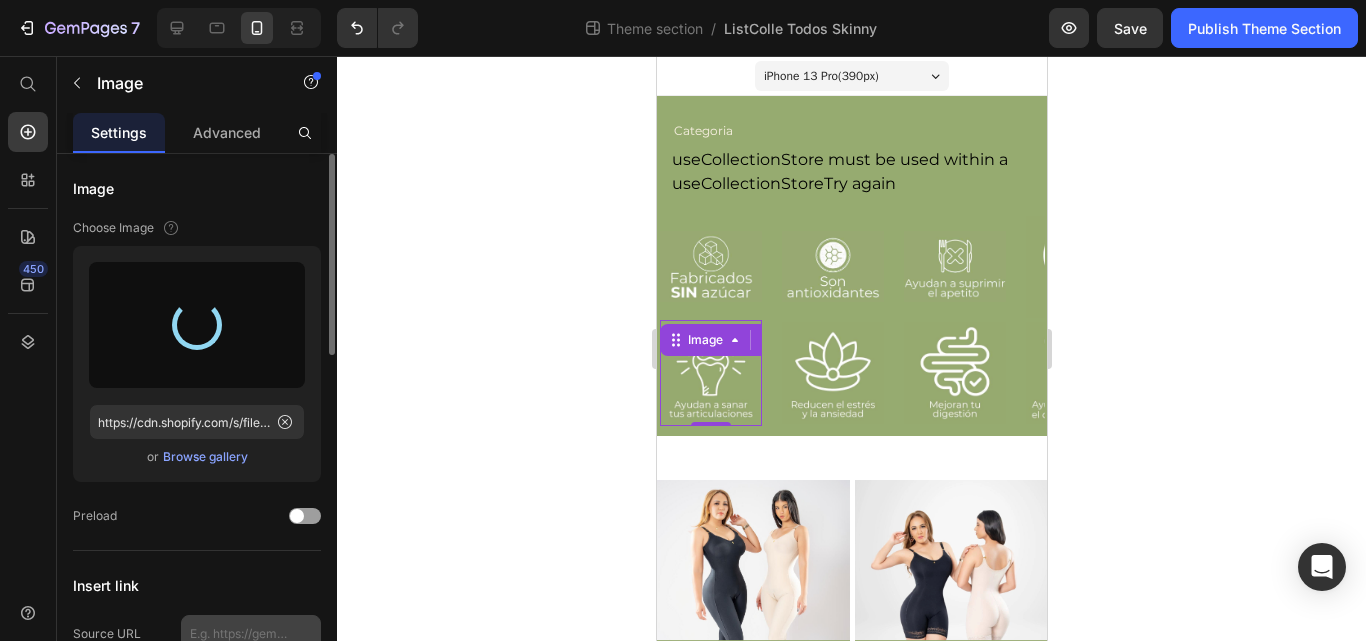 type on "https://cdn.shopify.com/s/files/1/0483/6697/7184/files/gempages_493881581811795061-dac28ac3-95f8-42ae-855b-de6403c49094.jpg" 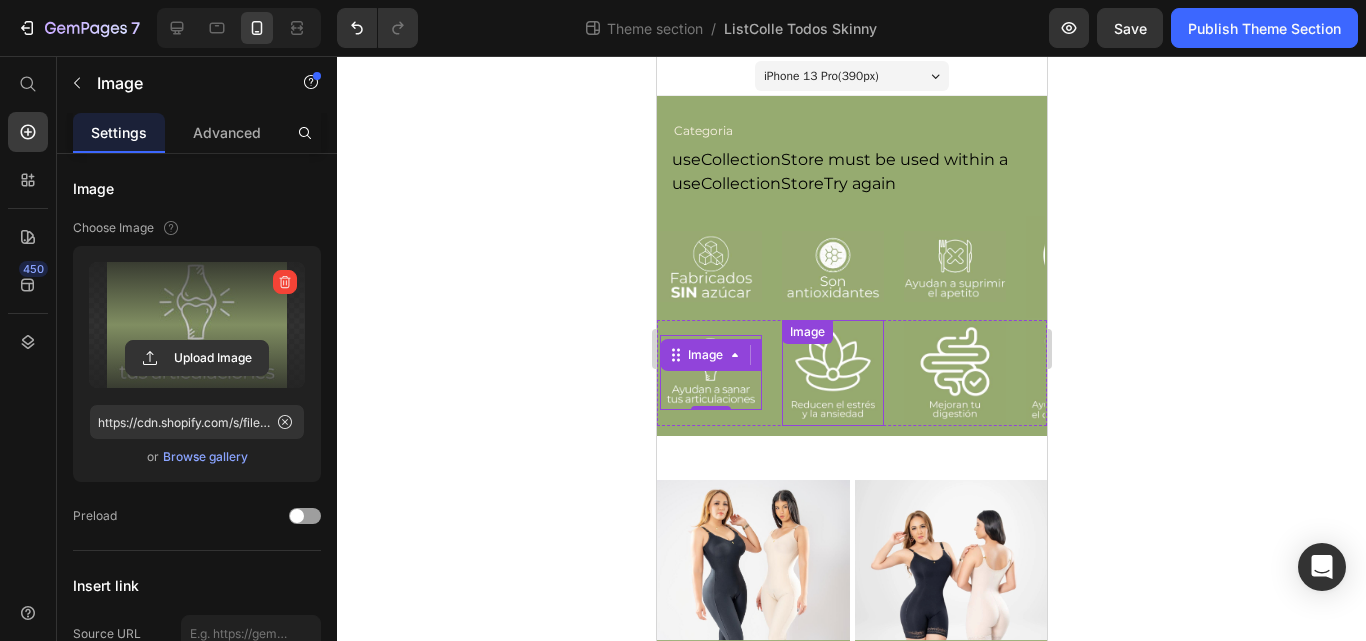 click at bounding box center [832, 373] 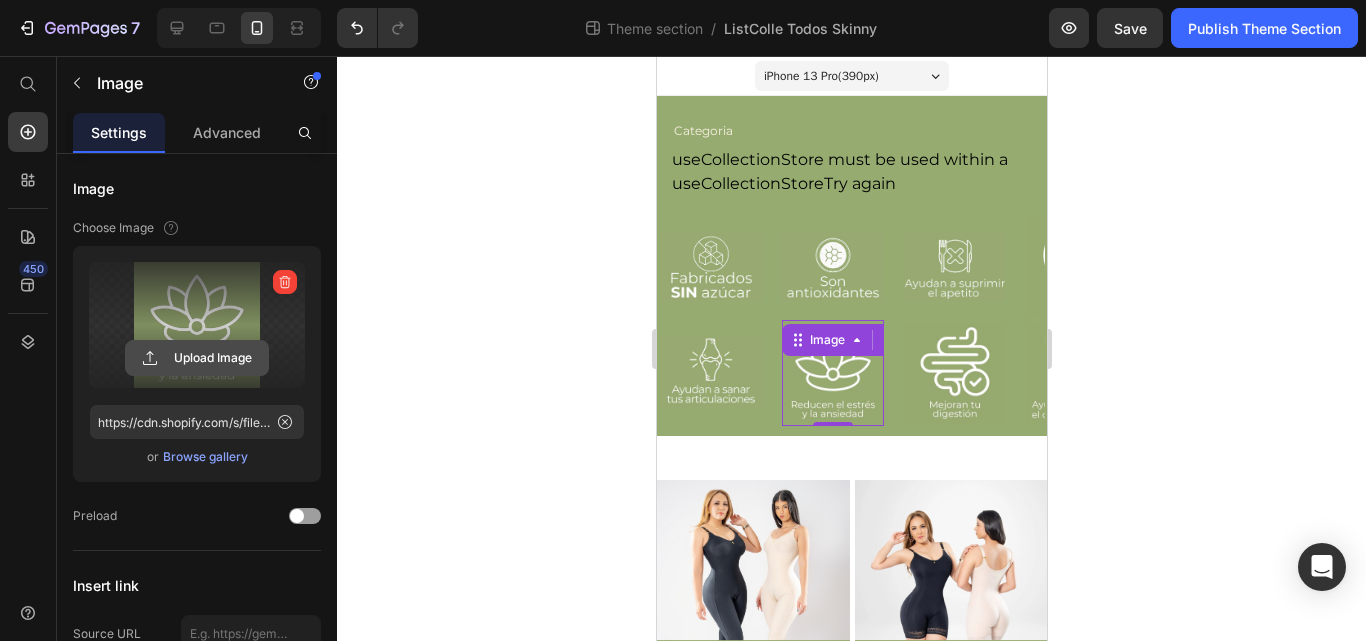 click 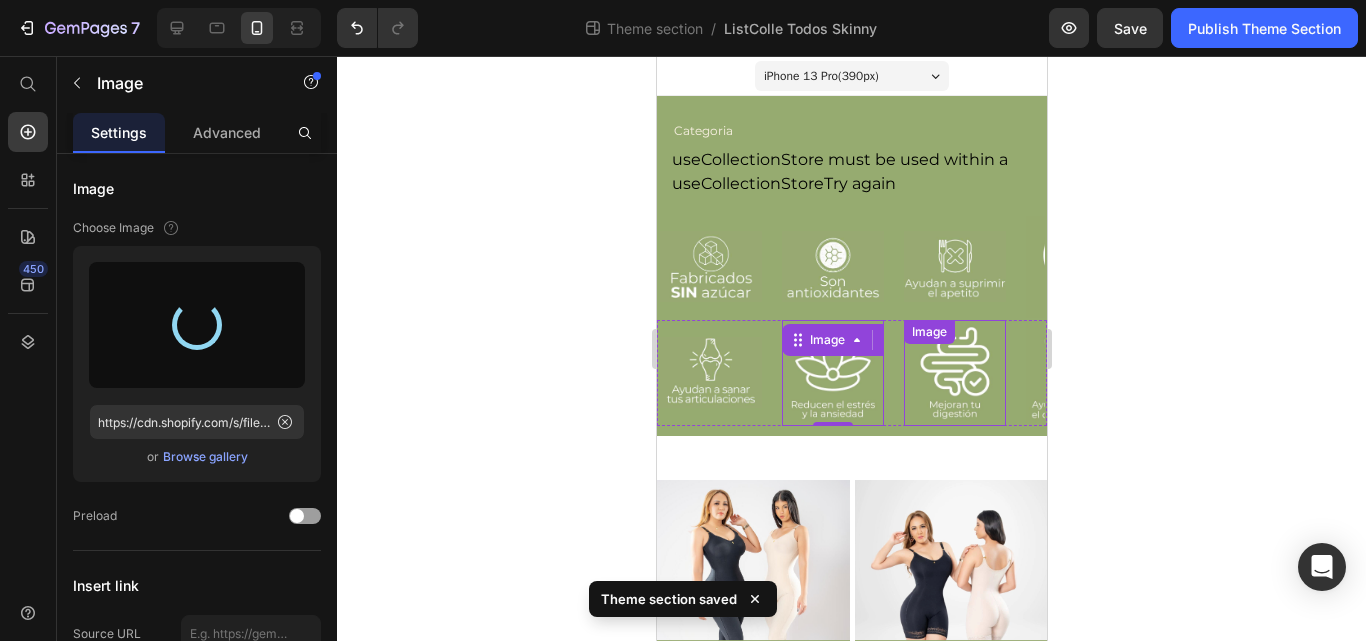 type on "https://cdn.shopify.com/s/files/1/0483/6697/7184/files/gempages_493881581811795061-ed6f2142-7889-47b7-a033-dad2ad95fde7.jpg" 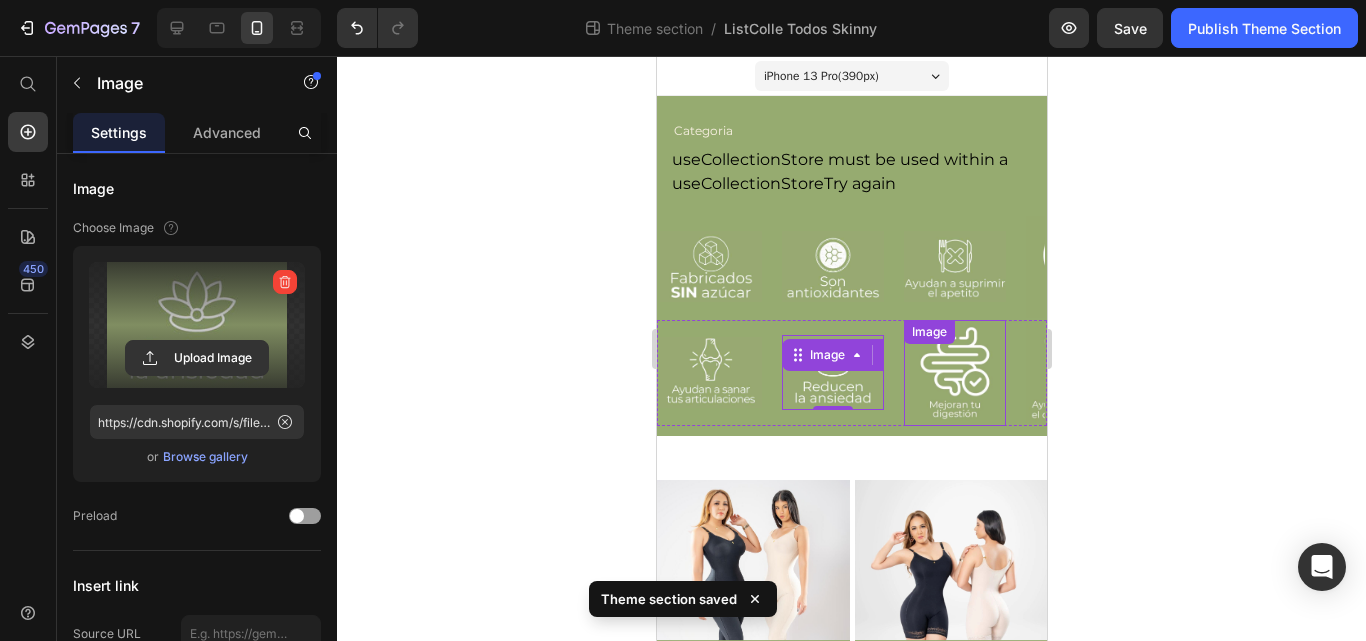 click at bounding box center (954, 373) 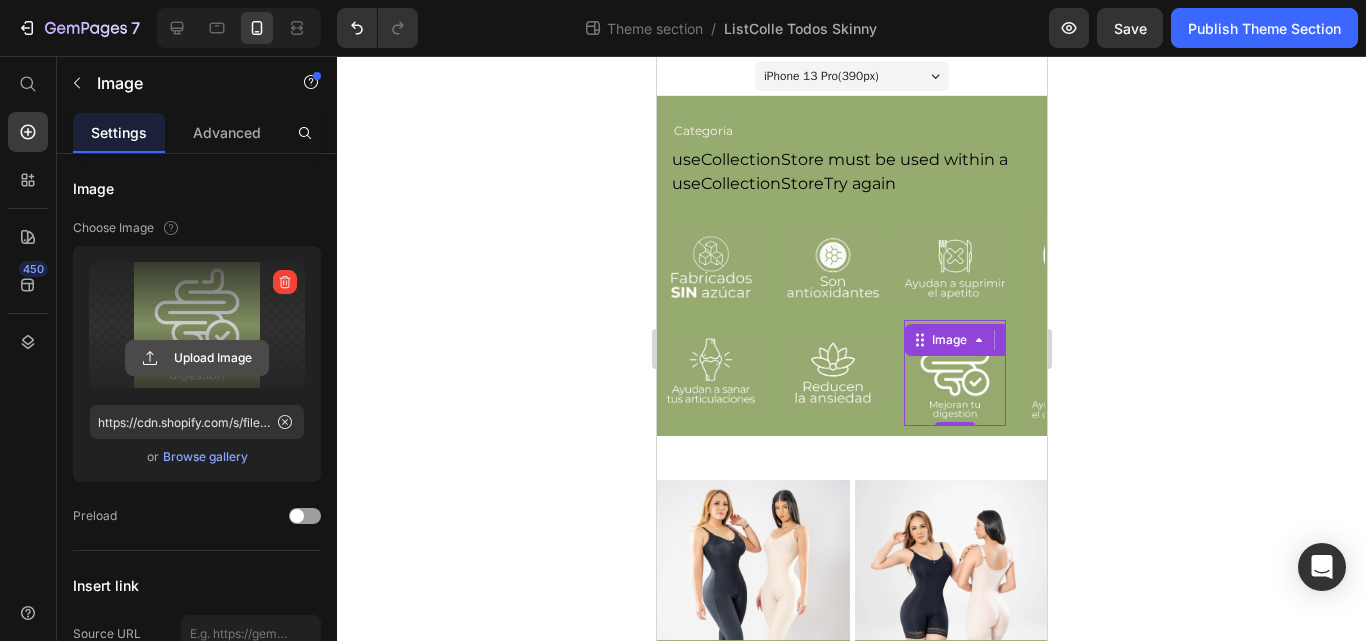 click 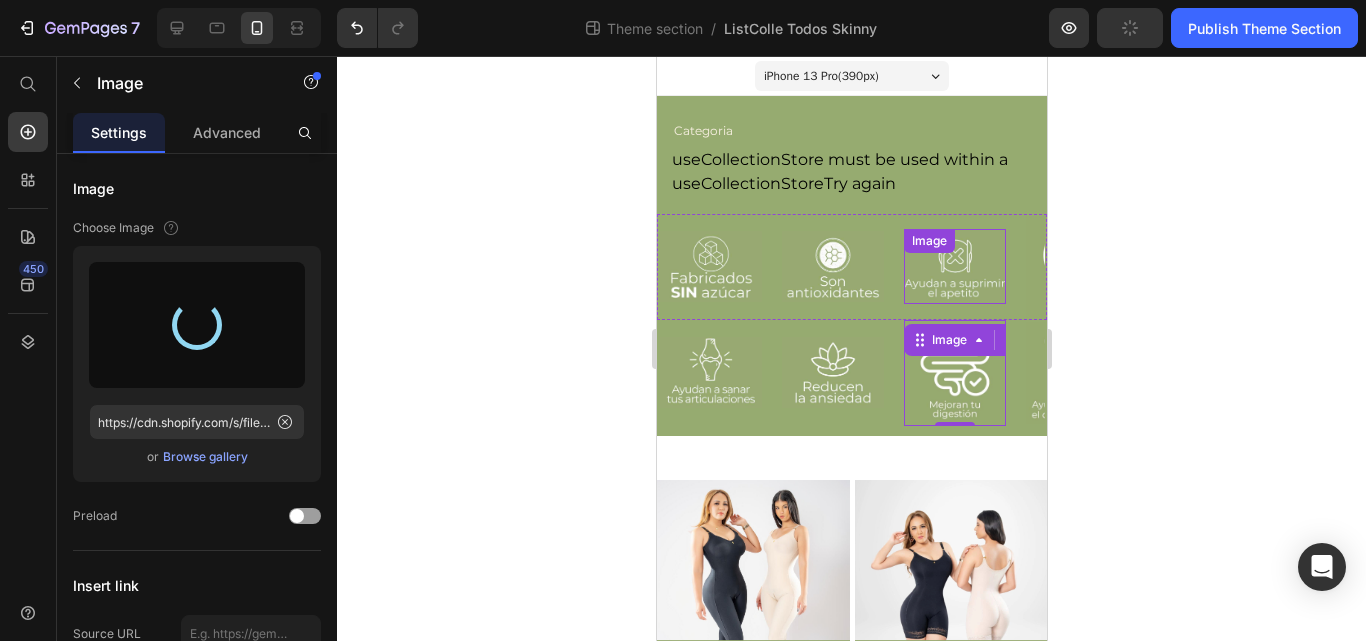type on "https://cdn.shopify.com/s/files/1/0483/6697/7184/files/gempages_493881581811795061-36013316-3dd8-434b-a005-ae1ce9e74d11.jpg" 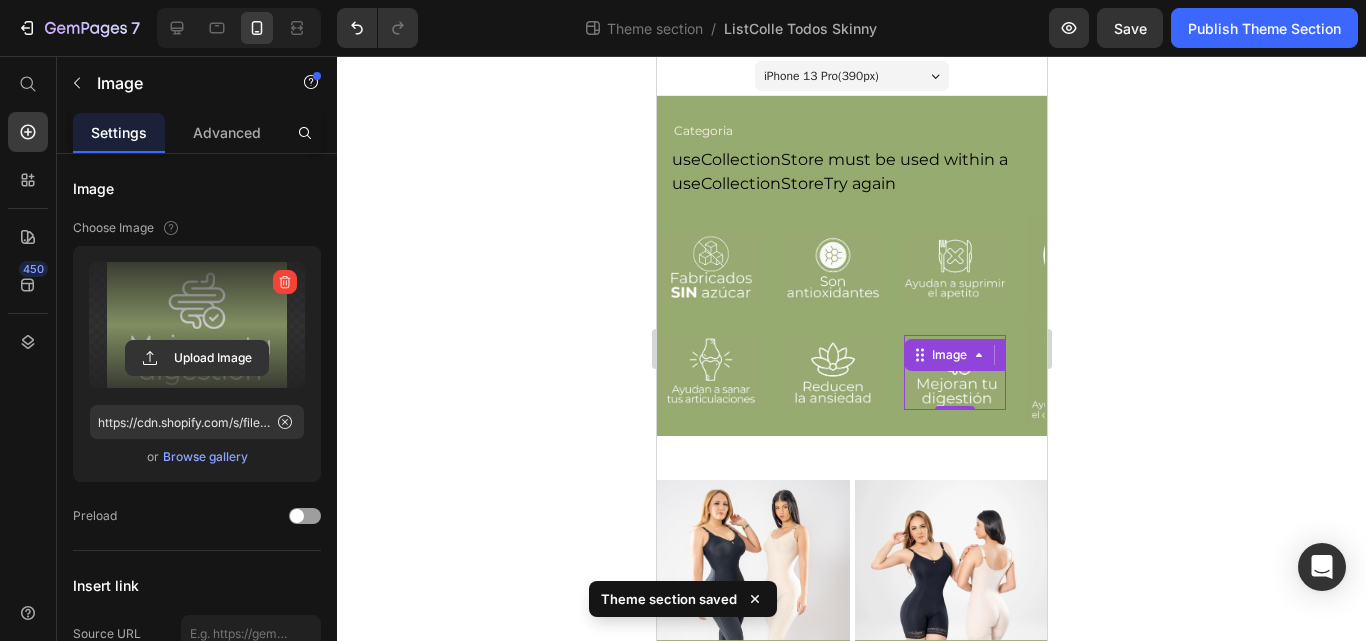 click 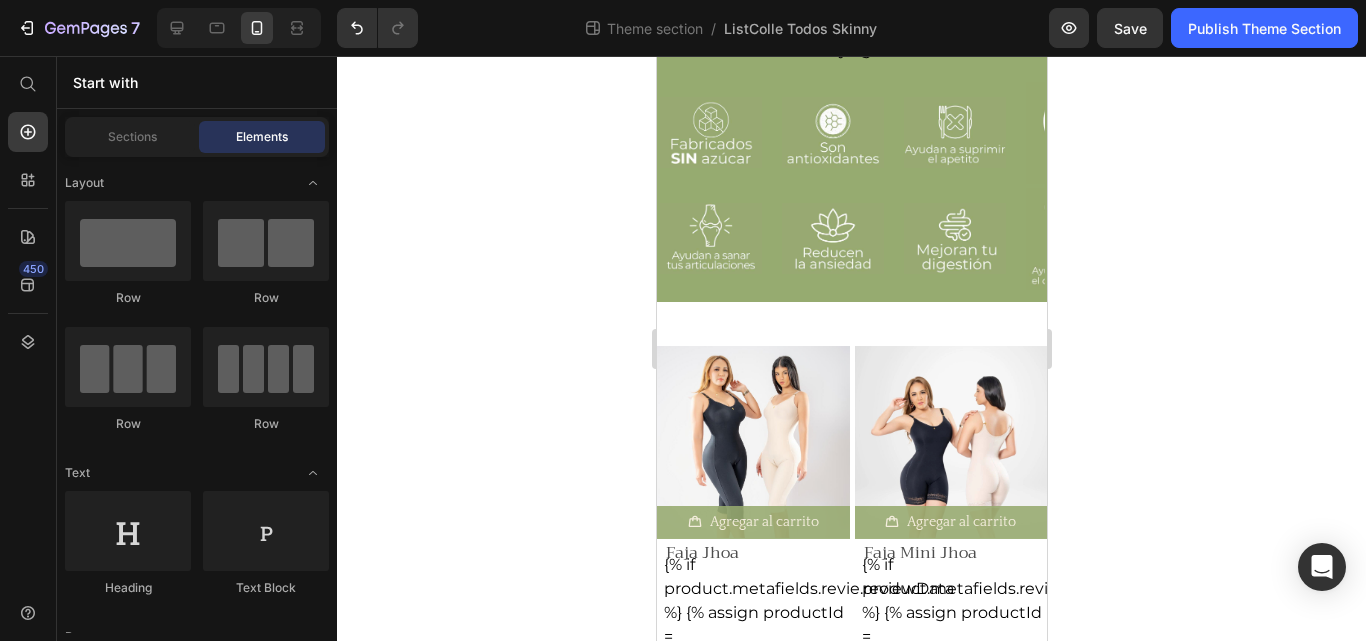 scroll, scrollTop: 0, scrollLeft: 0, axis: both 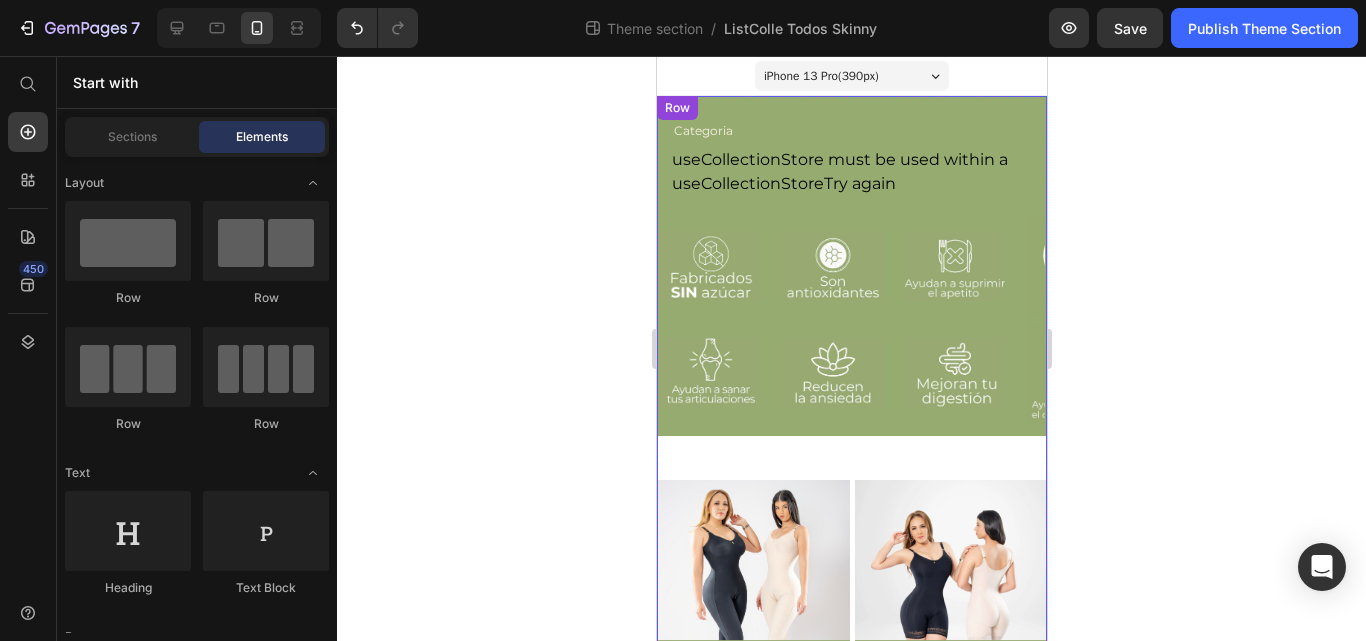 click on "Image Image Image Image Image Image Image Image Image Image Marquee" at bounding box center (851, 378) 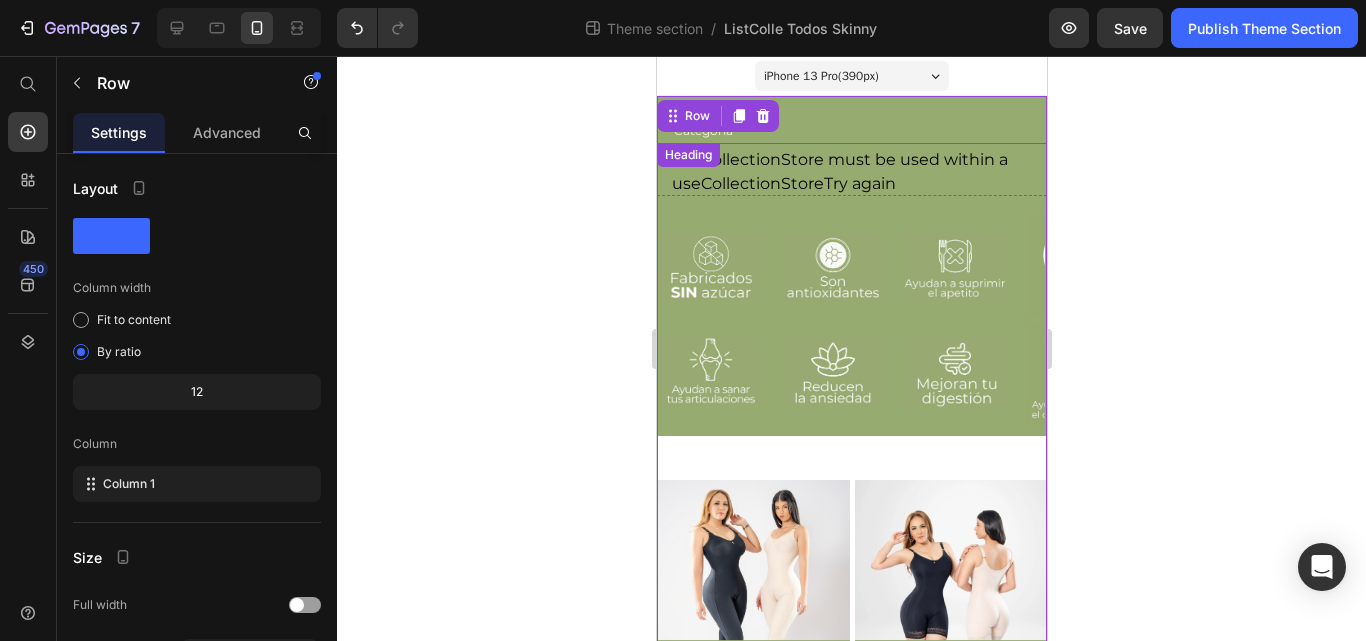 click on "Categoria" at bounding box center [858, 131] 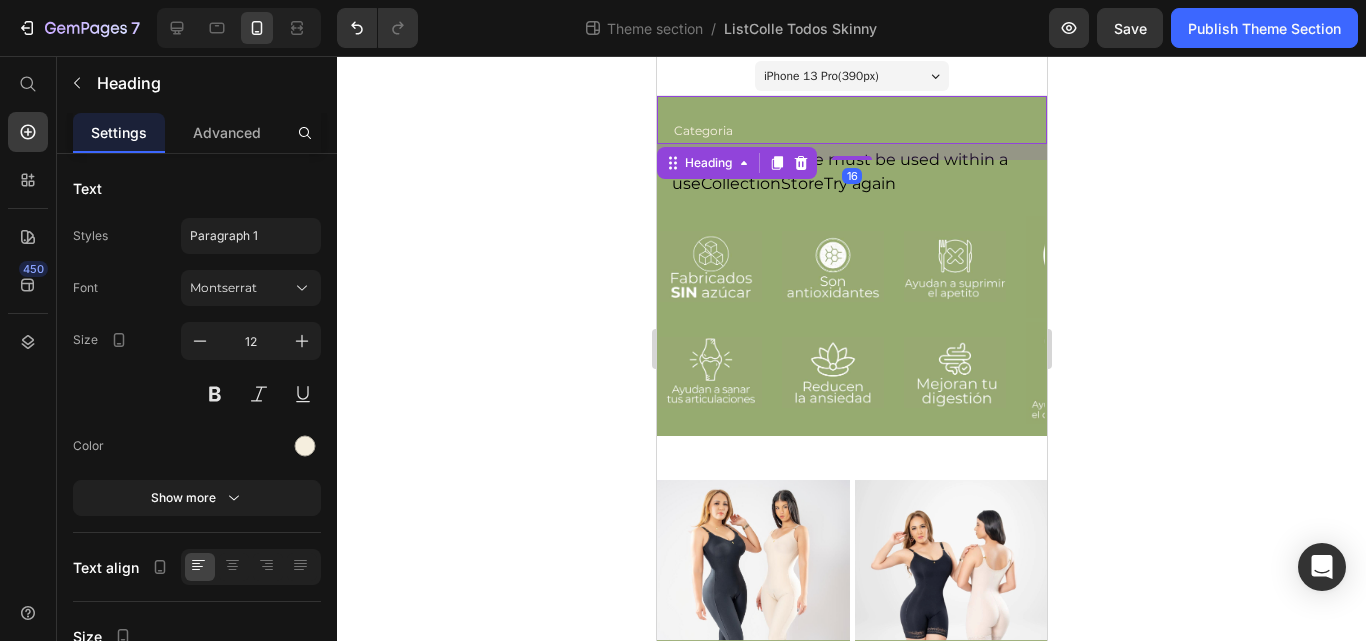 click on "Categoria Heading   16" at bounding box center (851, 120) 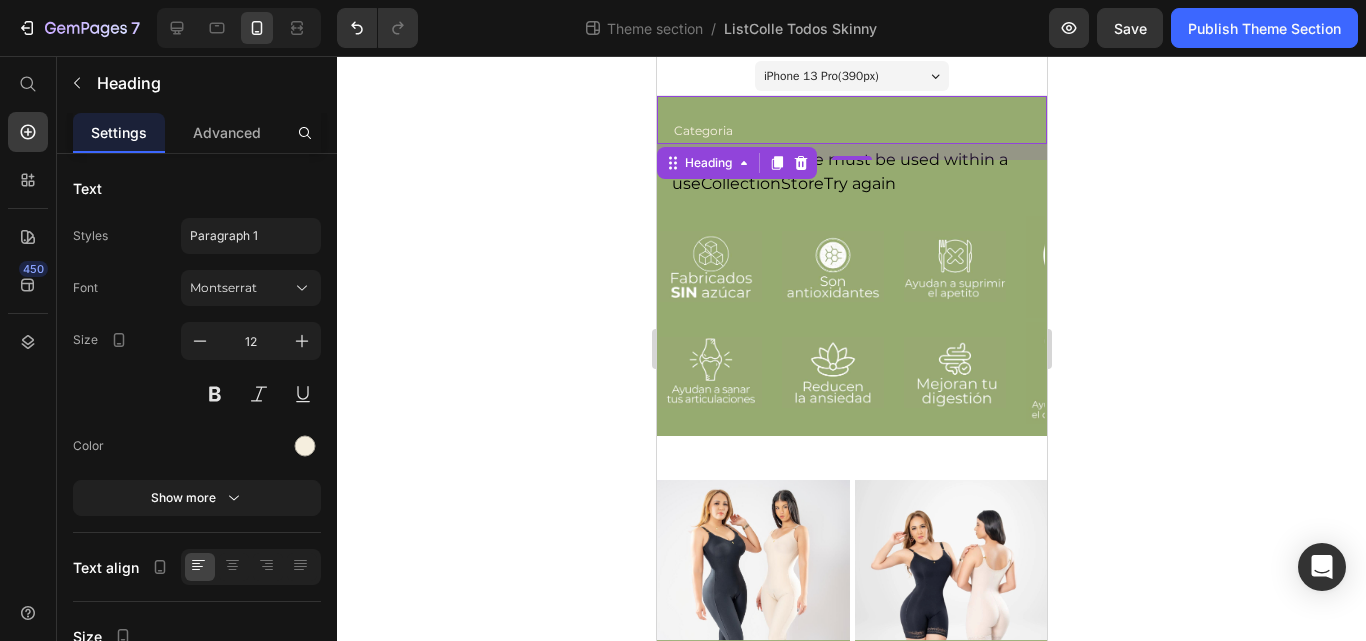 click on "Categoria Heading   16" at bounding box center (851, 120) 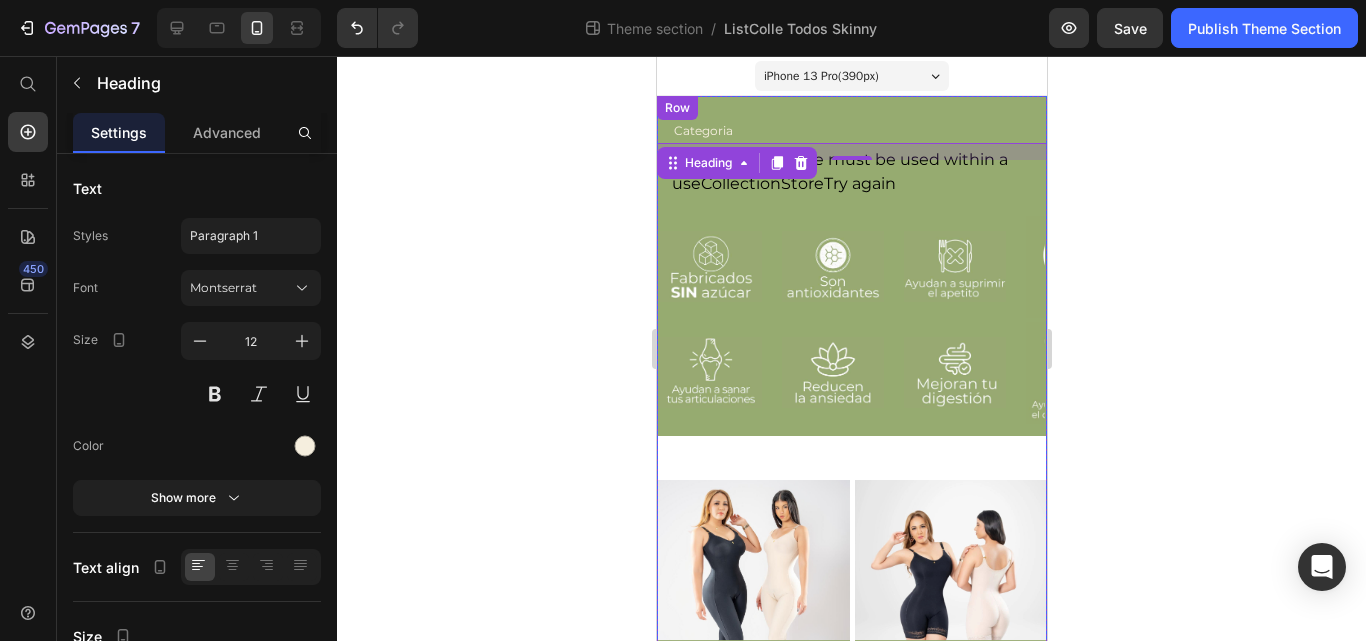 click on "Image Image Image Image Image Image Image Image Image Image Marquee" at bounding box center [851, 378] 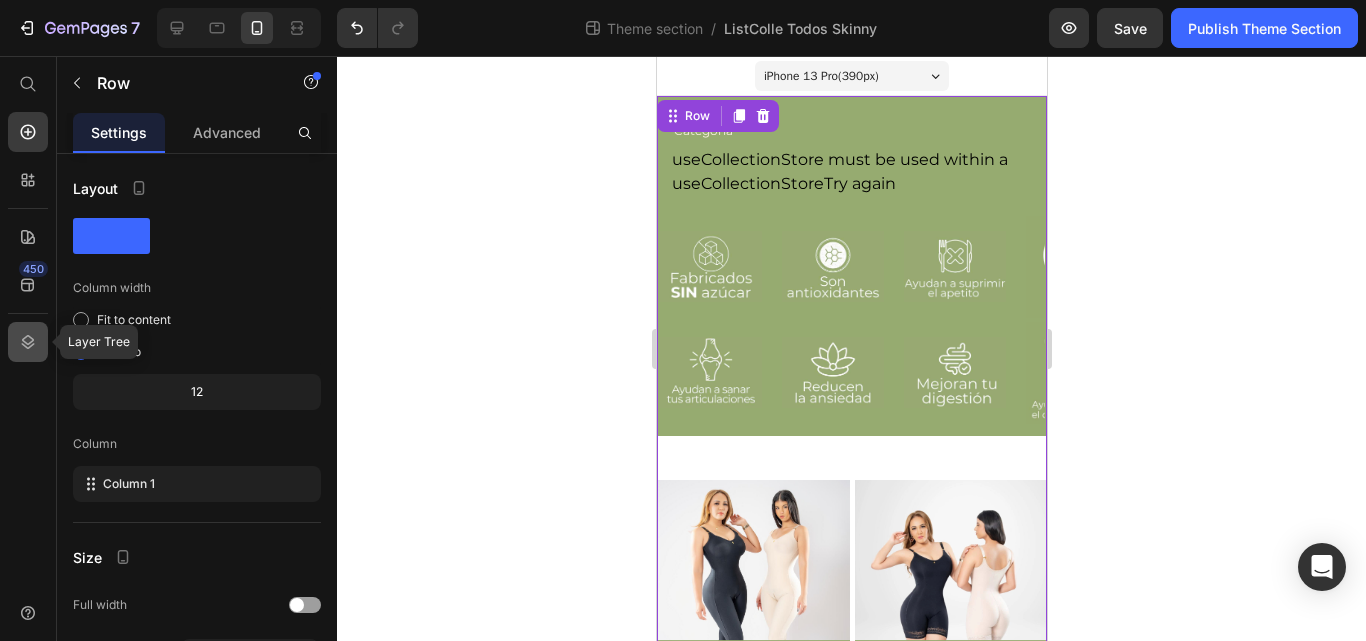 click 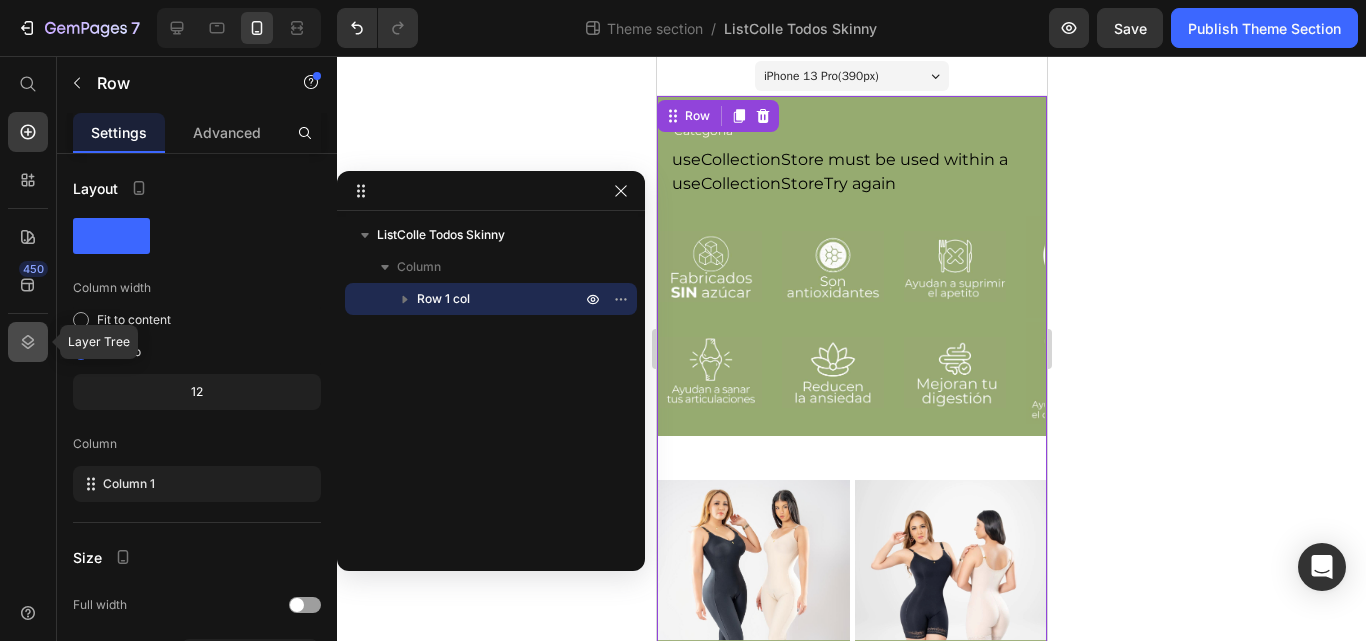 click 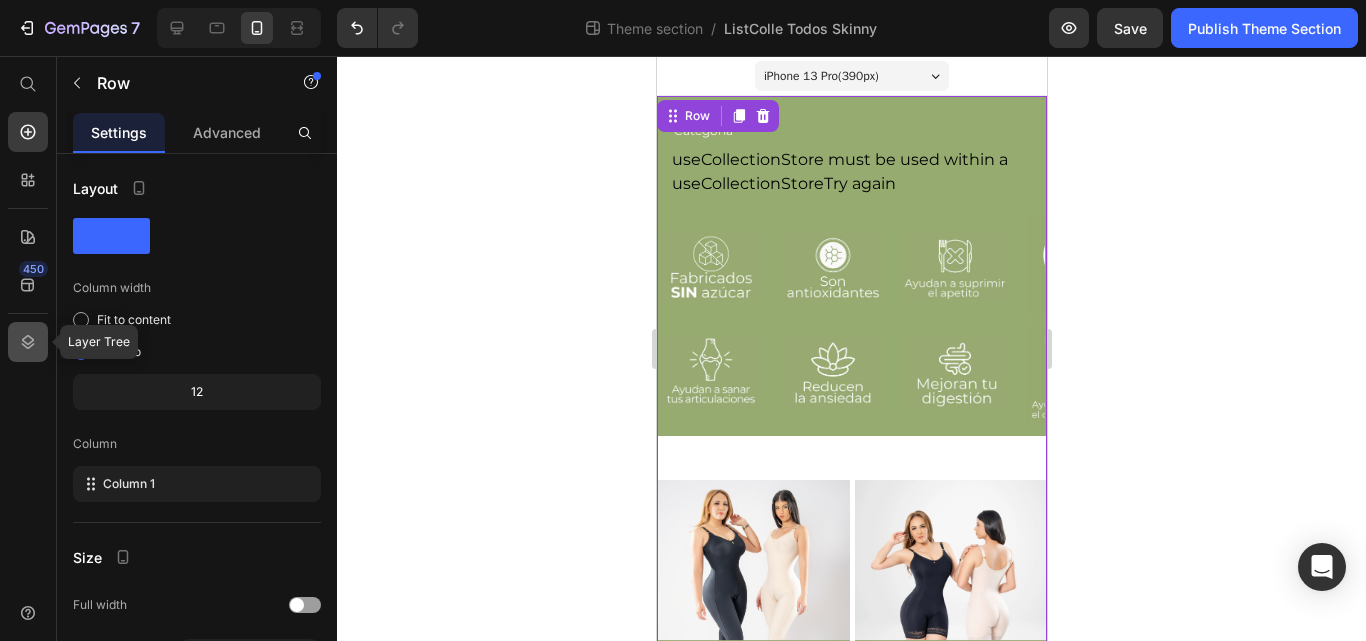 click 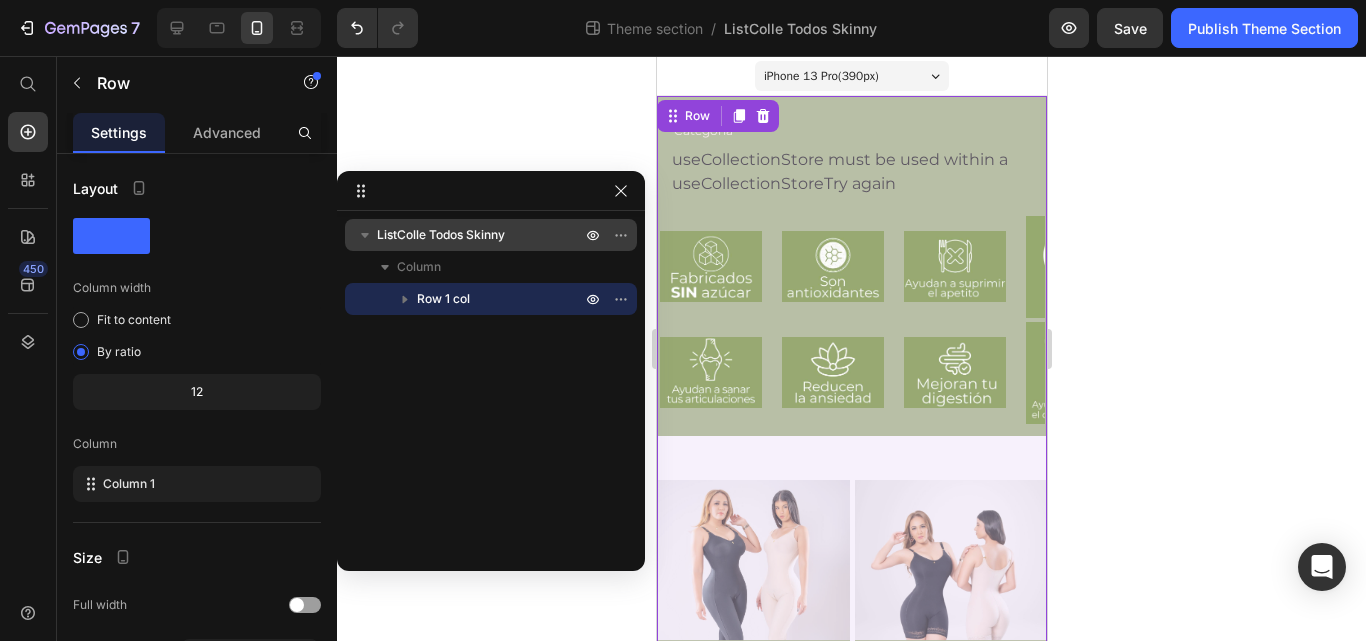 click on "ListColle Todos Skinny" at bounding box center [441, 235] 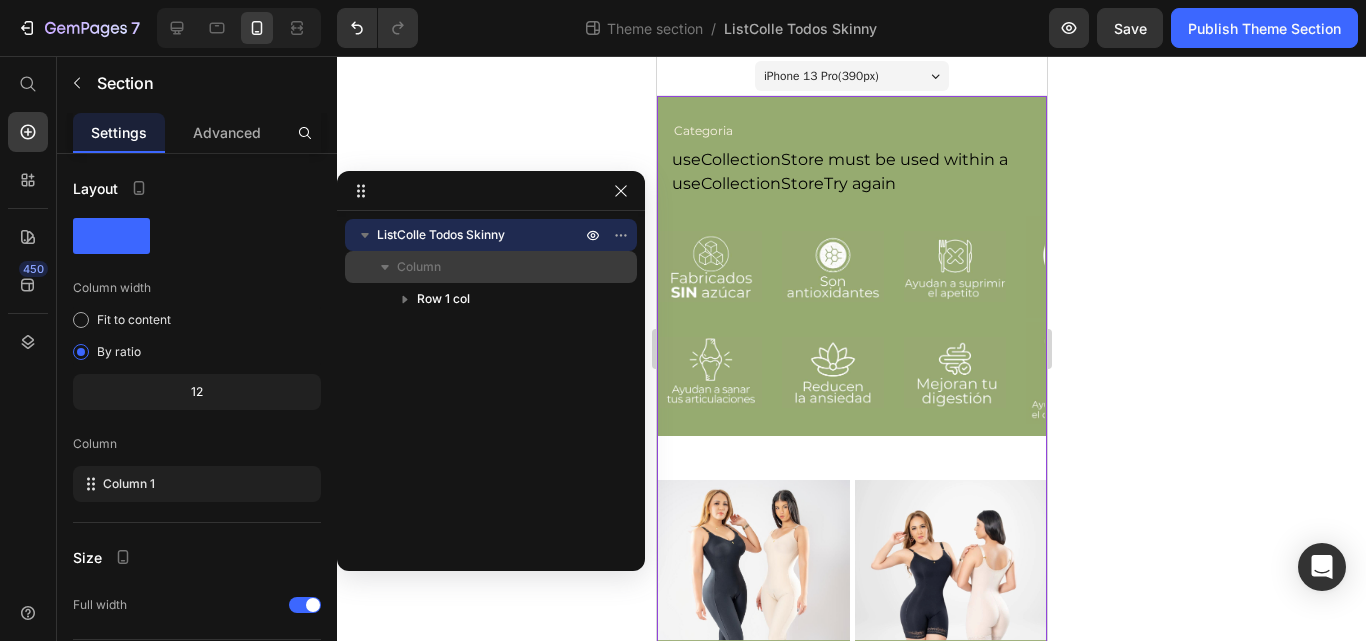 click on "Column" at bounding box center [419, 267] 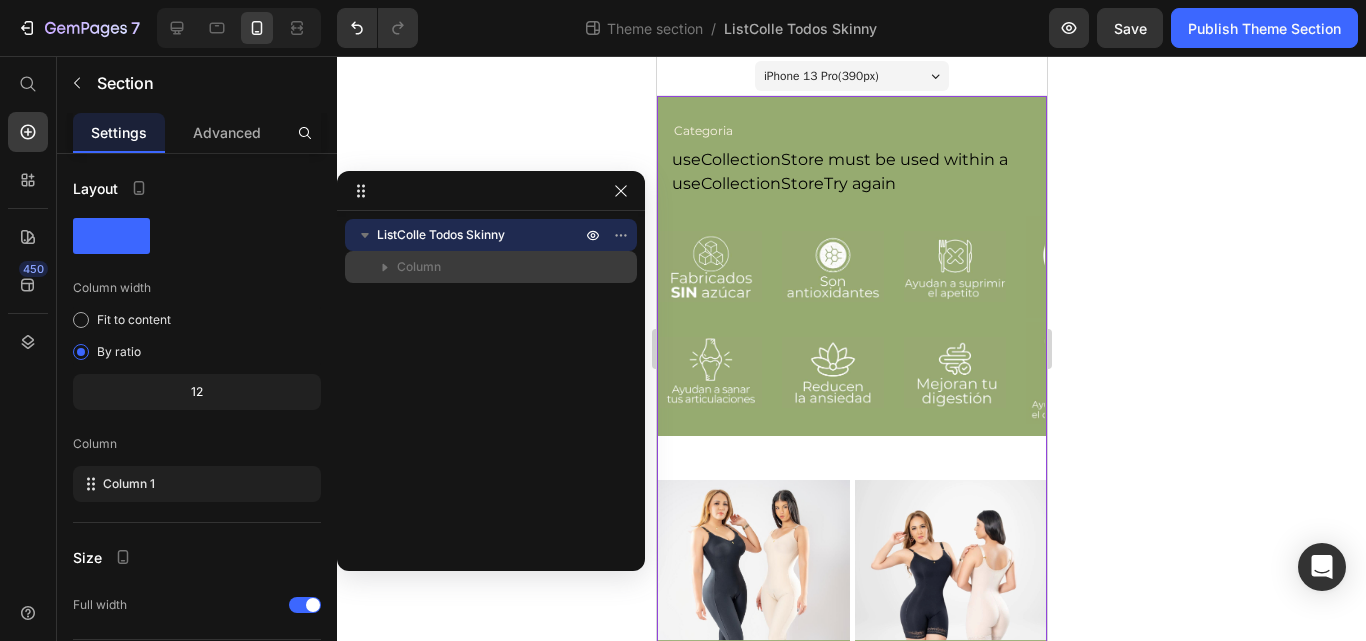 click on "Column" at bounding box center [491, 267] 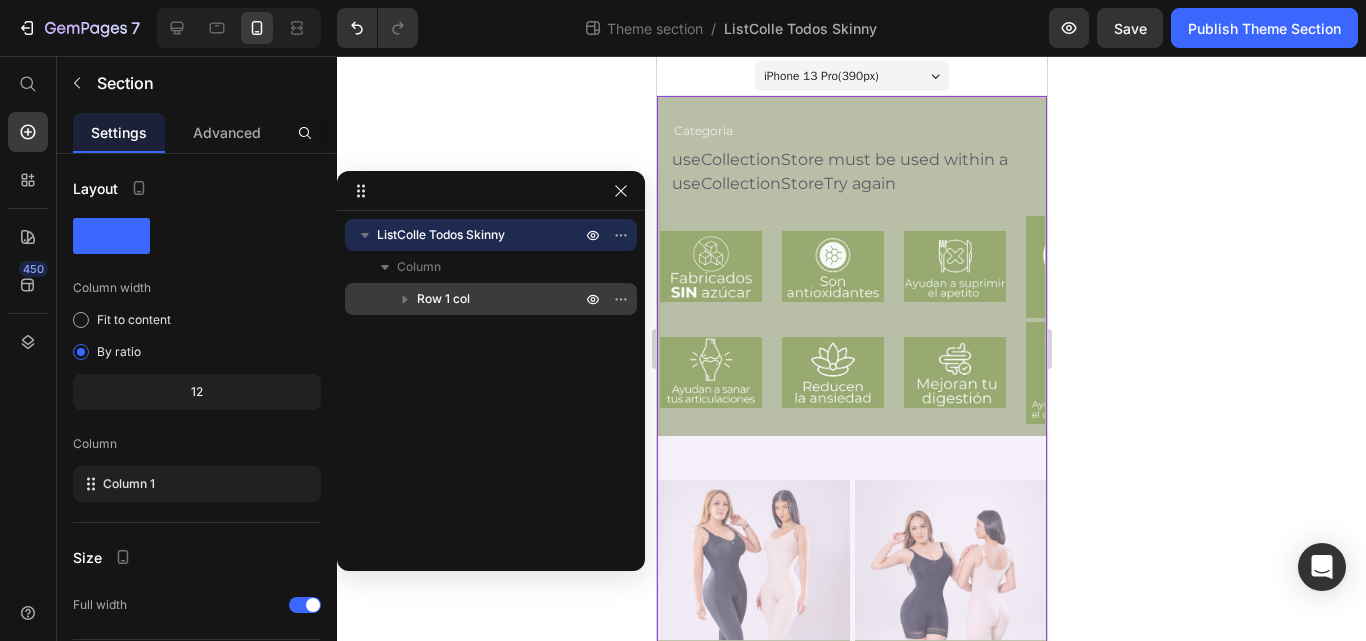click on "Row 1 col" at bounding box center [443, 299] 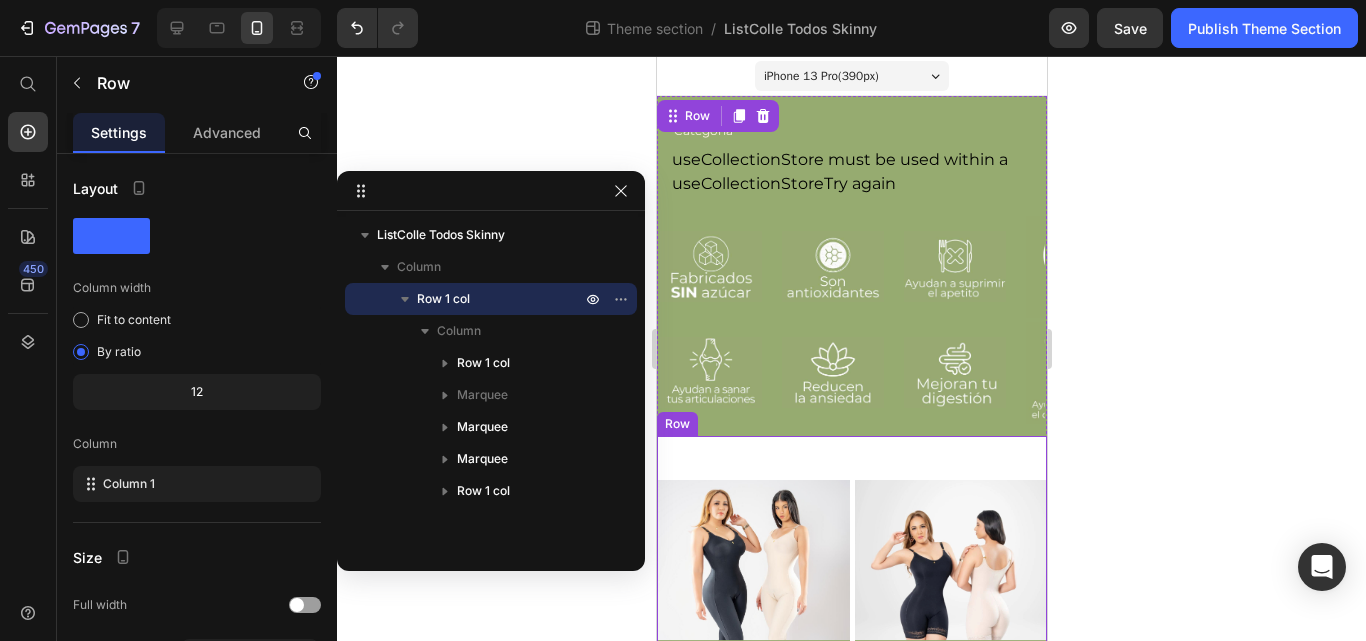 scroll, scrollTop: 200, scrollLeft: 0, axis: vertical 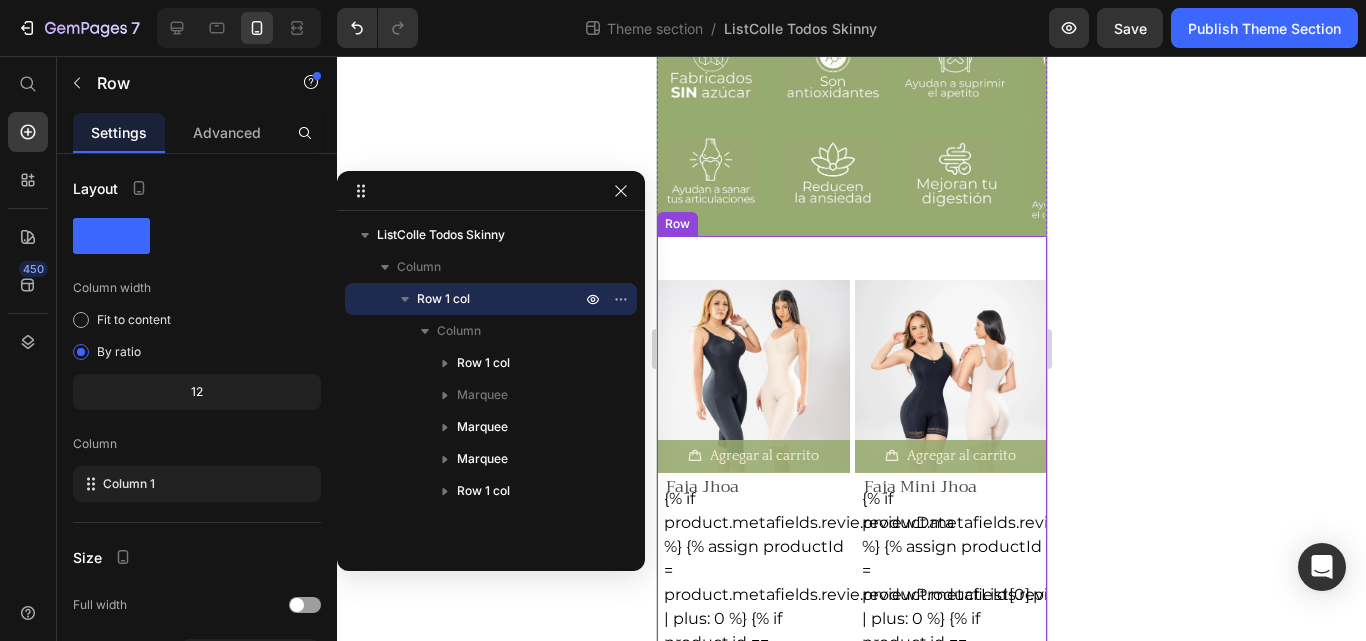 click on "Custom Code $149.99 USD Product Price Color: Negro Negro Negro Beige Beige Talla: XS 2XS 2XS 2XS XS XS XS S S S M M M L L L XL XL XL 2XL 2XL 2XL 3XL 3XL 3XL Product Variants & Swatches Row Product Images
Agregar al carrito Add to Cart Faja Mini Jhoa Product Title
{% if product.metafields.revie.reviewData %}
{% assign productId = product.metafields.revie.reviewProductList[0].product.productId | plus: 0 %}
{% if product.id == productId %}
({{ product.metafields.revie.reviewData.reviewCount }})
{% endif %}
{% endif %}
Custom Code $129.31 USD Product Price Color: Negro Negro Negro Beige Beige Talla: 2XS 2XS 2XS 2XS XS XS XS S S S M M M L L L XL" at bounding box center [851, 2371] 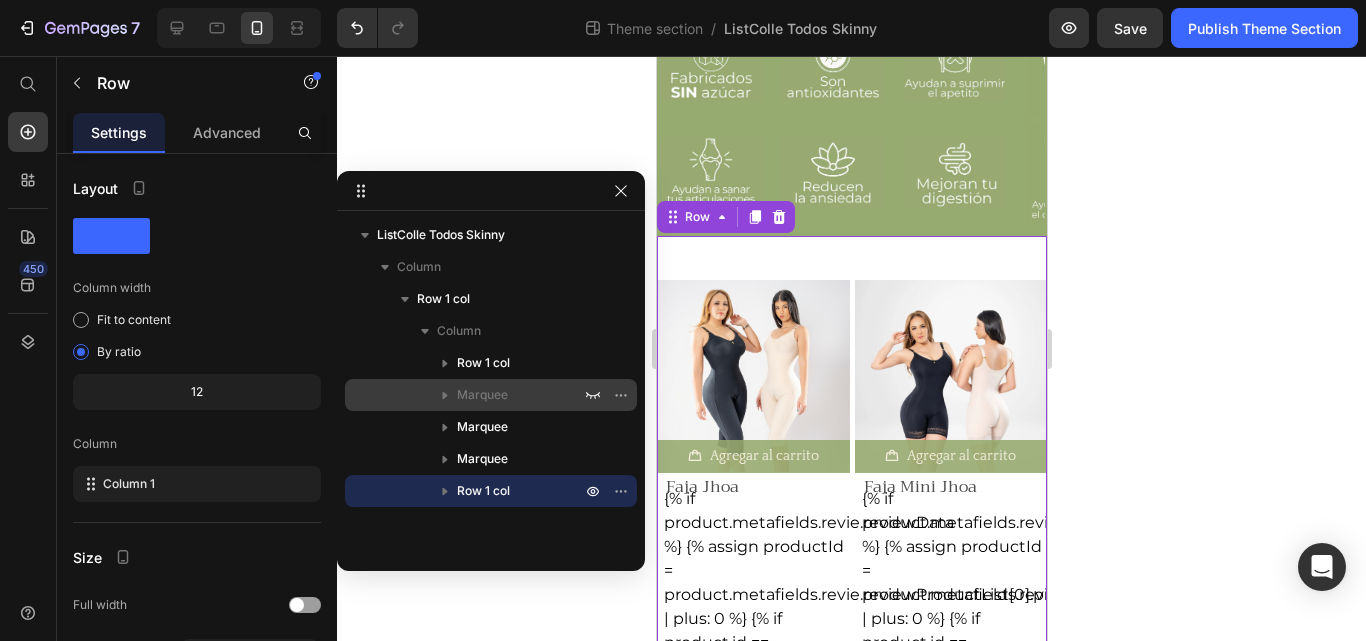 click on "Marquee" at bounding box center [482, 395] 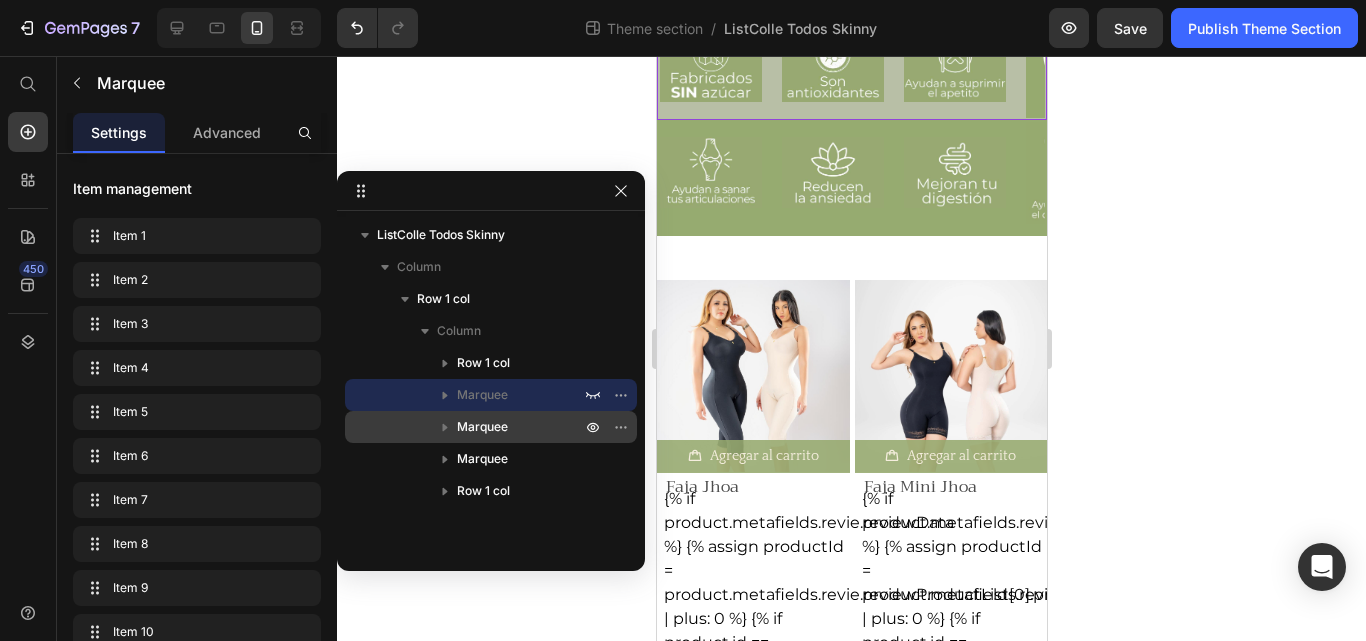 click on "Marquee" at bounding box center [482, 427] 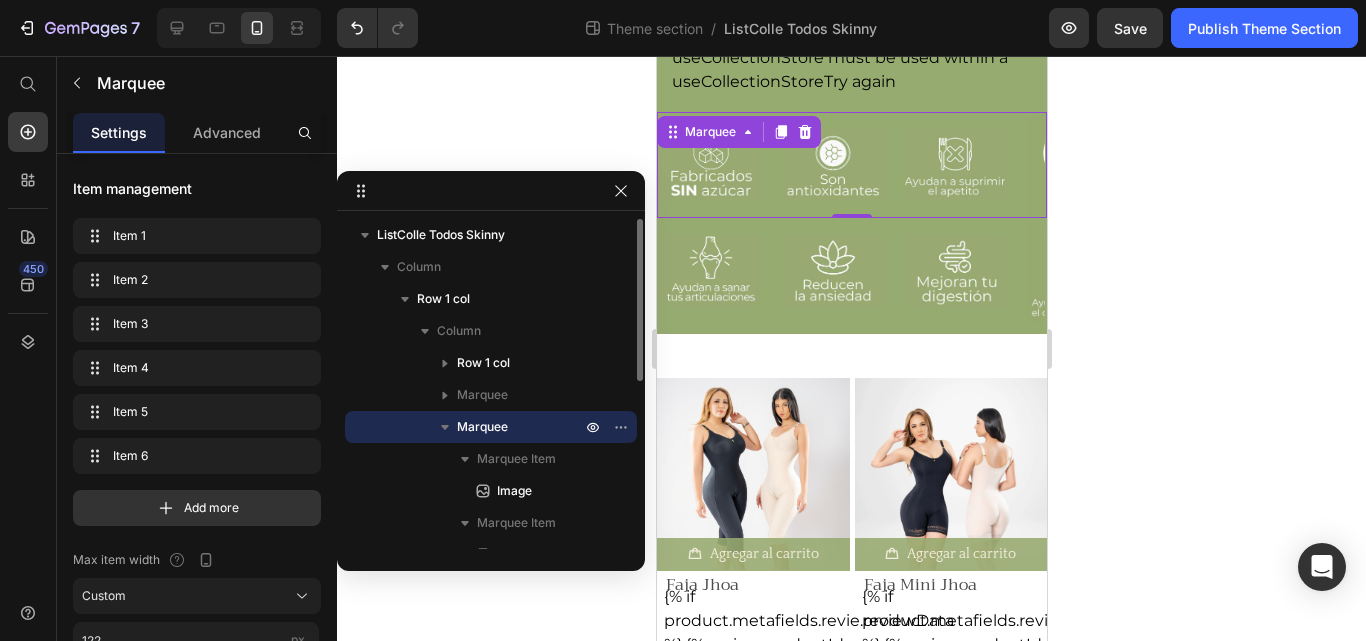 scroll, scrollTop: 88, scrollLeft: 0, axis: vertical 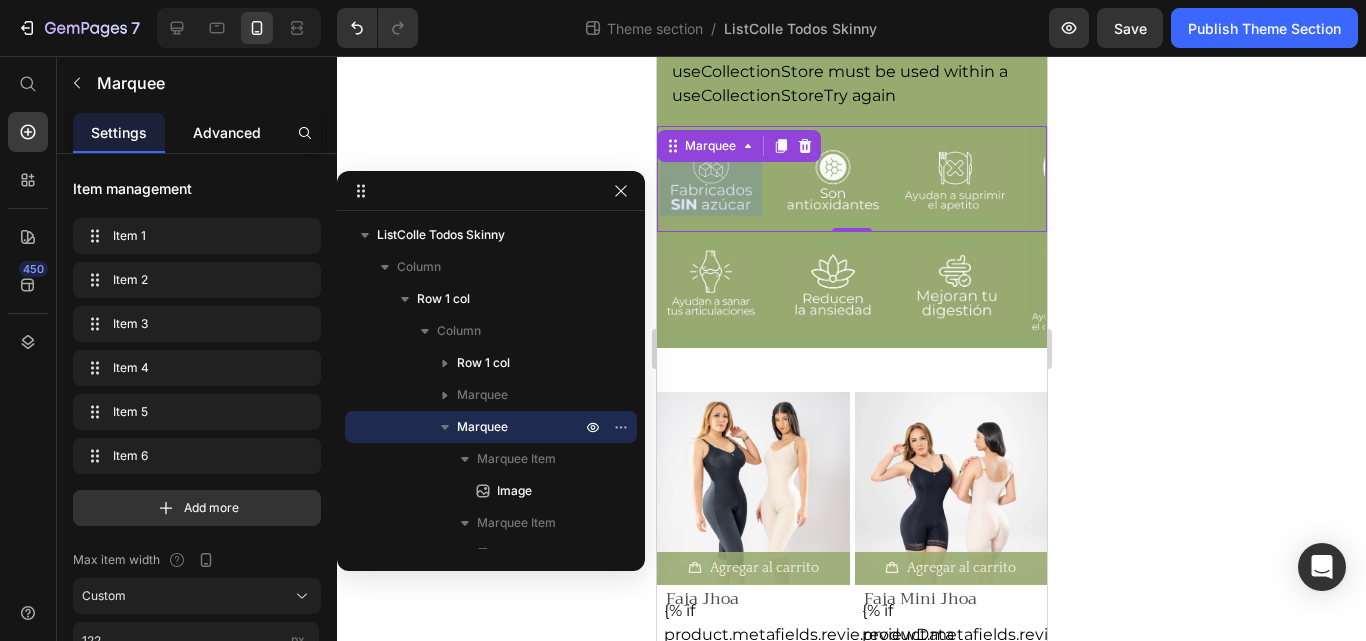 click on "Advanced" 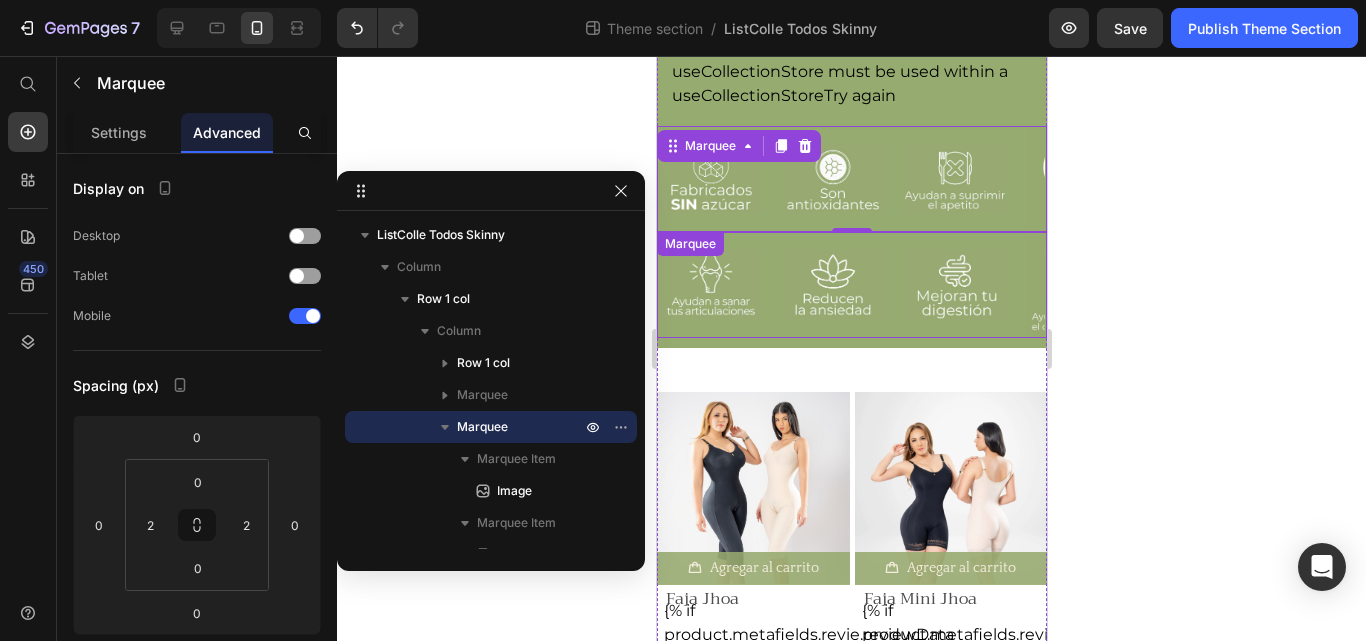 click on "Image Image Image Image Image" at bounding box center [964, 285] 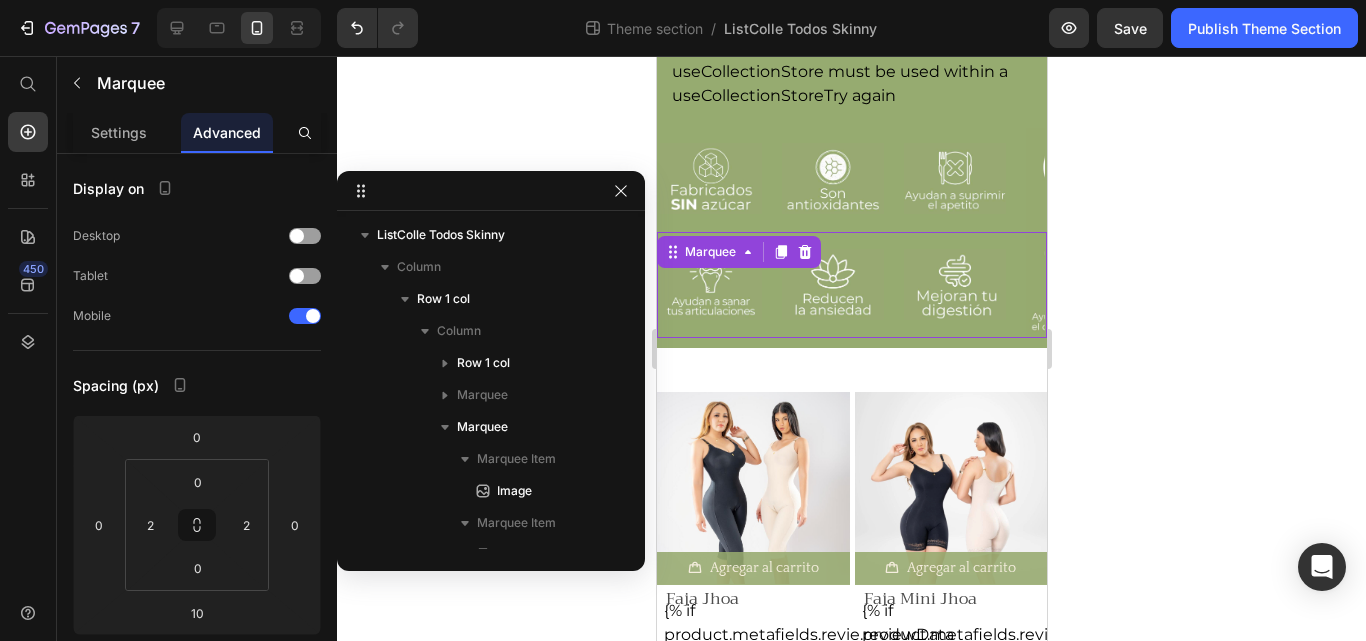 scroll, scrollTop: 342, scrollLeft: 0, axis: vertical 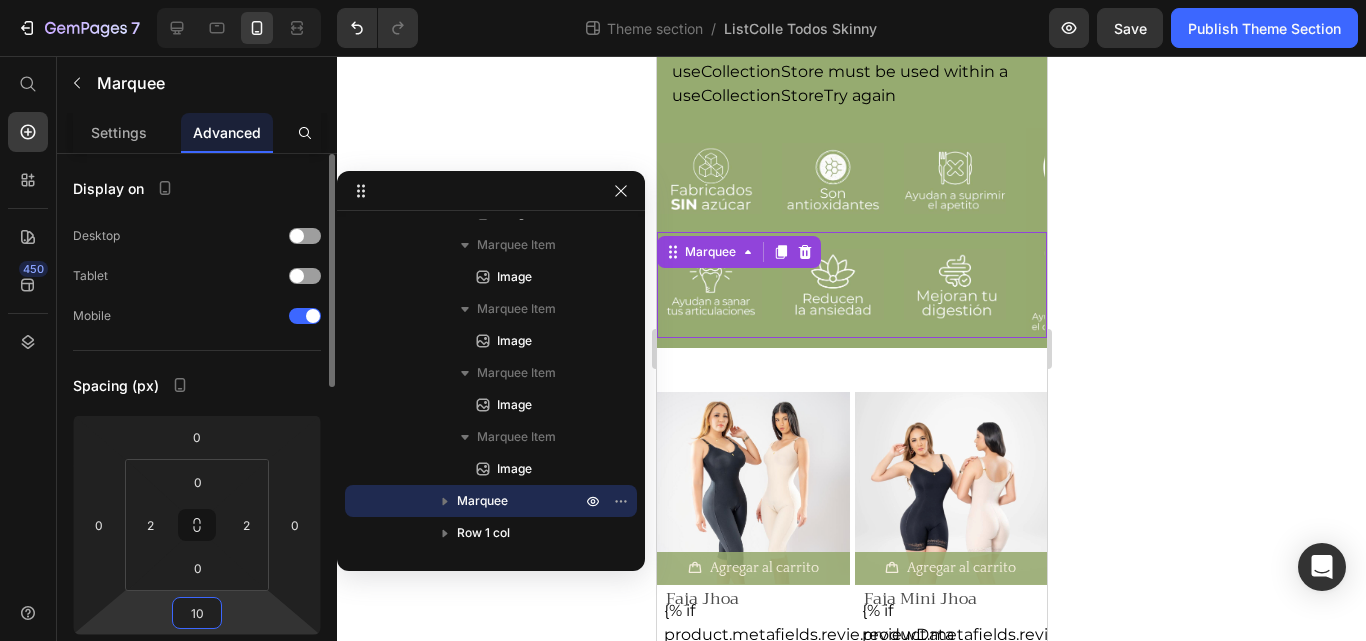 click on "10" at bounding box center (197, 613) 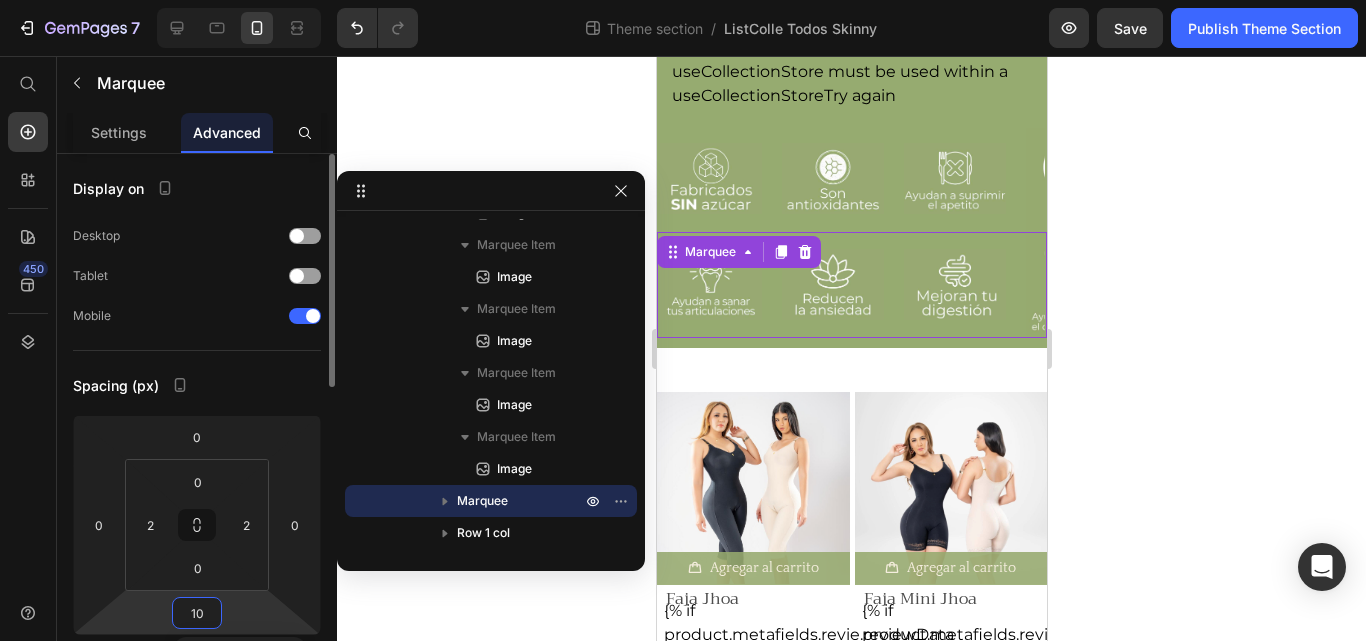 type on "0" 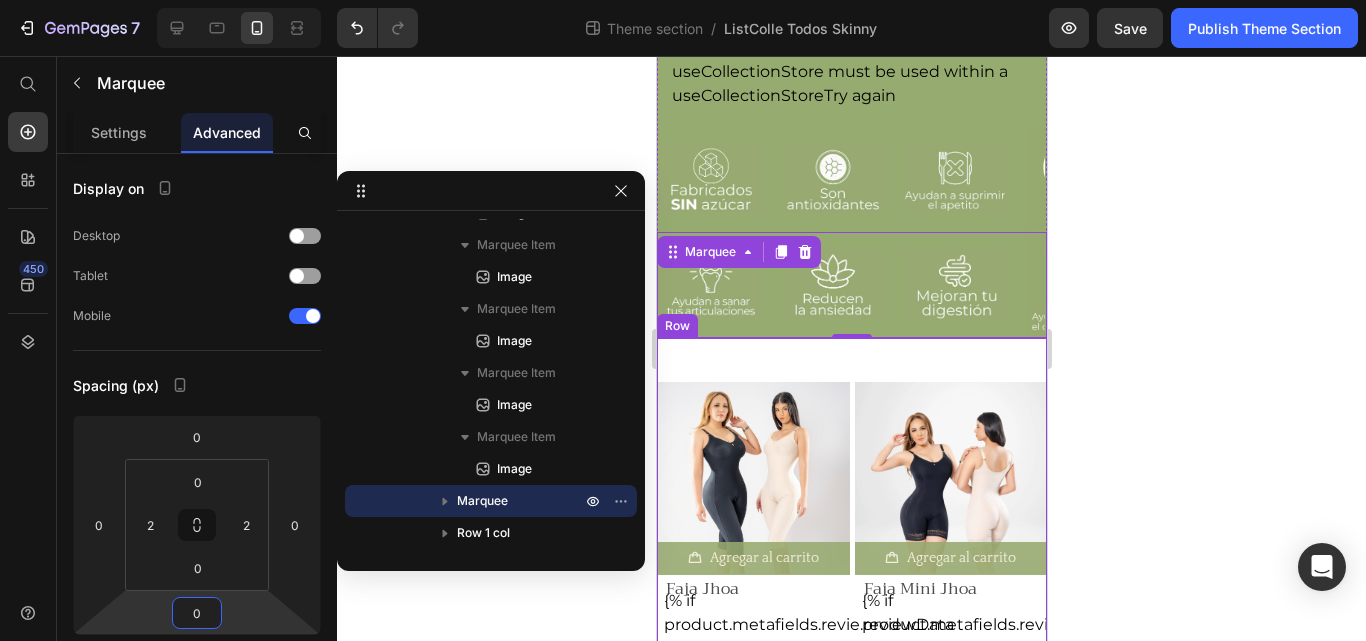 click on "Custom Code $149.99 USD Product Price Color: Negro Negro Negro Beige Beige Talla: XS 2XS 2XS 2XS XS XS XS S S S M M M L L L XL XL XL 2XL 2XL 2XL 3XL 3XL 3XL Product Variants & Swatches Row Product Images
Agregar al carrito Add to Cart Faja Mini Jhoa Product Title
{% if product.metafields.revie.reviewData %}
{% assign productId = product.metafields.revie.reviewProductList[0].product.productId | plus: 0 %}
{% if product.id == productId %}
({{ product.metafields.revie.reviewData.reviewCount }})
{% endif %}
{% endif %}
Custom Code $129.31 USD Product Price Color: Negro Negro Negro Beige Beige Talla: 2XS 2XS 2XS 2XS XS XS XS S S S M M M L L L XL" at bounding box center [851, 2473] 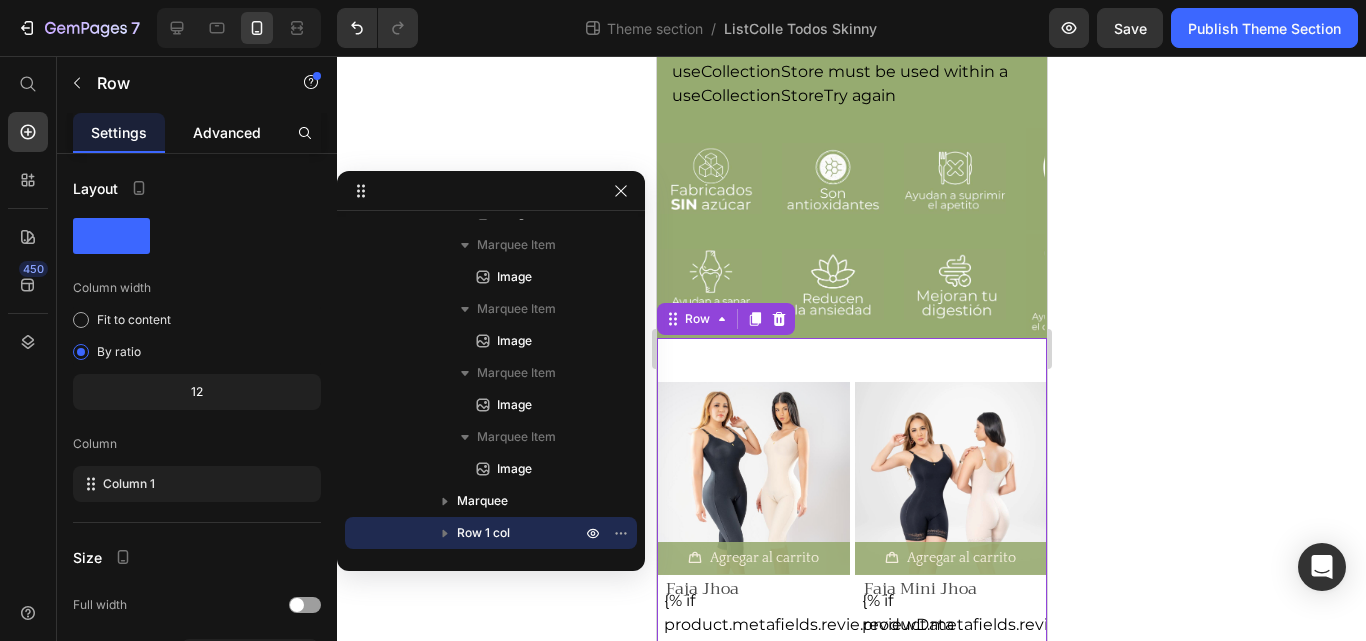 click on "Advanced" at bounding box center [227, 132] 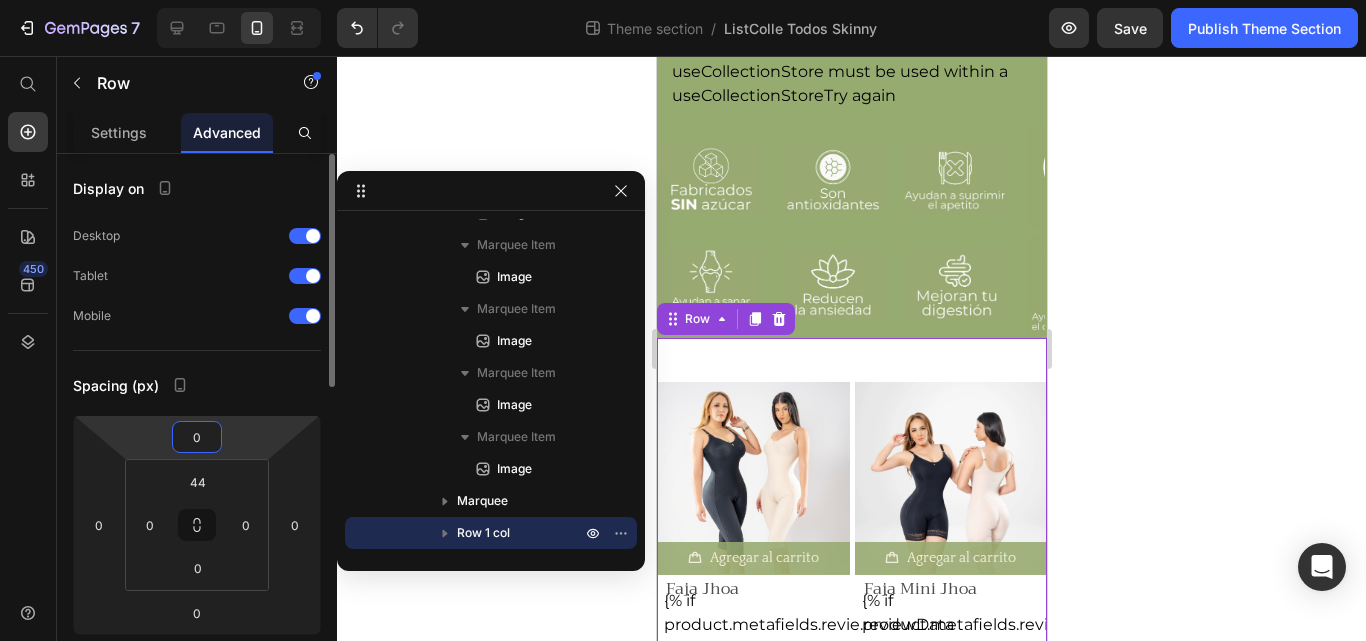 click on "0" at bounding box center (197, 437) 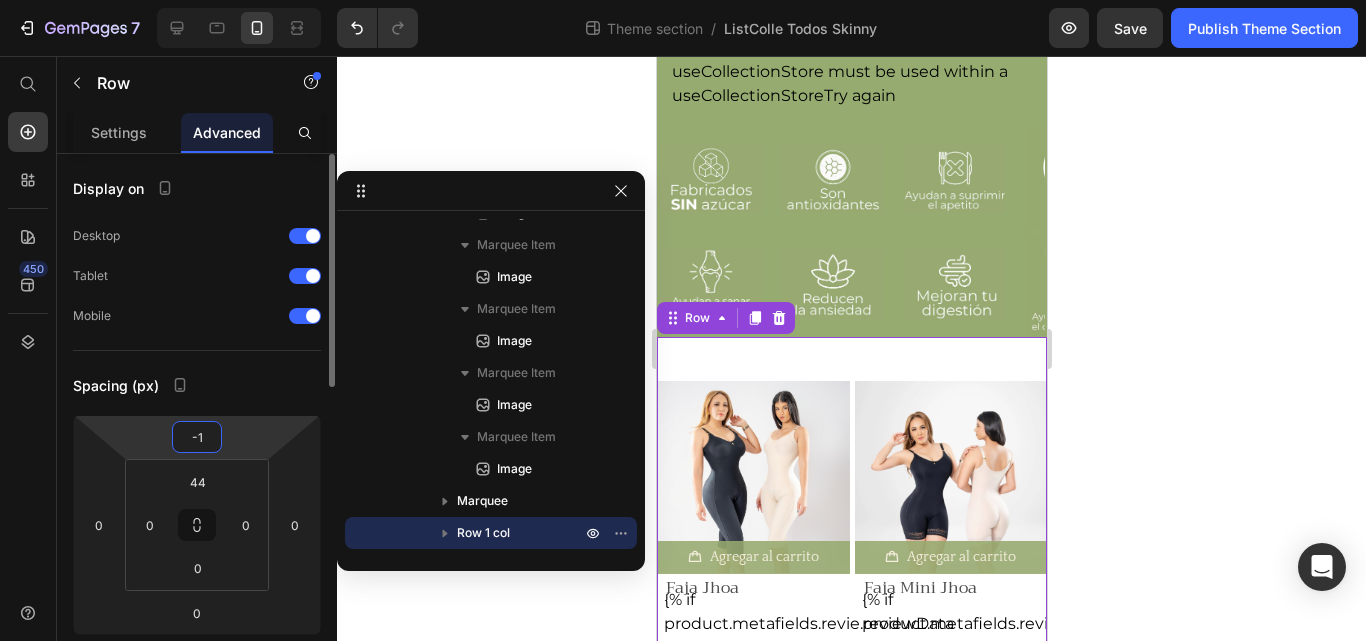 type on "-10" 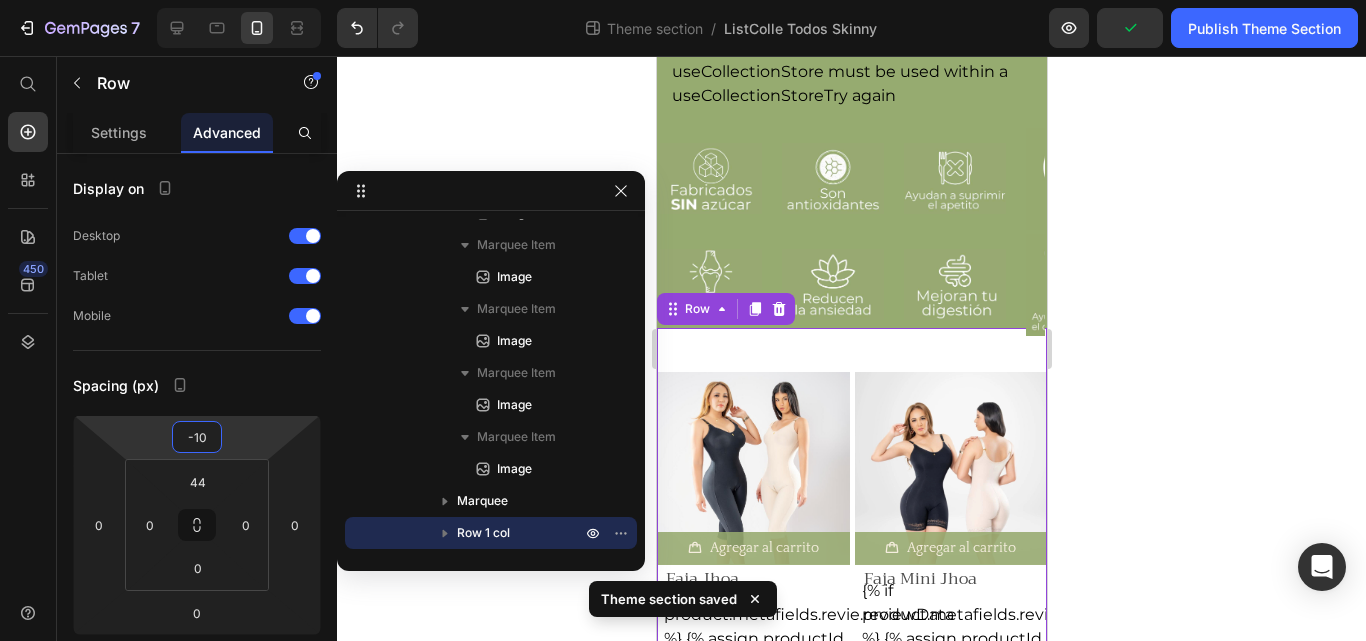 click 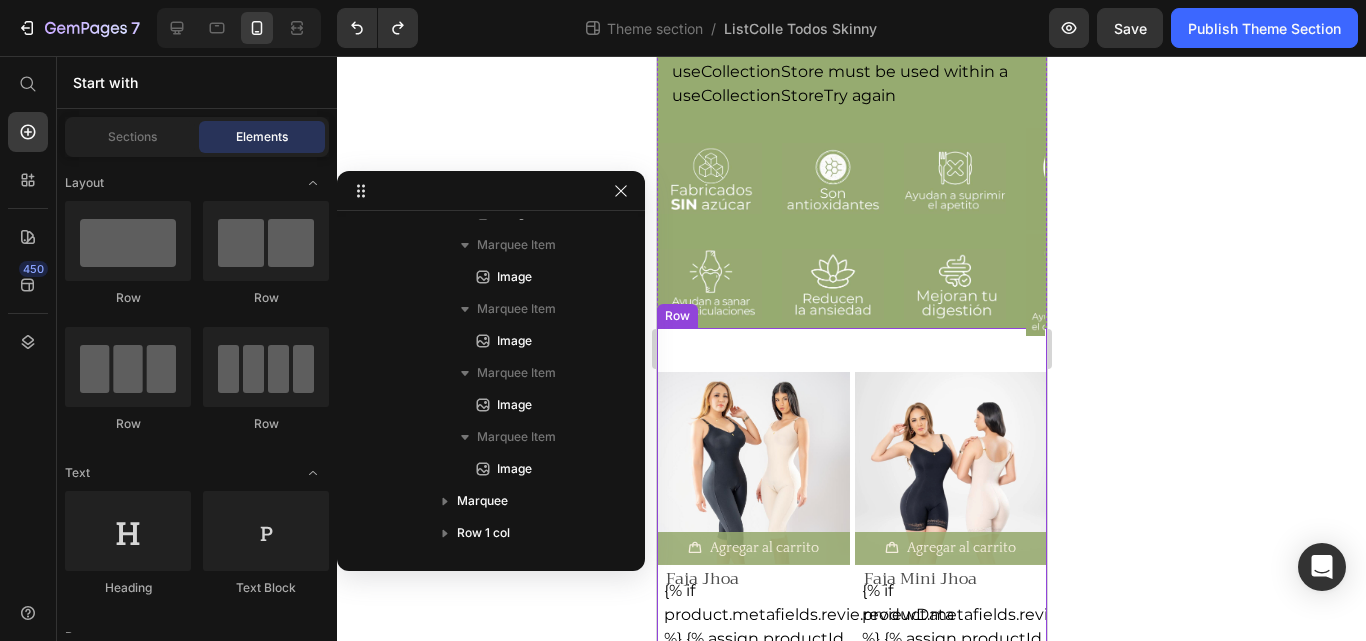 click on "Custom Code $149.99 USD Product Price Color: Negro Negro Negro Beige Beige Talla: XS 2XS 2XS 2XS XS XS XS S S S M M M L L L XL XL XL 2XL 2XL 2XL 3XL 3XL 3XL Product Variants & Swatches Row Product Images
Agregar al carrito Add to Cart Faja Mini Jhoa Product Title
{% if product.metafields.revie.reviewData %}
{% assign productId = product.metafields.revie.reviewProductList[0].product.productId | plus: 0 %}
{% if product.id == productId %}
({{ product.metafields.revie.reviewData.reviewCount }})
{% endif %}
{% endif %}
Custom Code $129.31 USD Product Price Color: Negro Negro Negro Beige Beige Talla: 2XS 2XS 2XS 2XS XS XS XS S S S M M M L L L XL" at bounding box center [851, 2463] 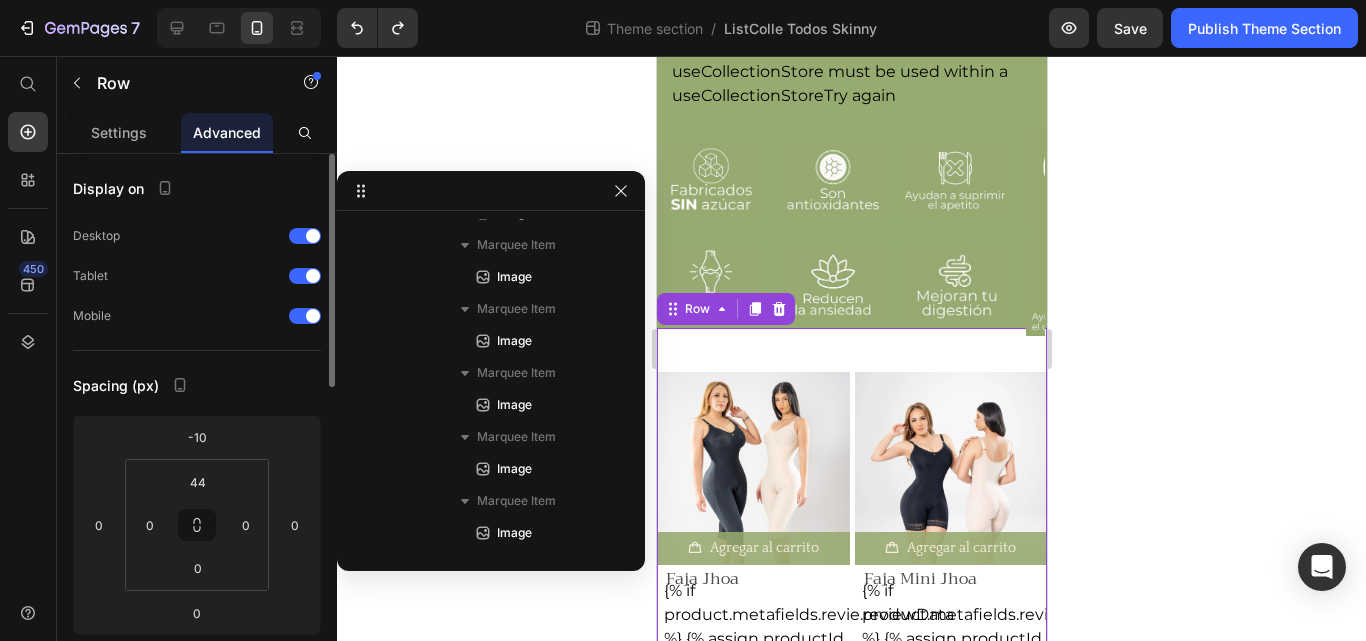 scroll, scrollTop: 790, scrollLeft: 0, axis: vertical 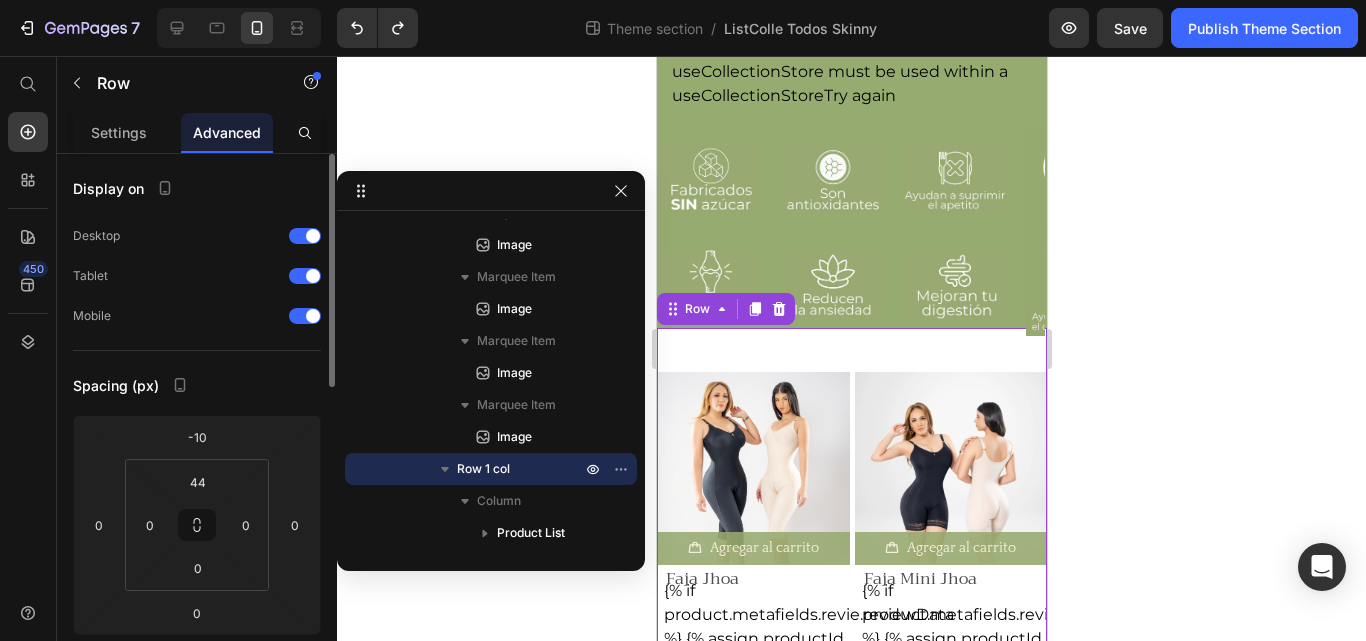 type on "0" 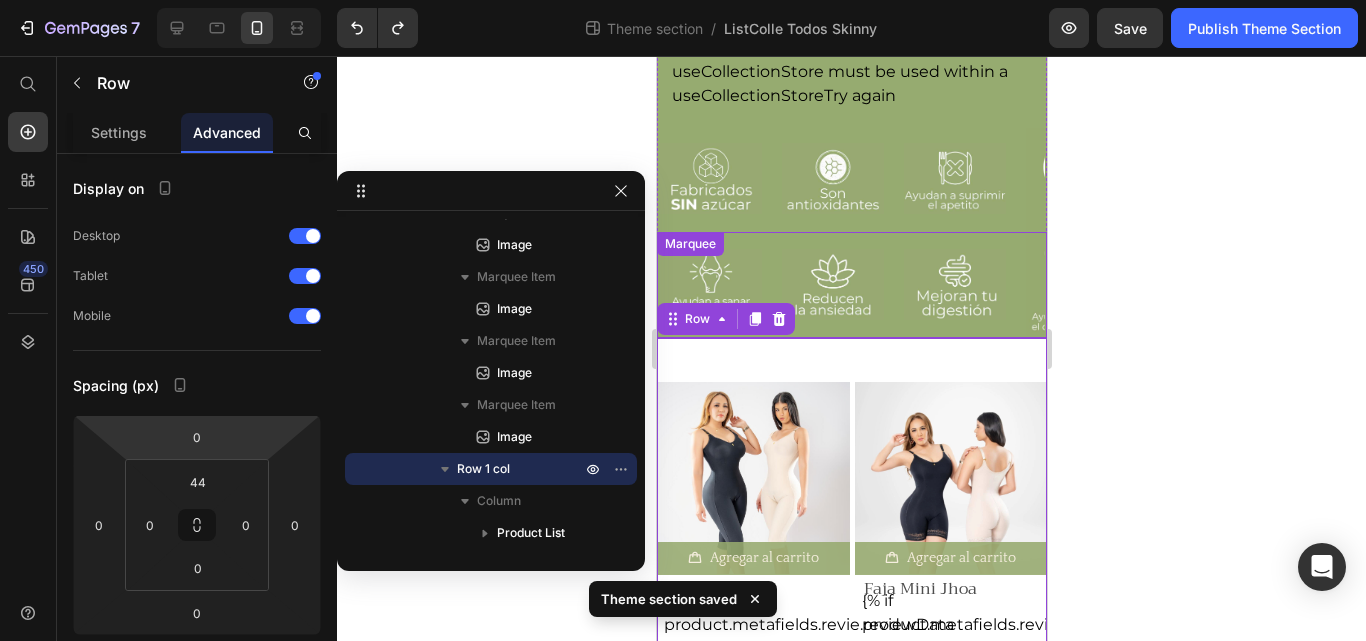click on "Image Image Image Image Image" at bounding box center [964, 285] 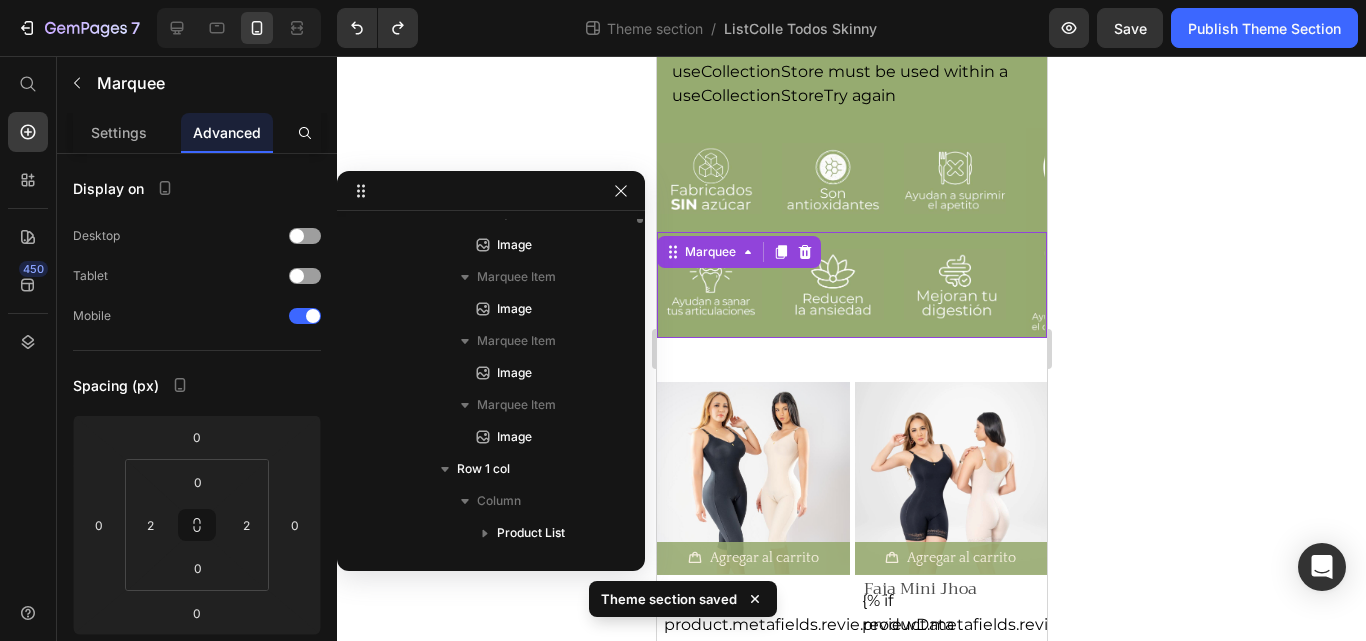 scroll, scrollTop: 539, scrollLeft: 0, axis: vertical 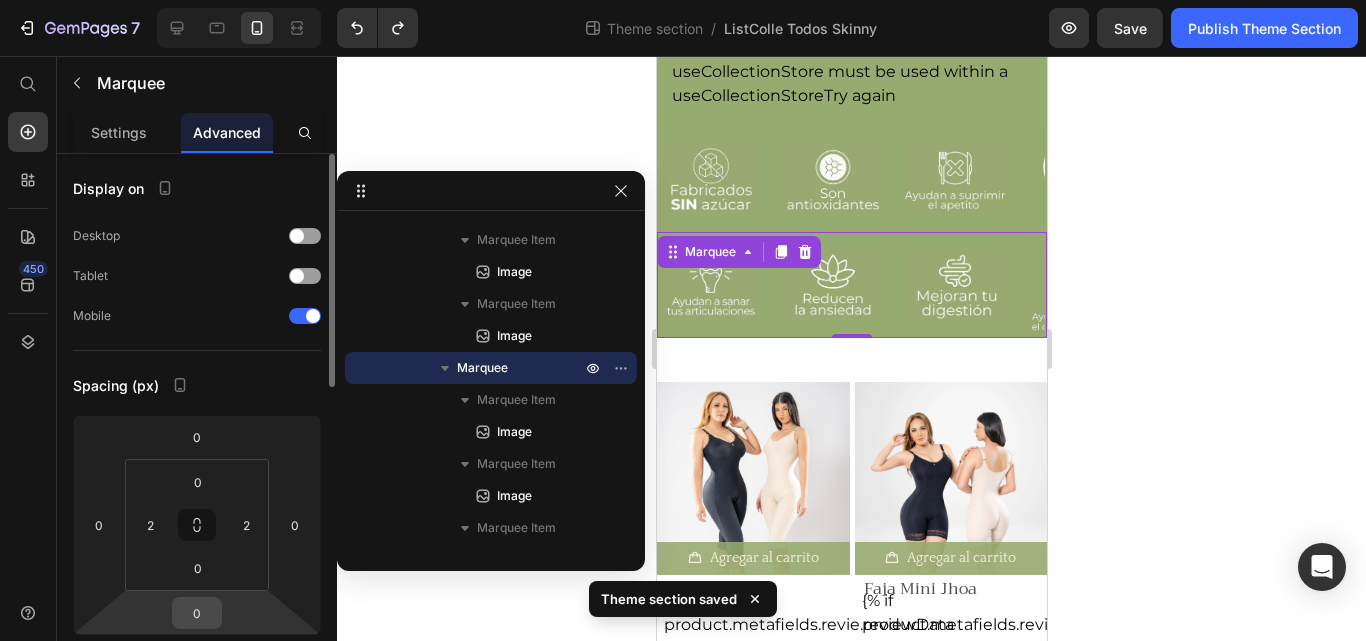 click on "0" at bounding box center (197, 613) 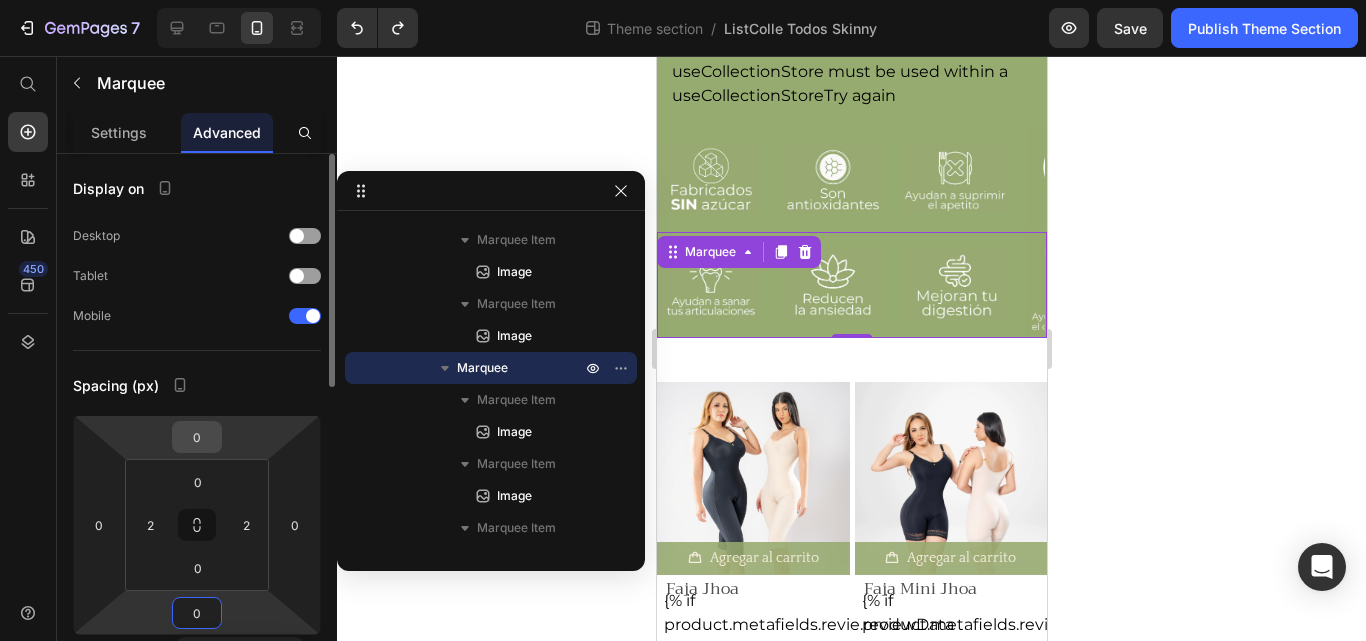 click on "0" at bounding box center (197, 437) 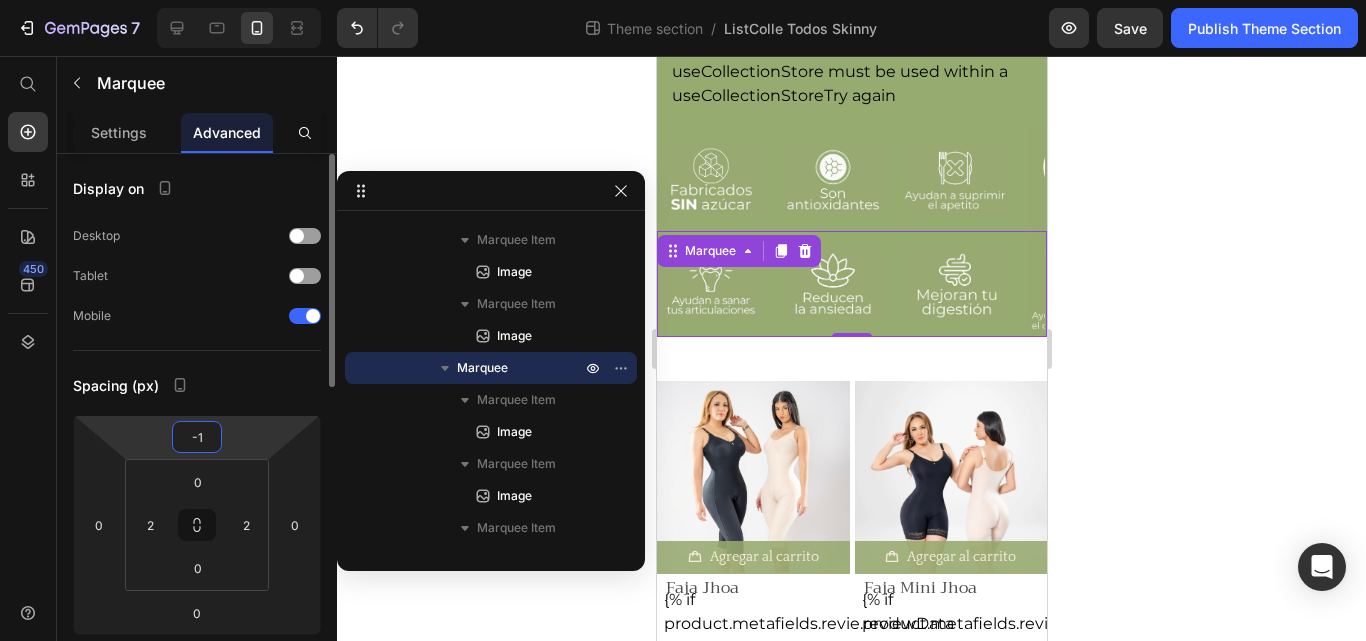type on "-10" 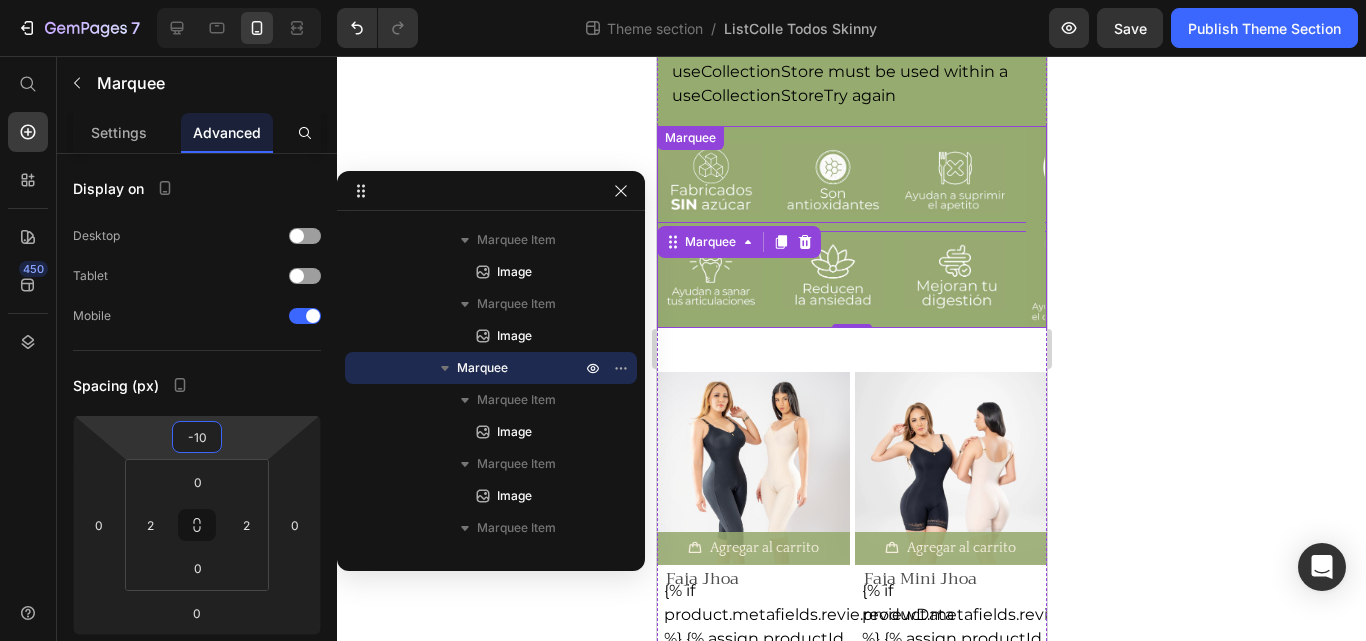 click on "Image Image Image Image Image Image" at bounding box center (1025, 179) 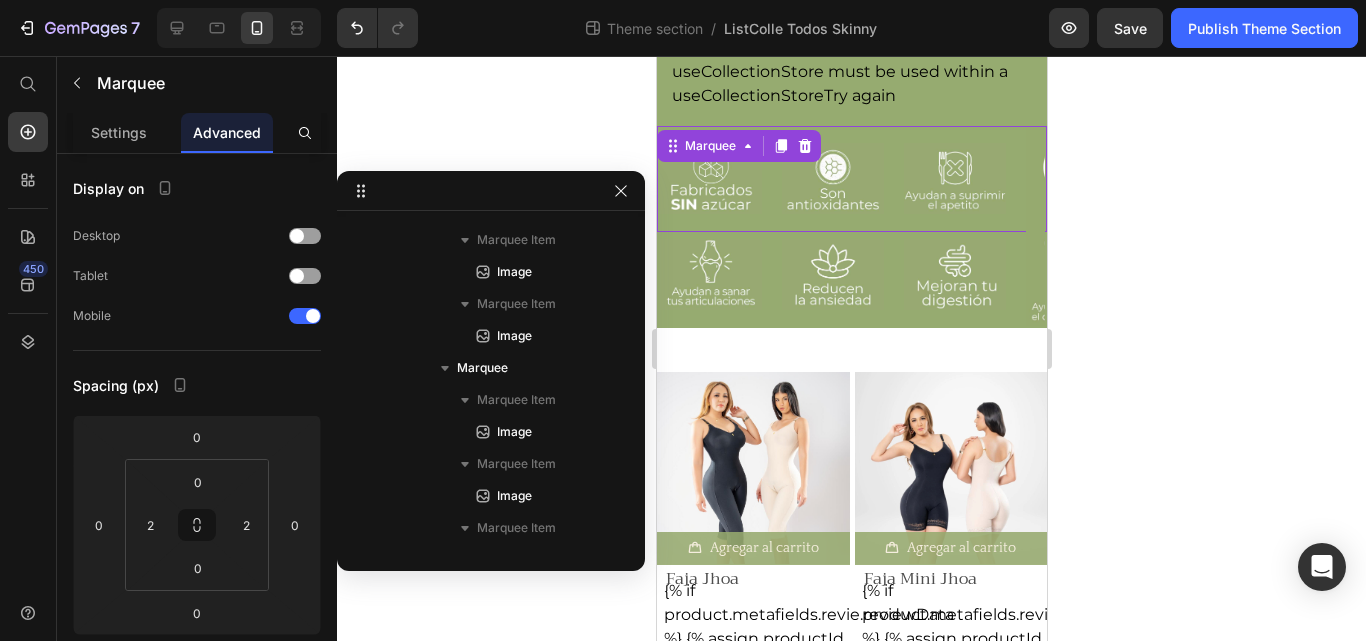 scroll, scrollTop: 123, scrollLeft: 0, axis: vertical 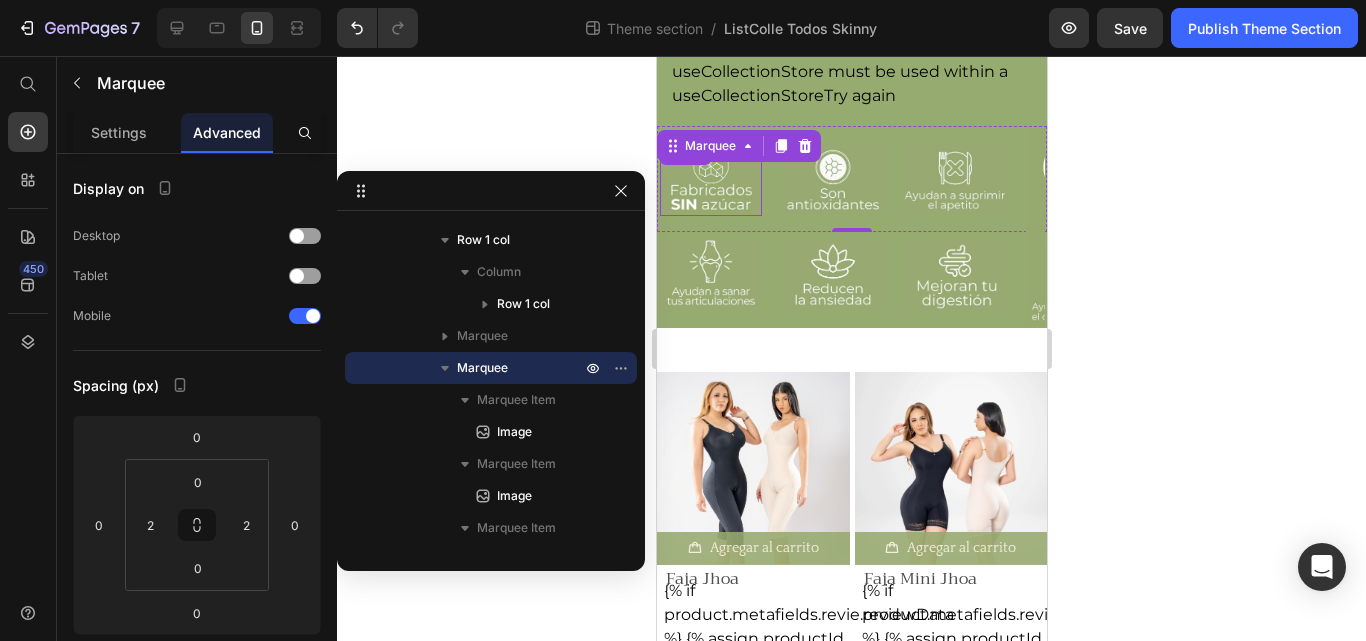 click on "Image" at bounding box center (710, 178) 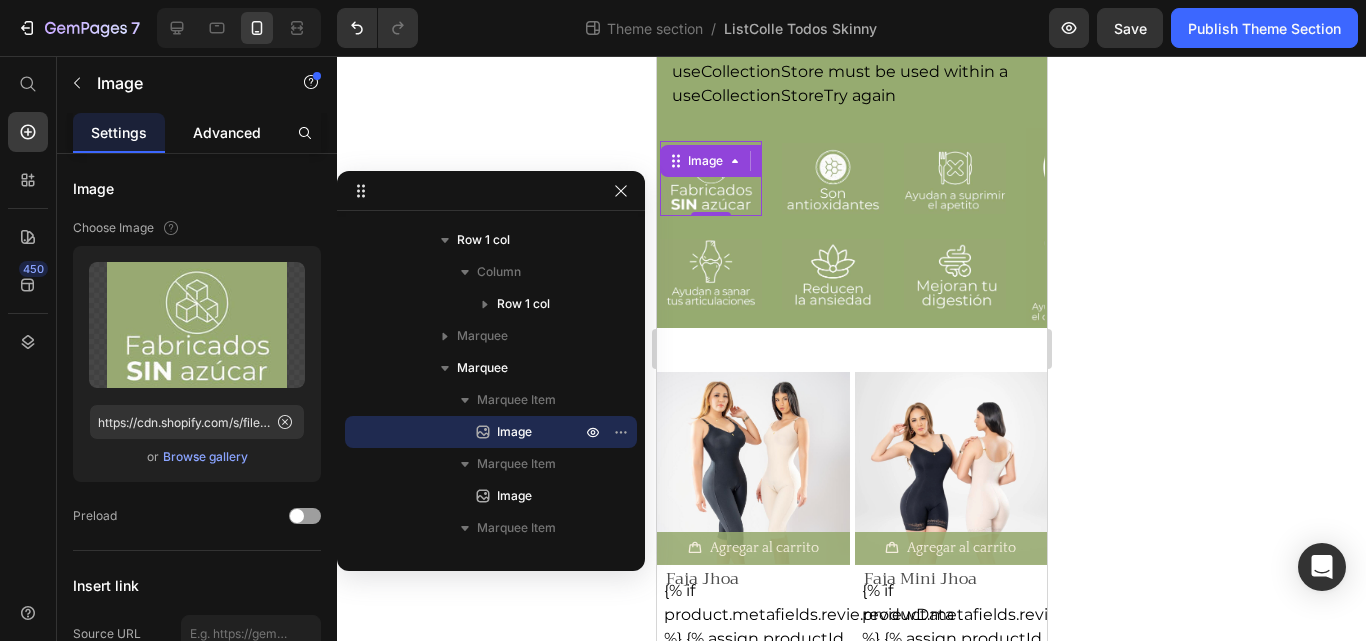 click on "Advanced" at bounding box center [227, 132] 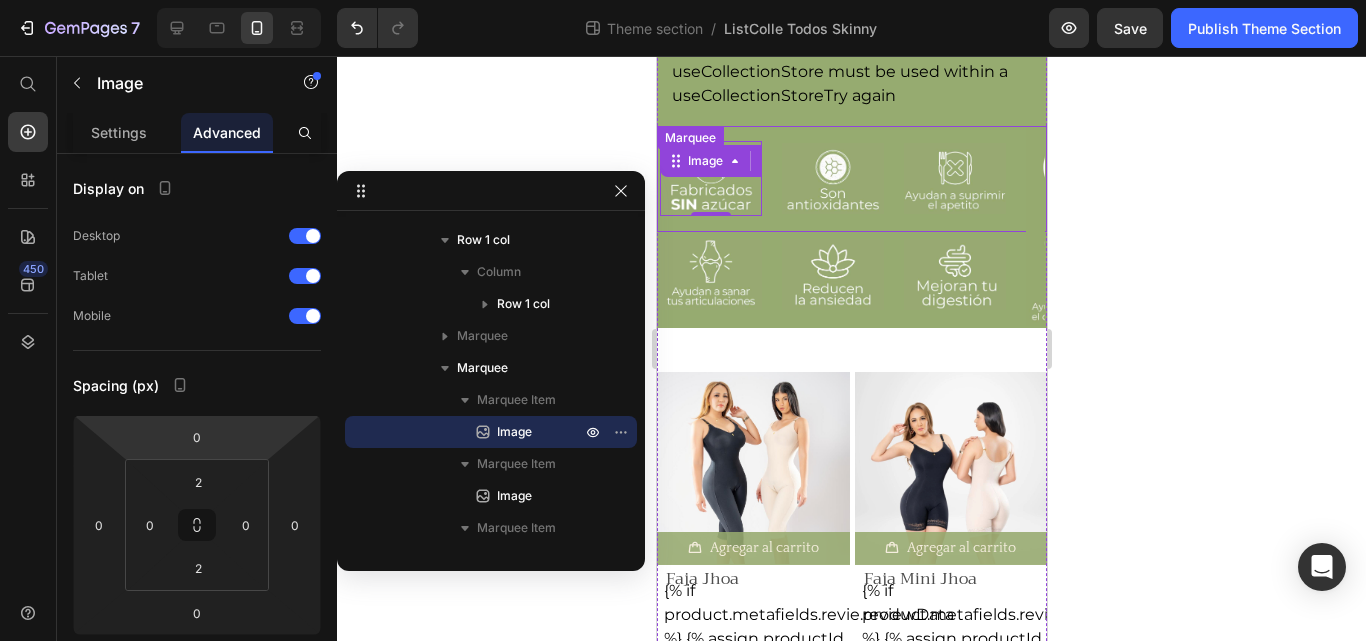click on "Image   0 Image Image Image Image Image" at bounding box center [1025, 179] 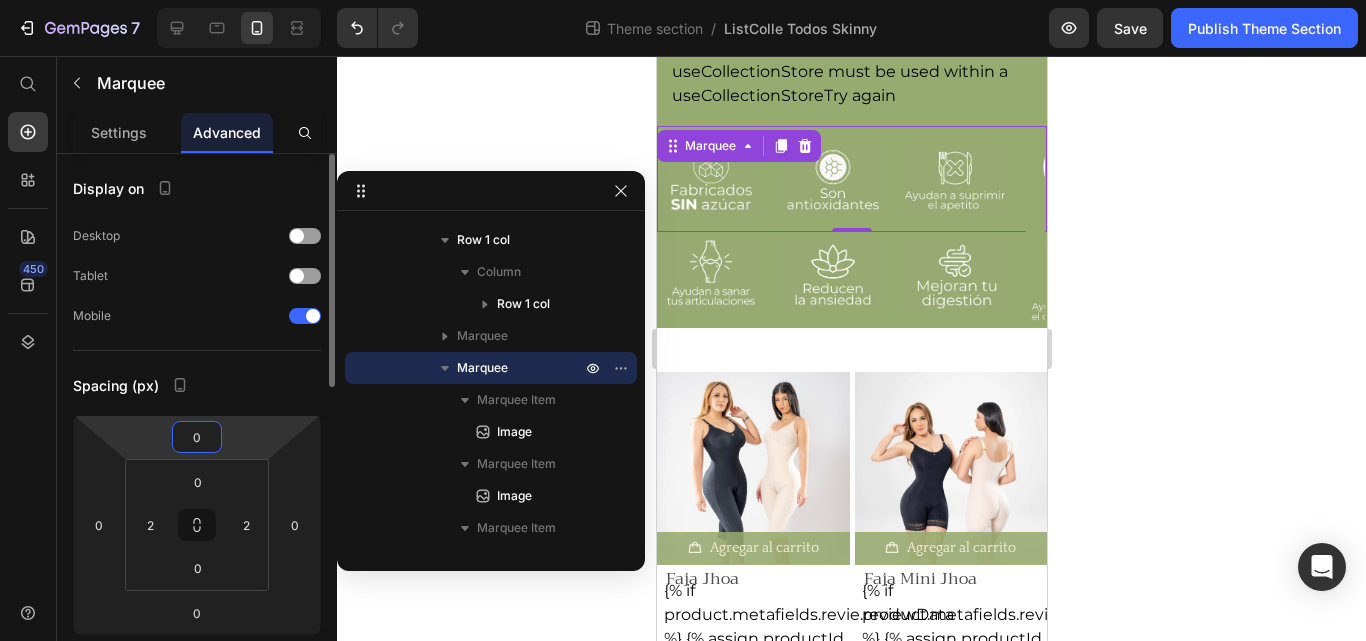click on "0" at bounding box center (197, 437) 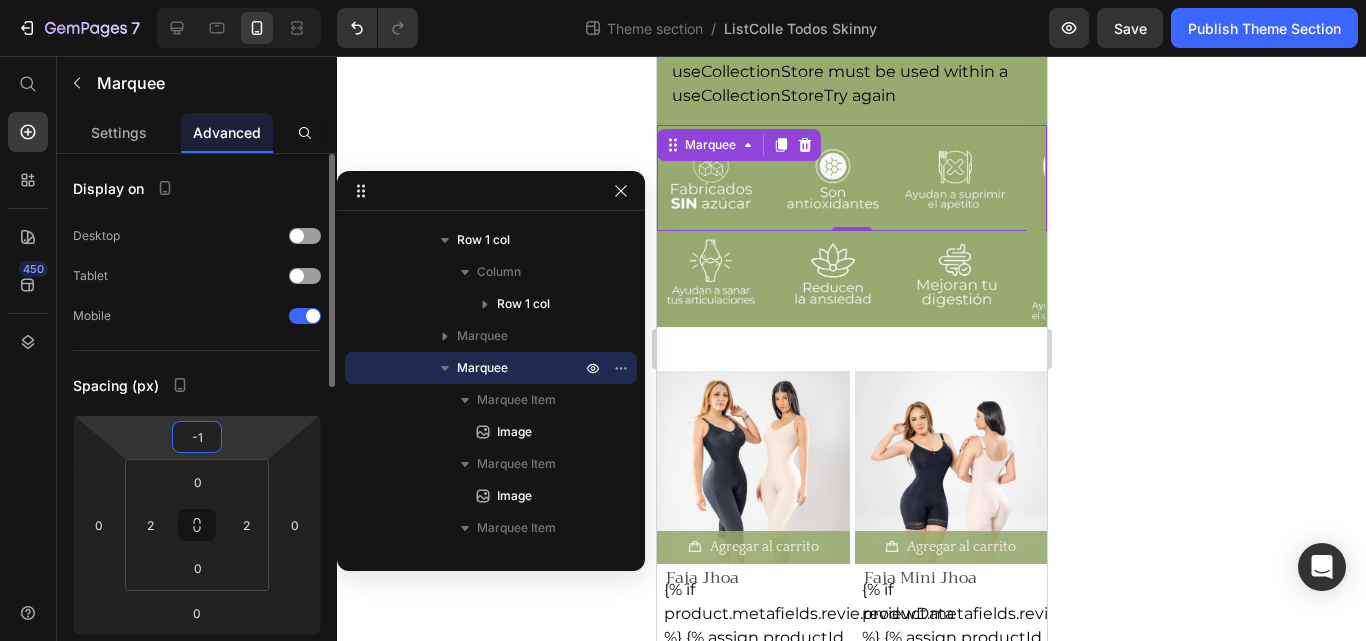 type on "-10" 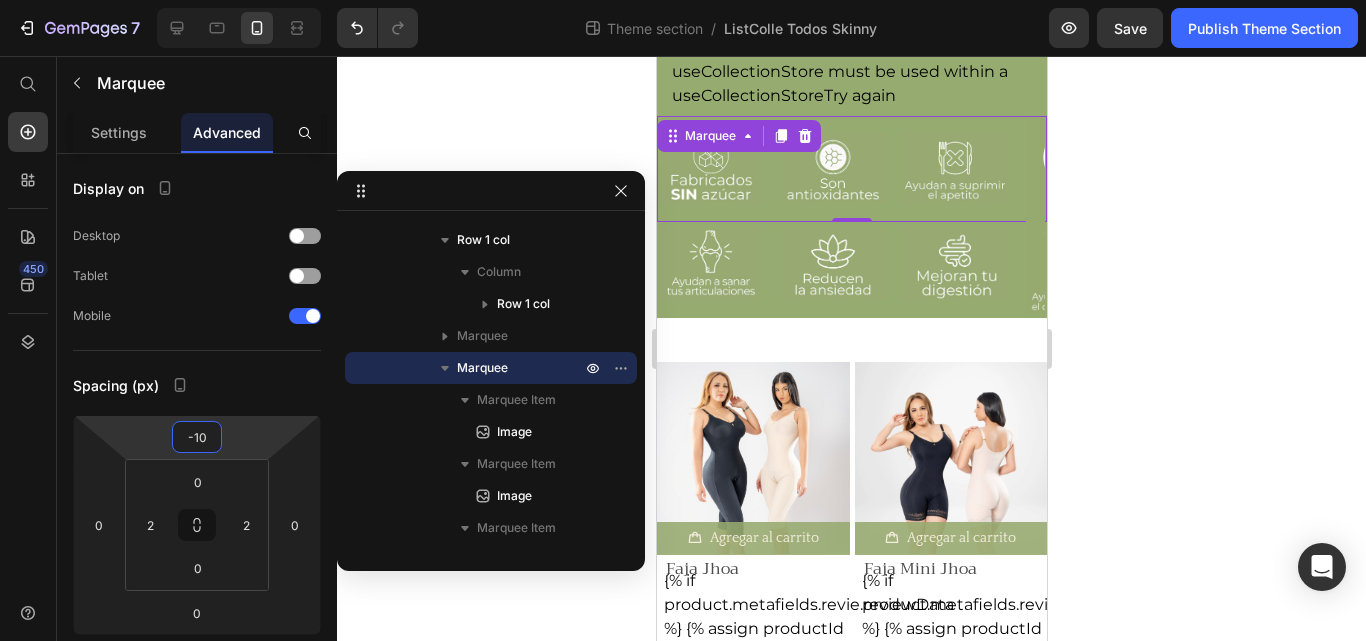 click 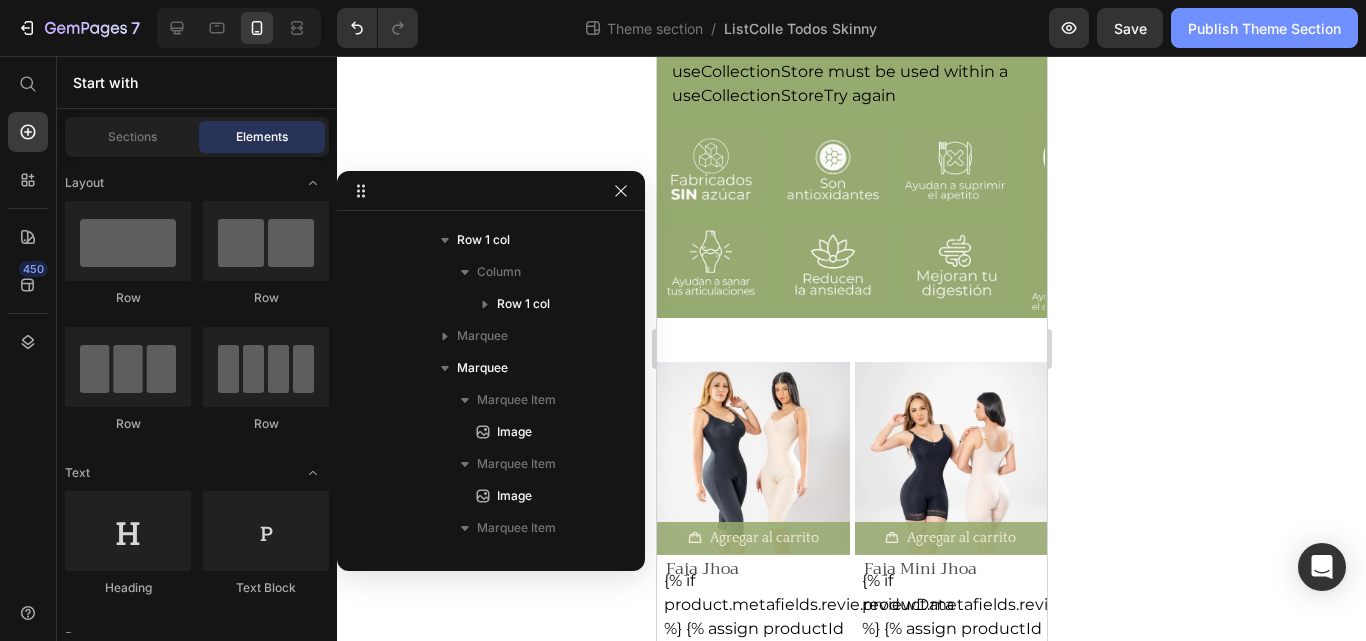 click on "Publish Theme Section" at bounding box center [1264, 28] 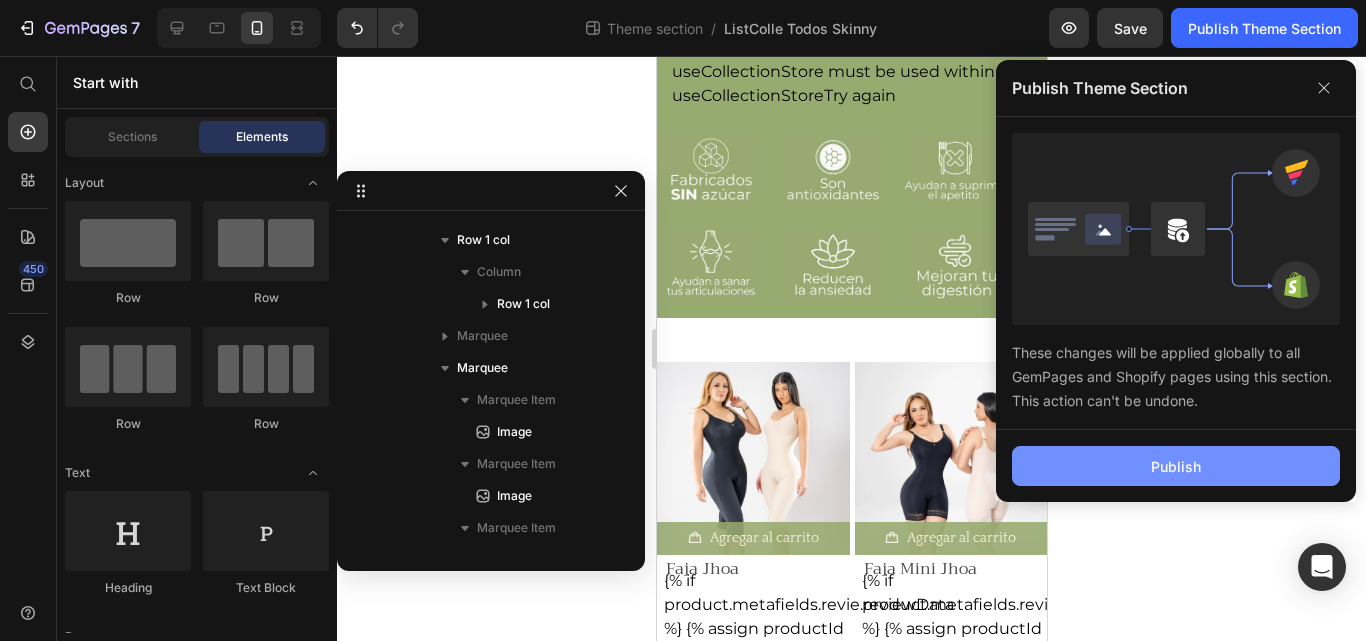 click on "Publish" at bounding box center (1176, 466) 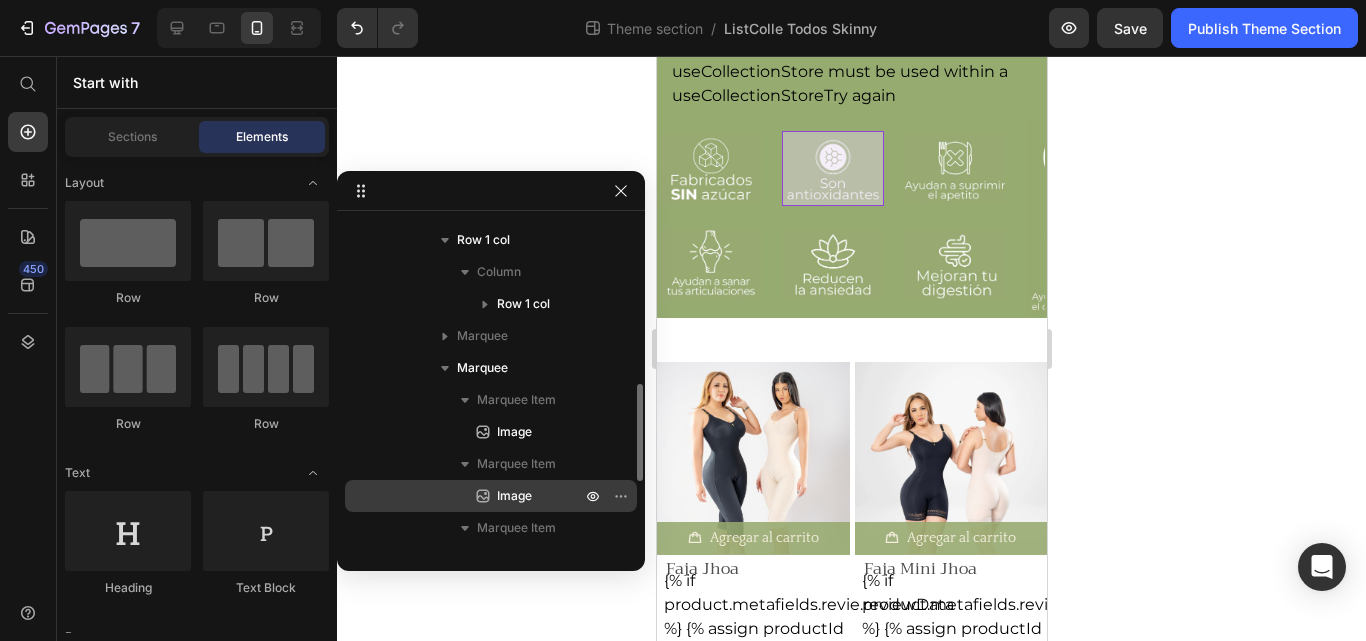 scroll, scrollTop: 223, scrollLeft: 0, axis: vertical 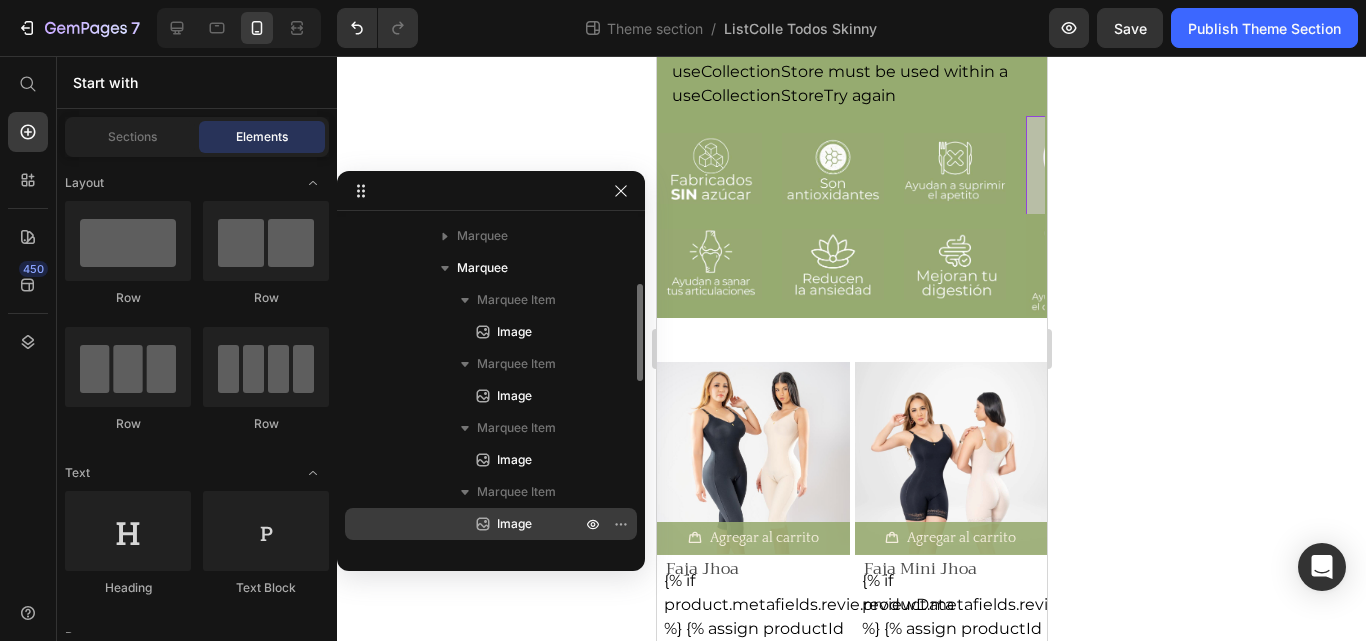 click on "Image" at bounding box center [514, 524] 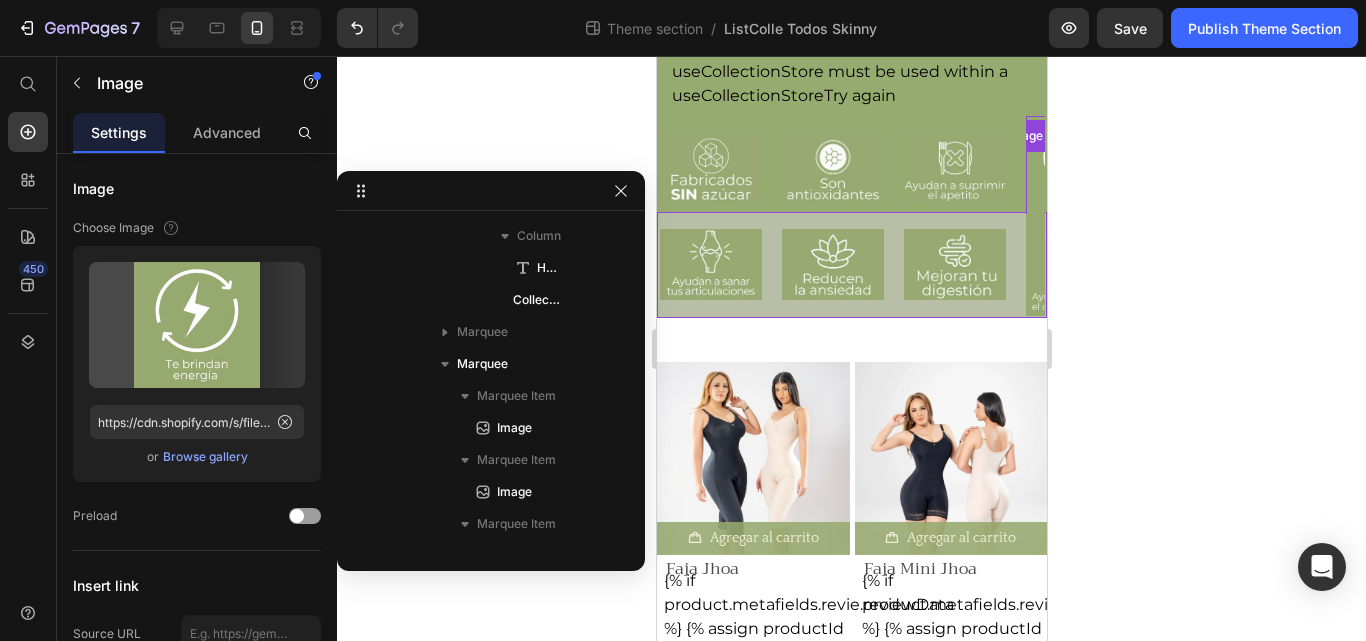 scroll, scrollTop: 475, scrollLeft: 0, axis: vertical 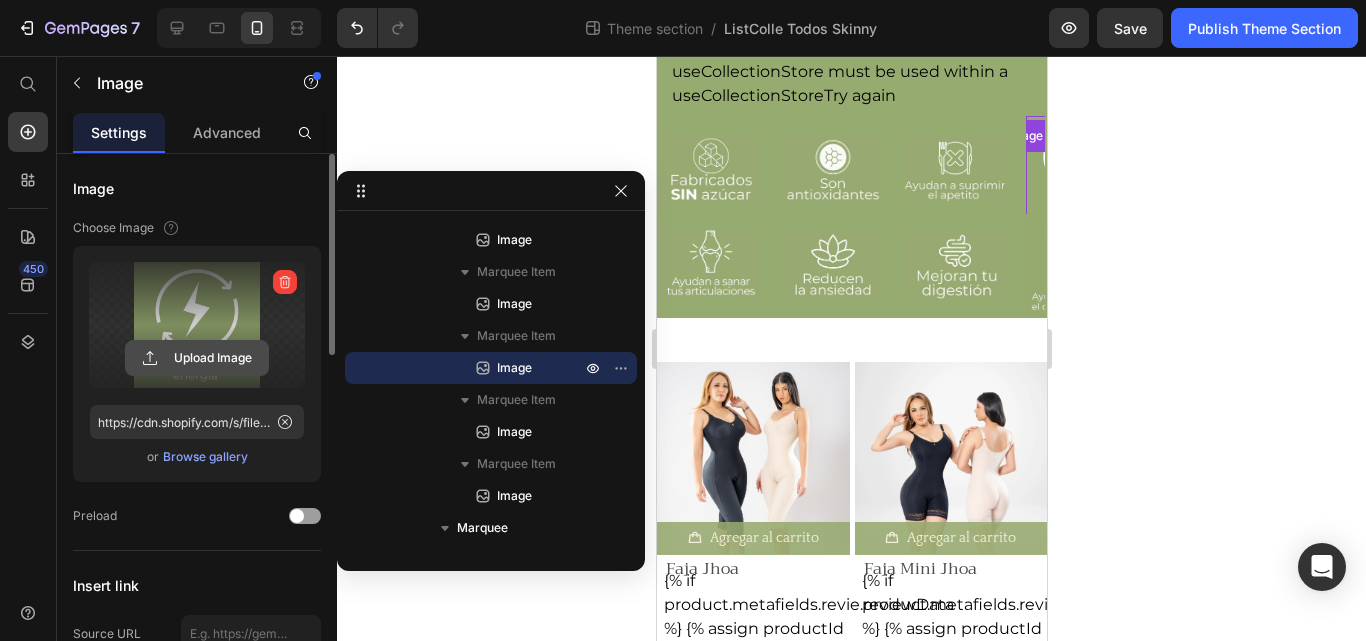 click 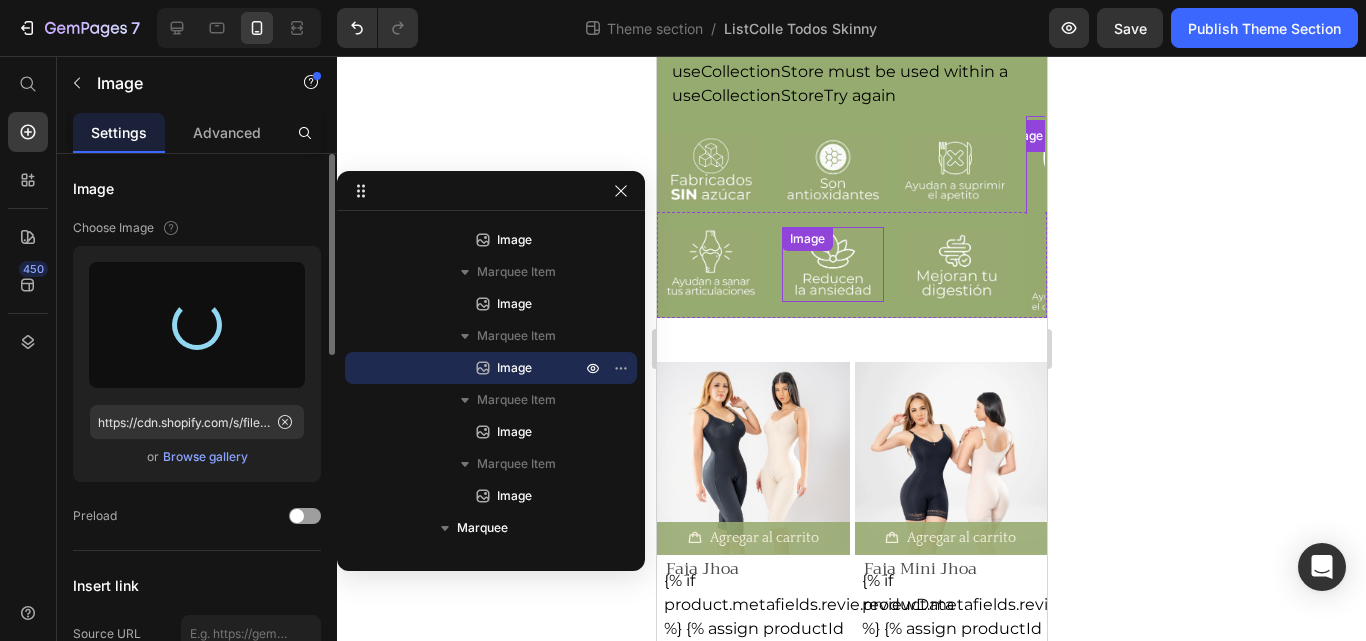 type on "https://cdn.shopify.com/s/files/1/0483/6697/7184/files/gempages_493881581811795061-6aea9beb-6a10-483b-b995-4e2479ad86c7.jpg" 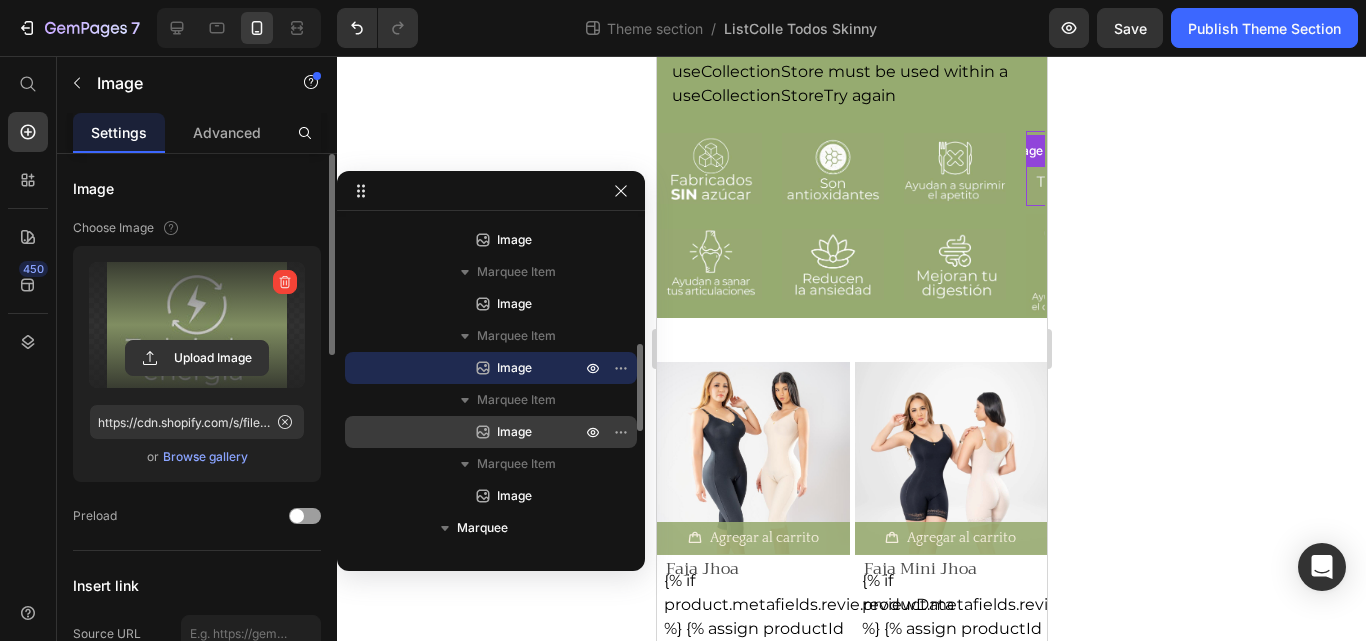 click on "Image" at bounding box center [514, 432] 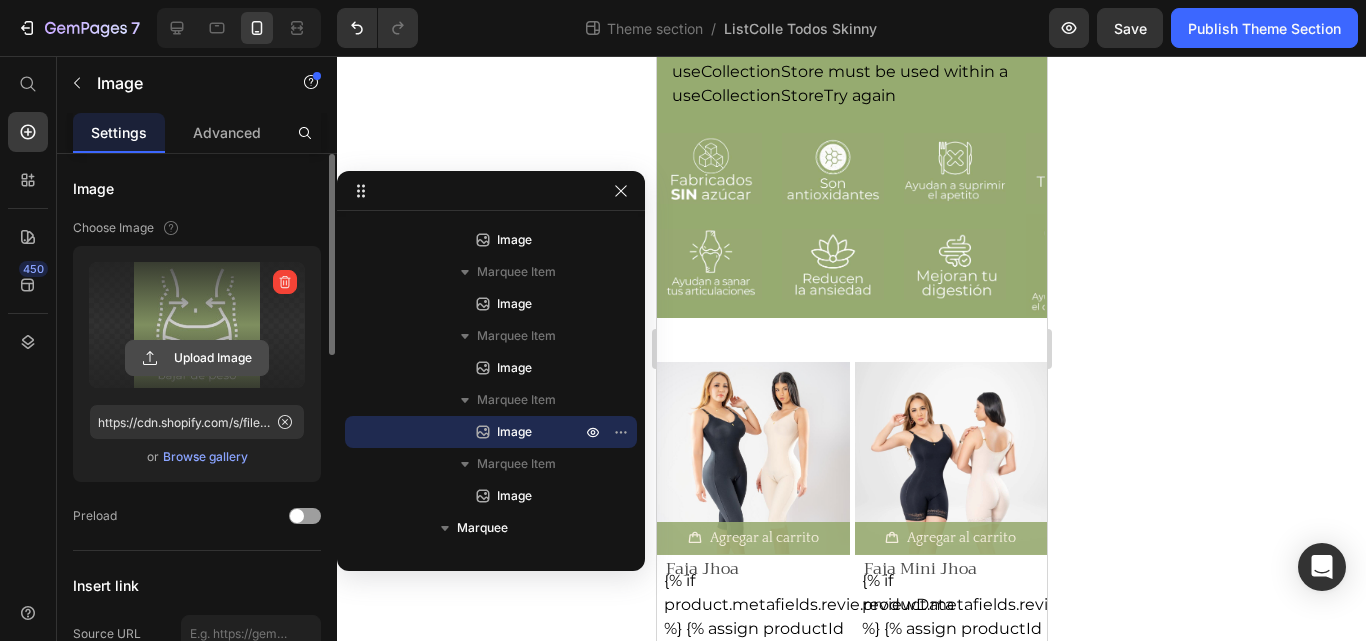 click 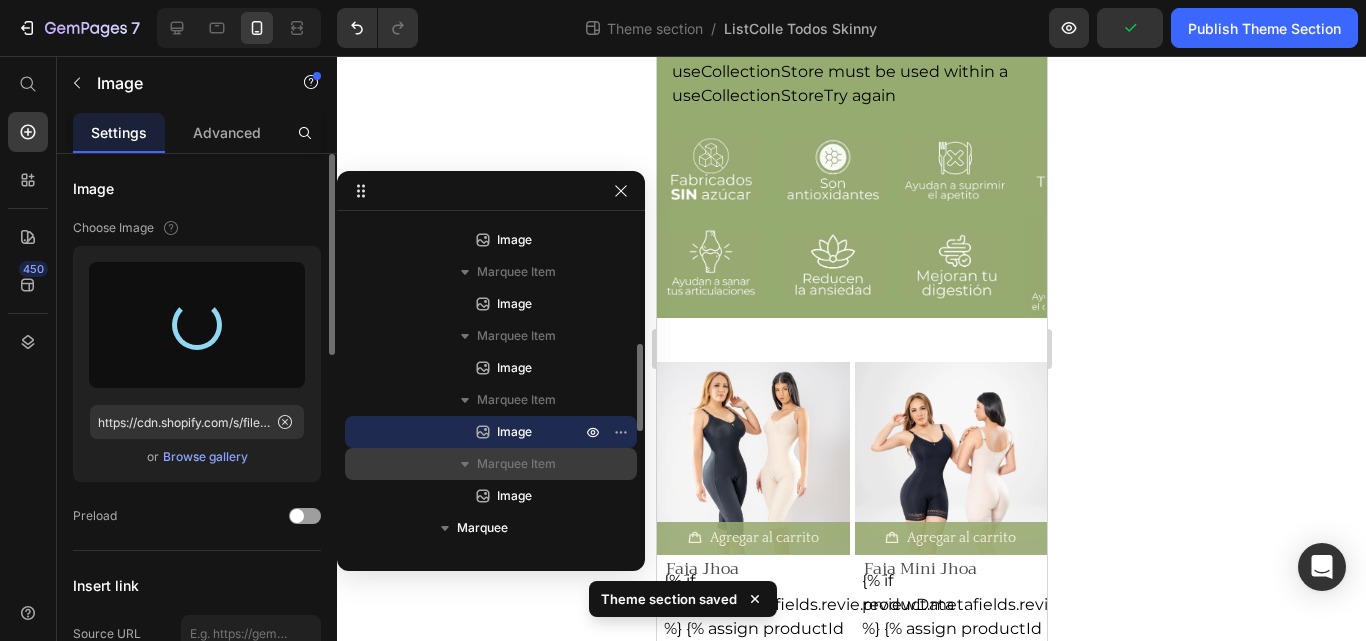 type on "https://cdn.shopify.com/s/files/1/0483/6697/7184/files/gempages_493881581811795061-78e4f274-8cb8-4094-b6c7-4c9dd3fee3ea.jpg" 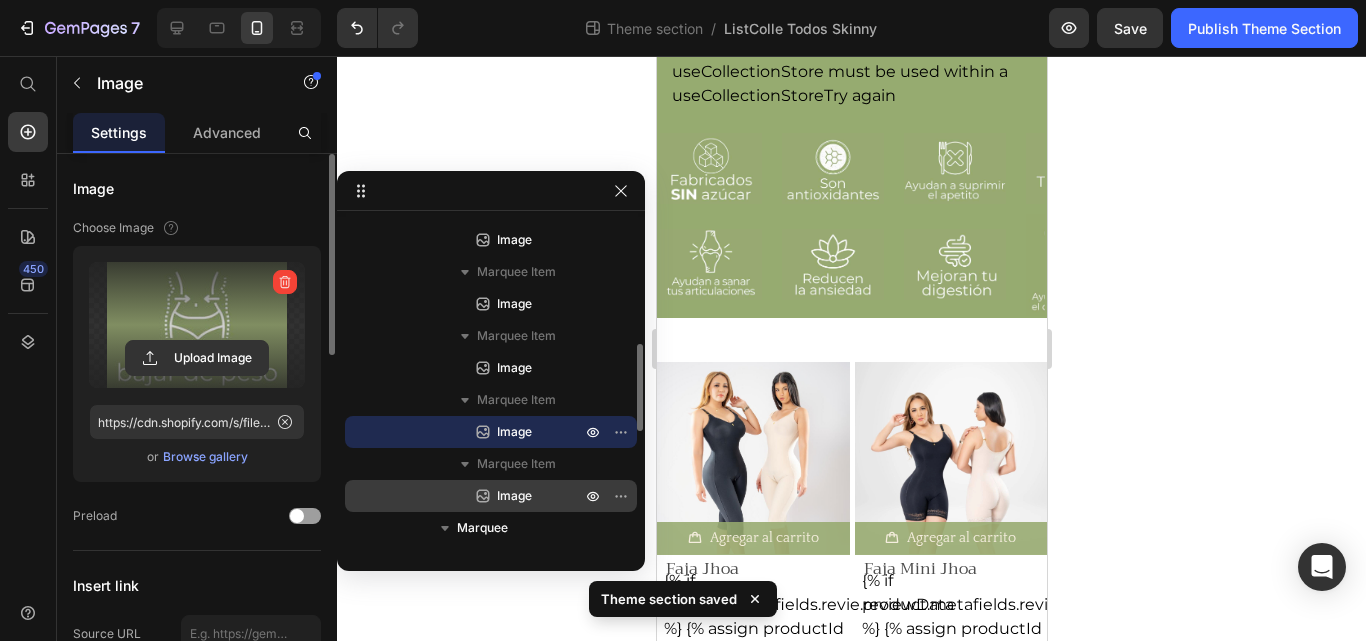click on "Image" at bounding box center [517, 496] 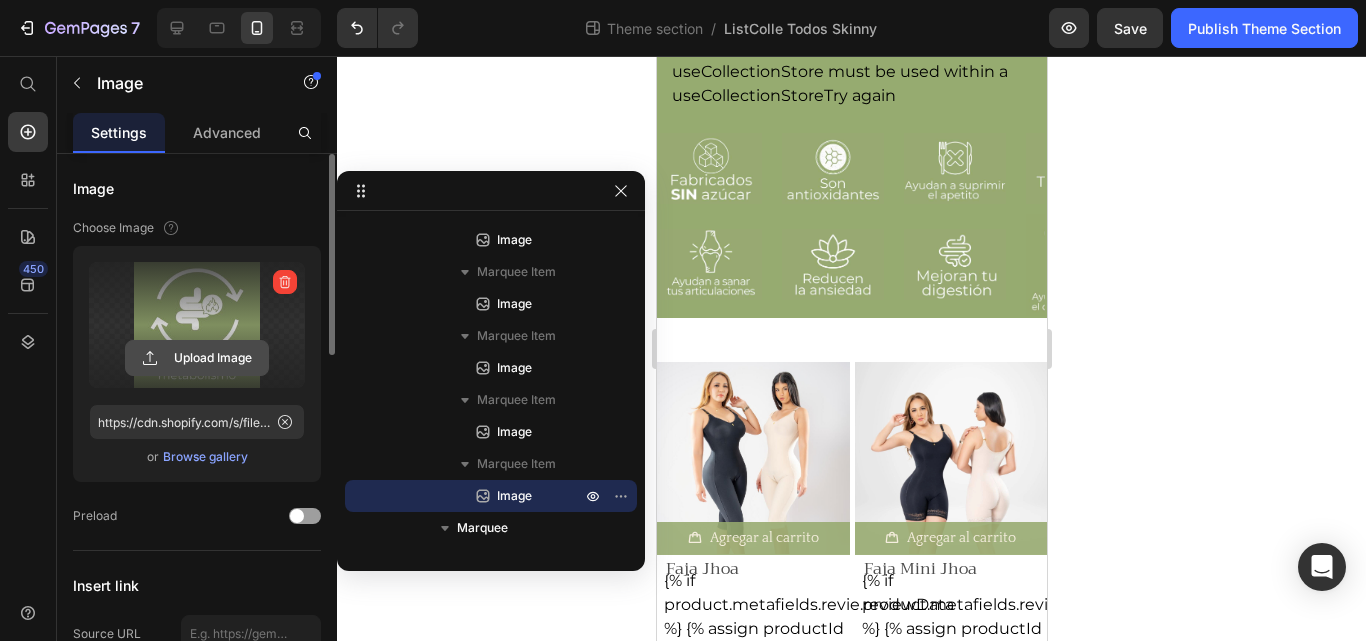 click 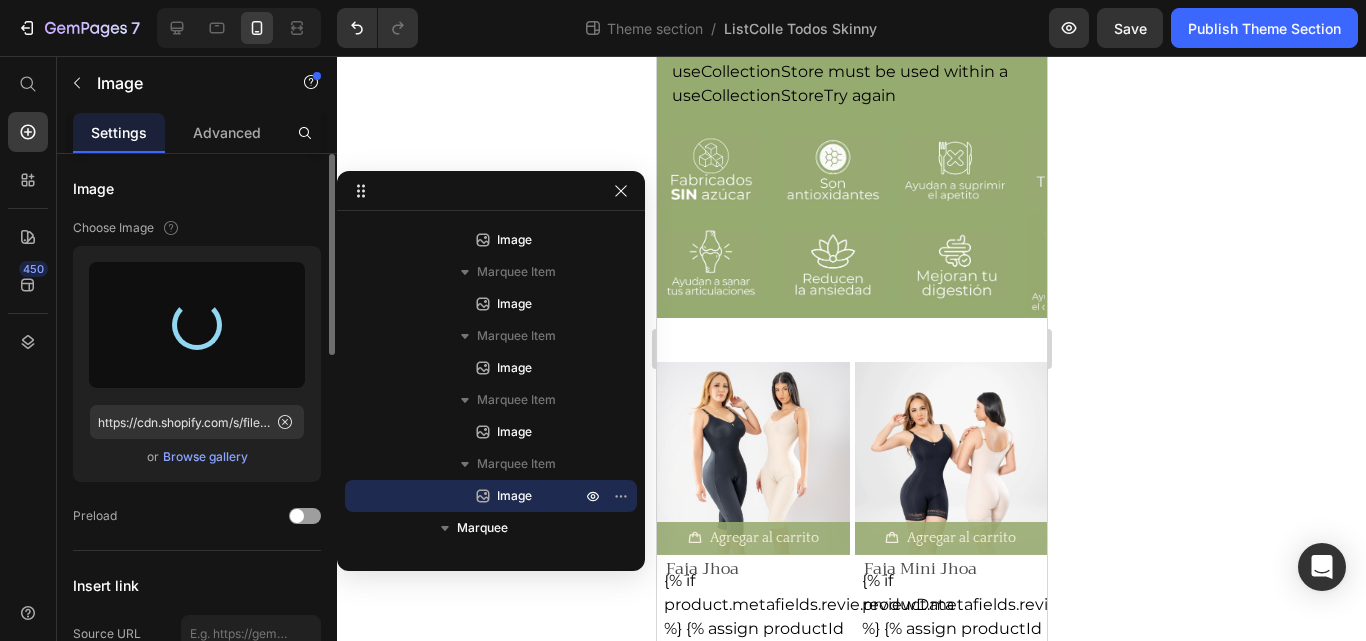 type on "https://cdn.shopify.com/s/files/1/0483/6697/7184/files/gempages_493881581811795061-b2851b25-855b-48db-bc60-c0aeb67726ee.jpg" 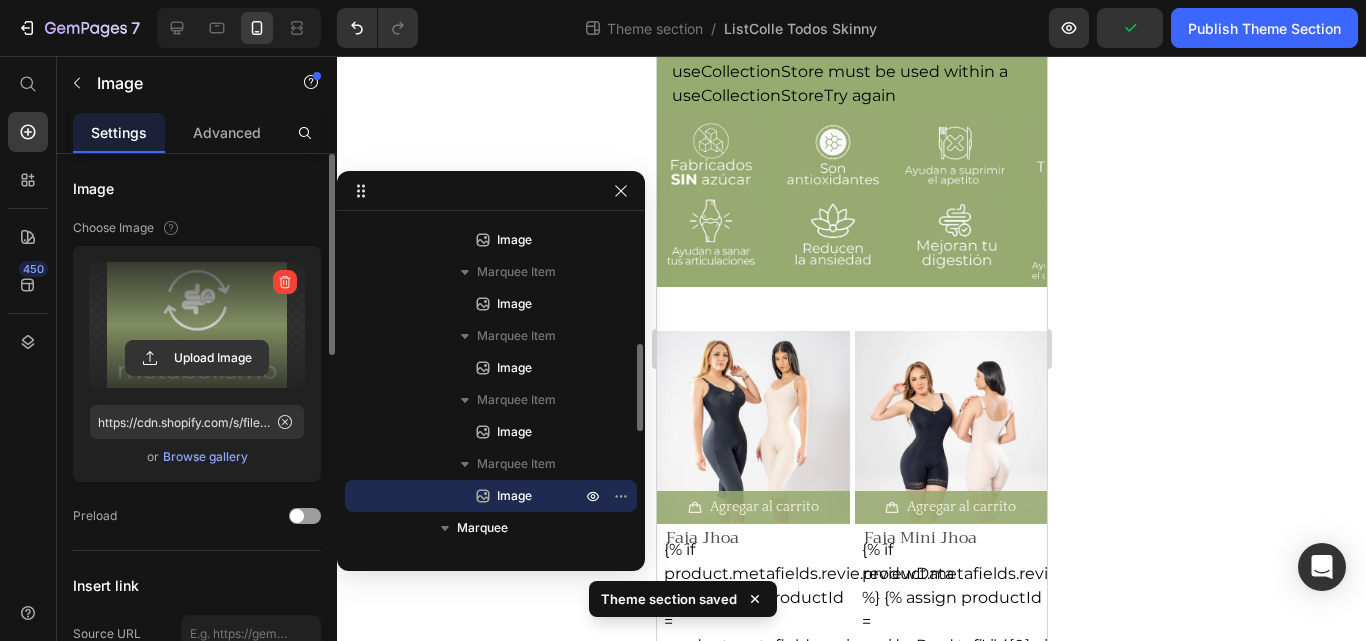 scroll, scrollTop: 675, scrollLeft: 0, axis: vertical 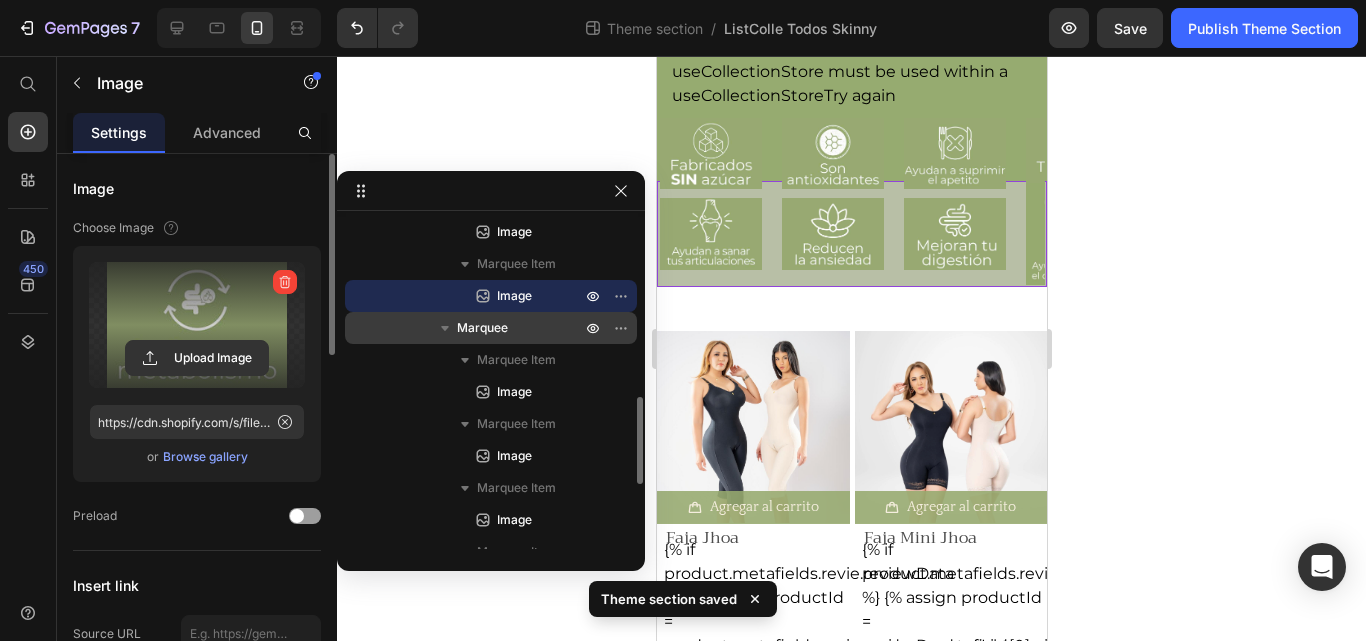 click on "Marquee" at bounding box center [521, 328] 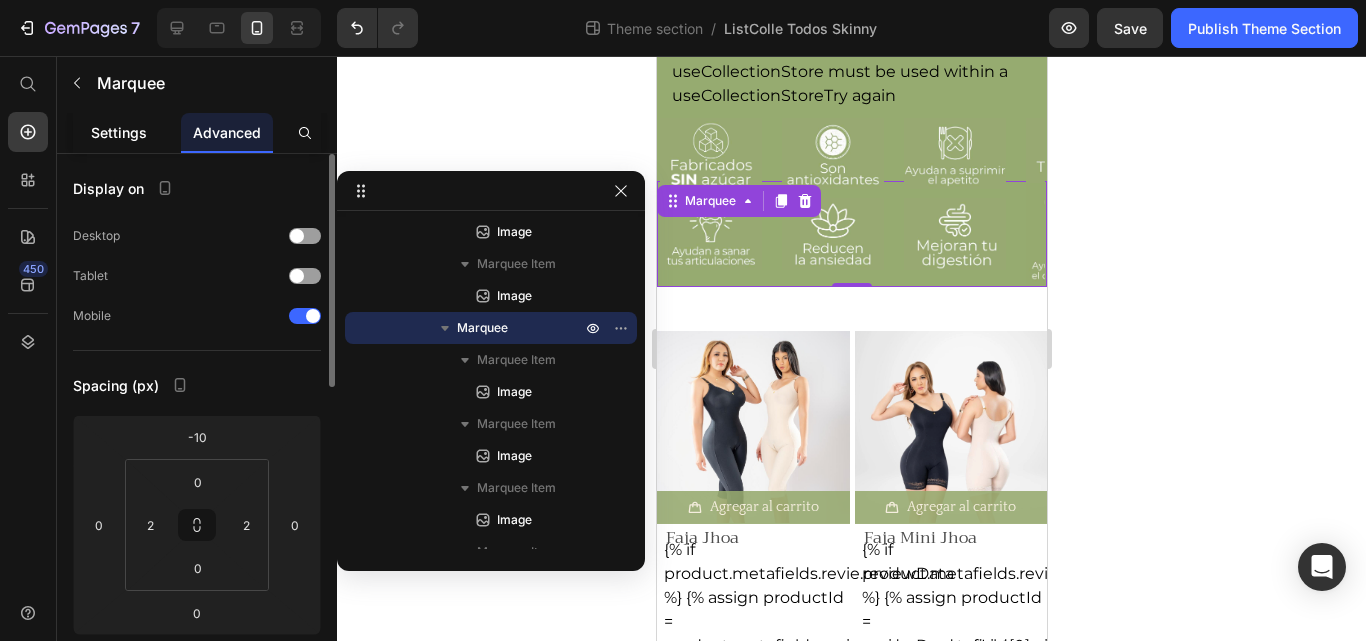 click on "Settings" 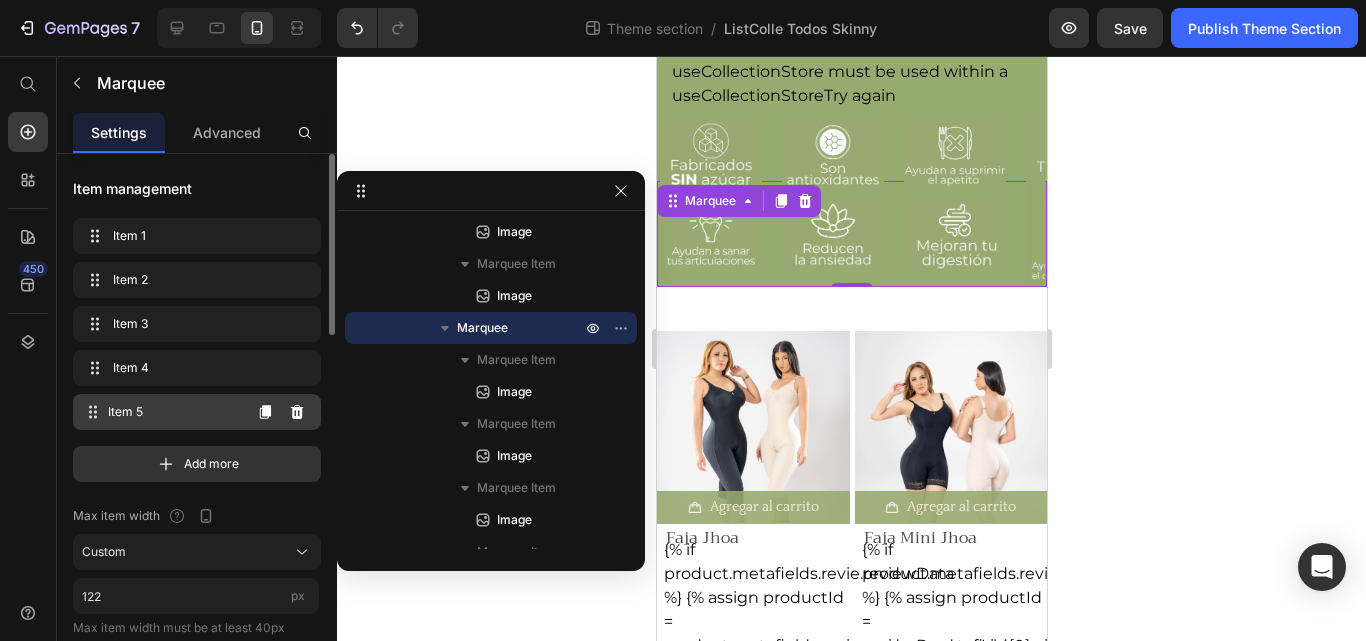click on "Item 5" at bounding box center (174, 412) 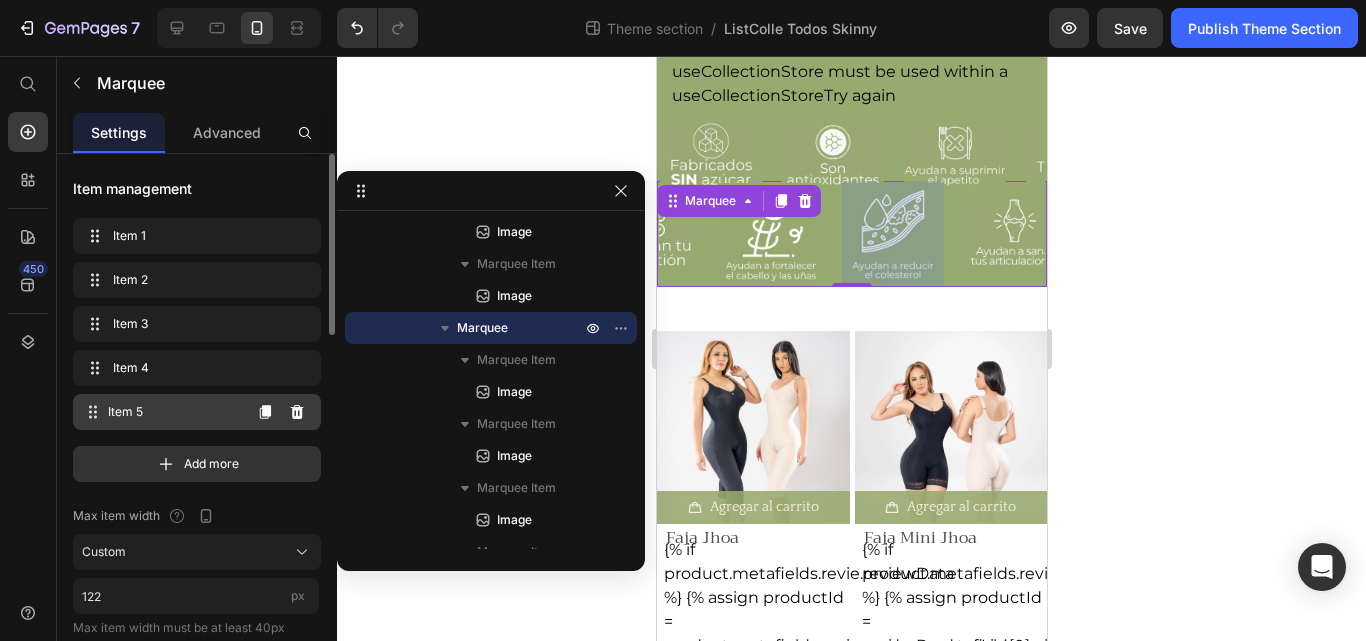 scroll, scrollTop: 0, scrollLeft: 355, axis: horizontal 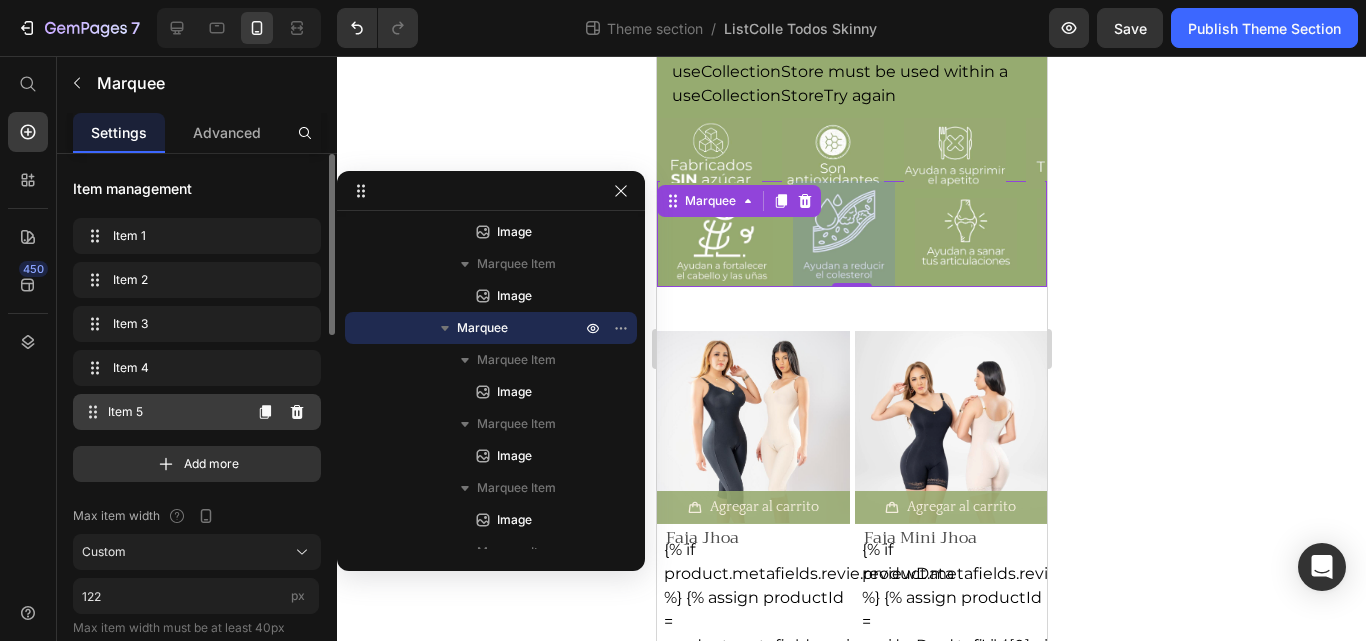 click on "Item 5 Item 5" at bounding box center [161, 412] 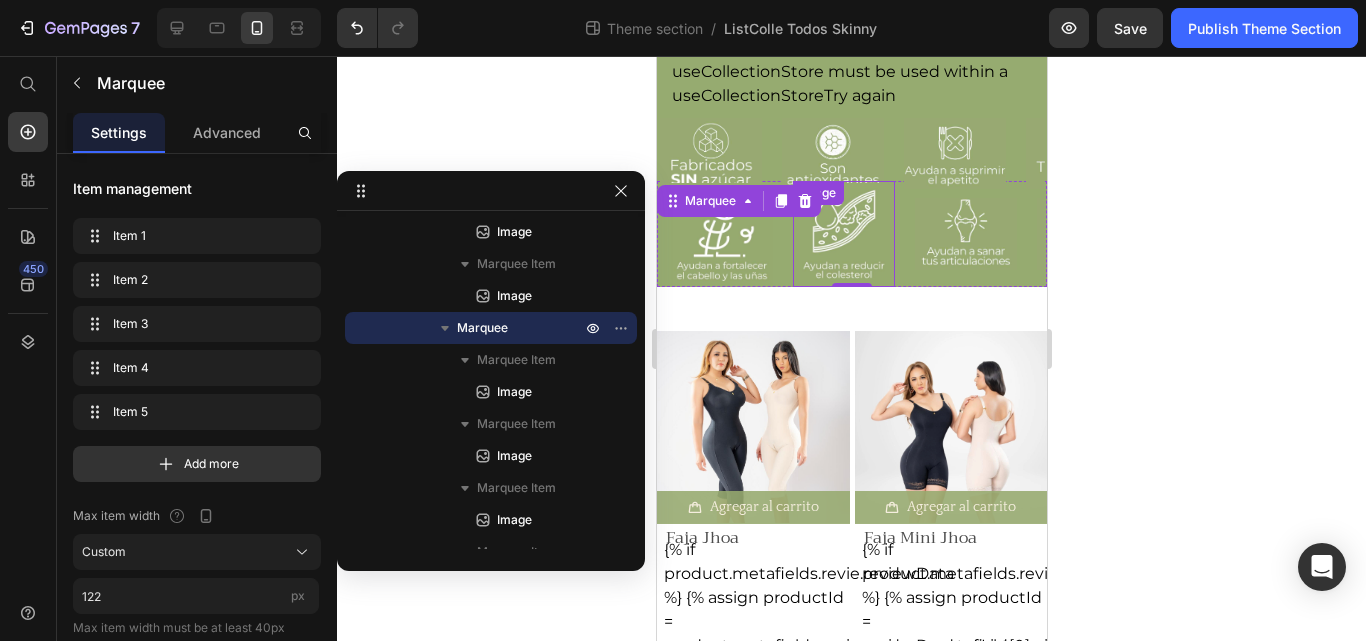 click on "Image" at bounding box center [843, 234] 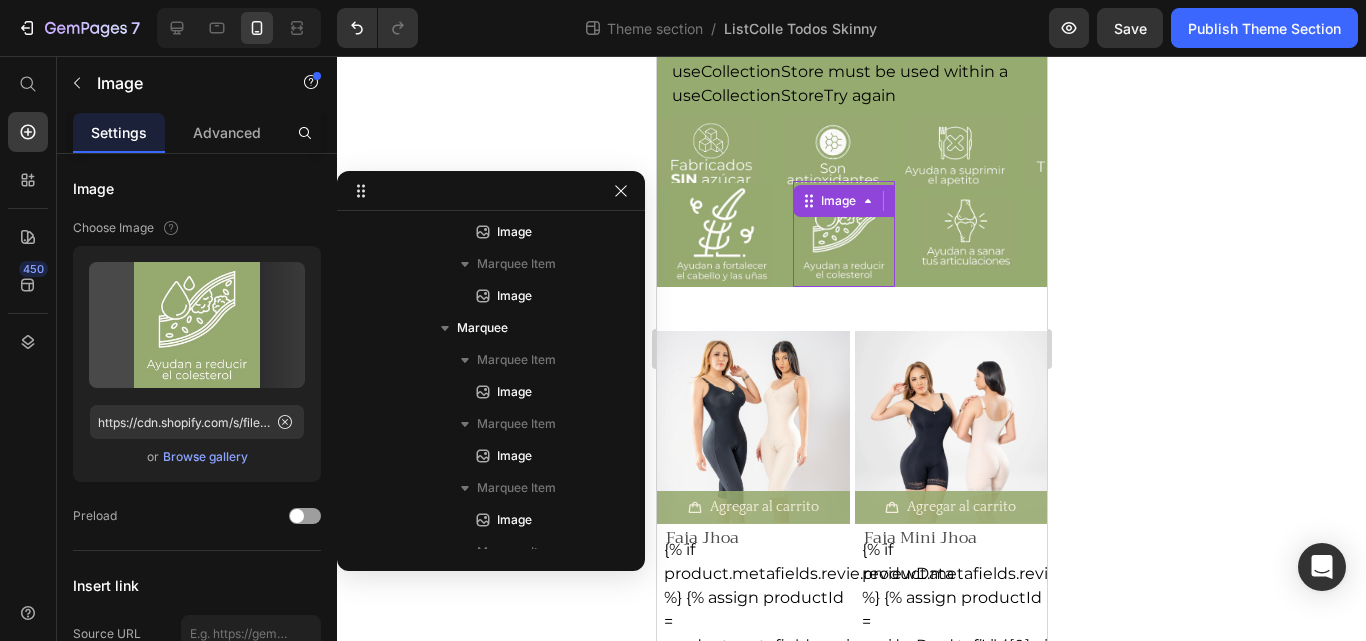 scroll, scrollTop: 918, scrollLeft: 0, axis: vertical 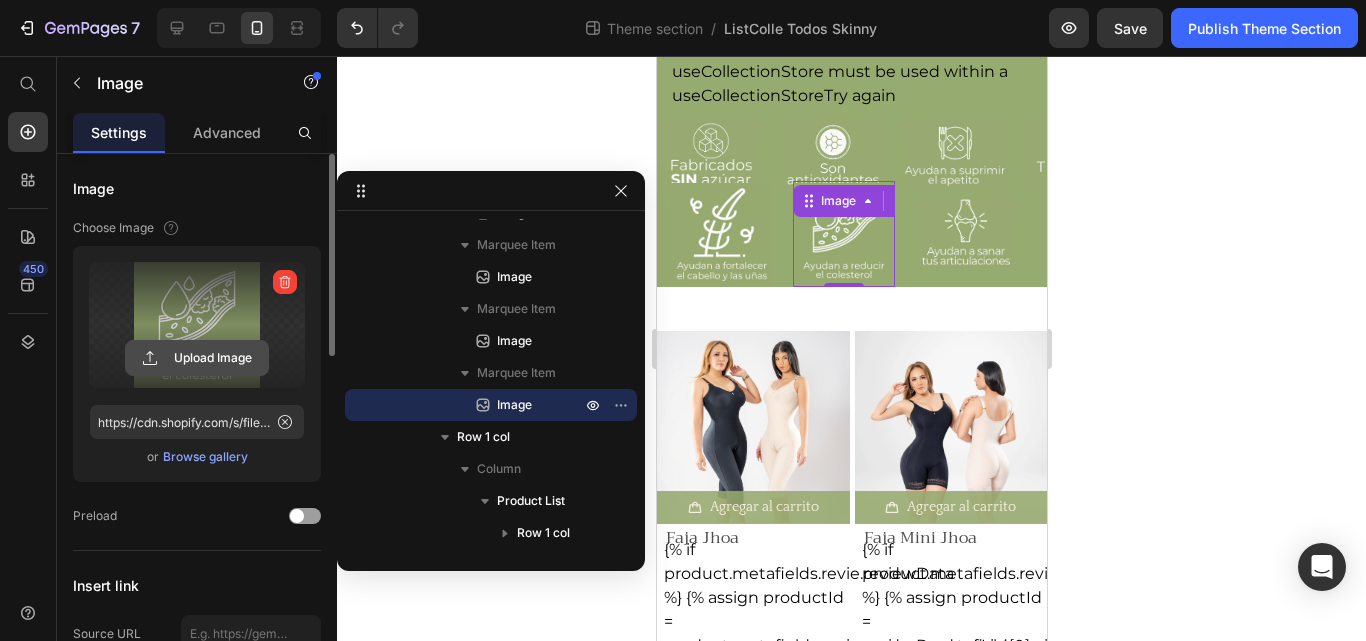 click 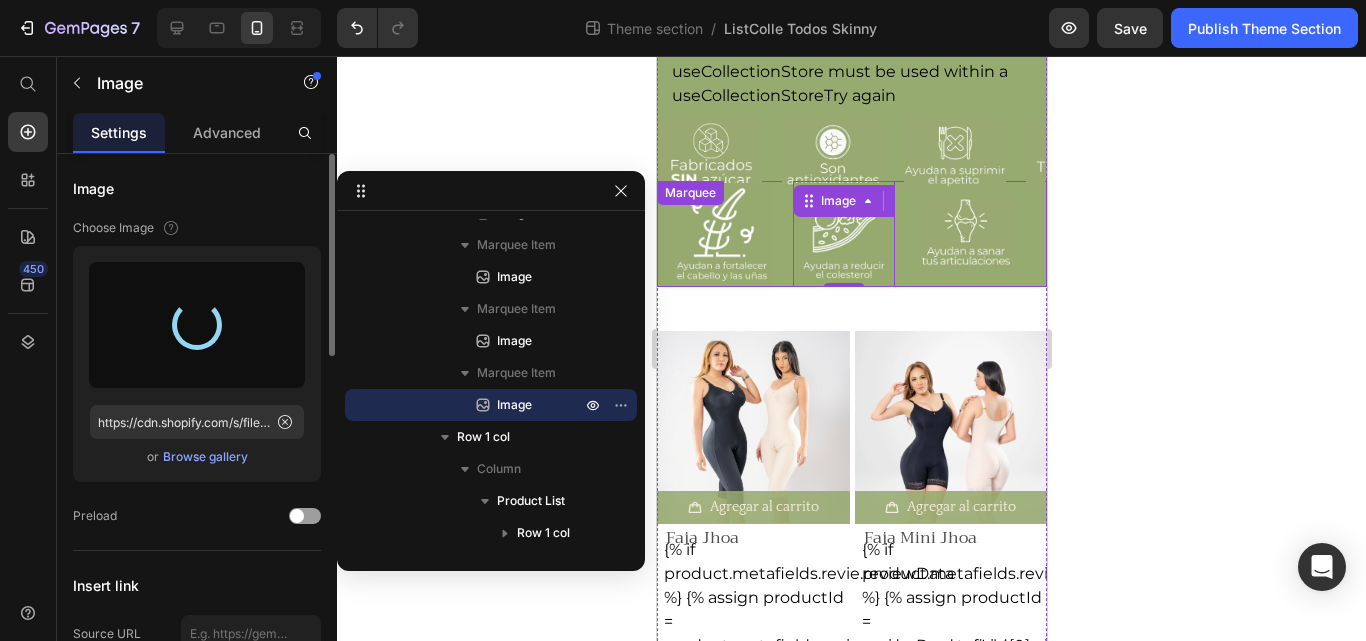 type on "https://cdn.shopify.com/s/files/1/0483/6697/7184/files/gempages_493881581811795061-87beb22c-768c-4dd0-934b-b4fc7f49fcda.jpg" 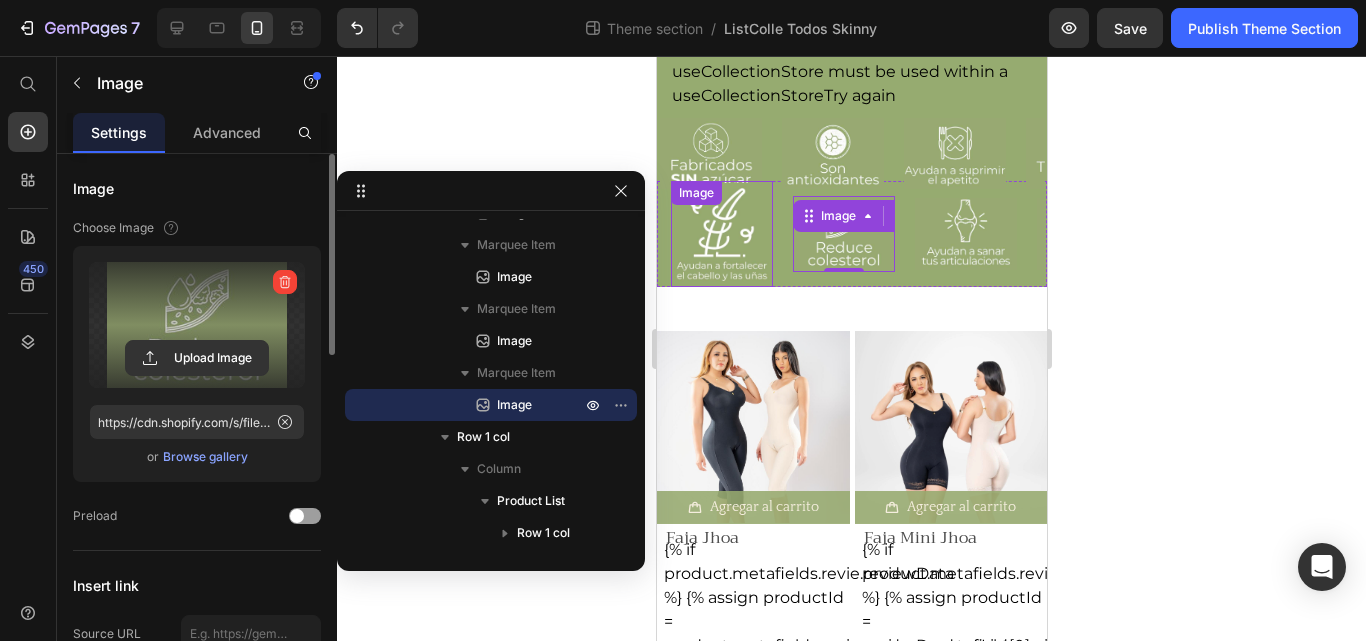 click at bounding box center [721, 234] 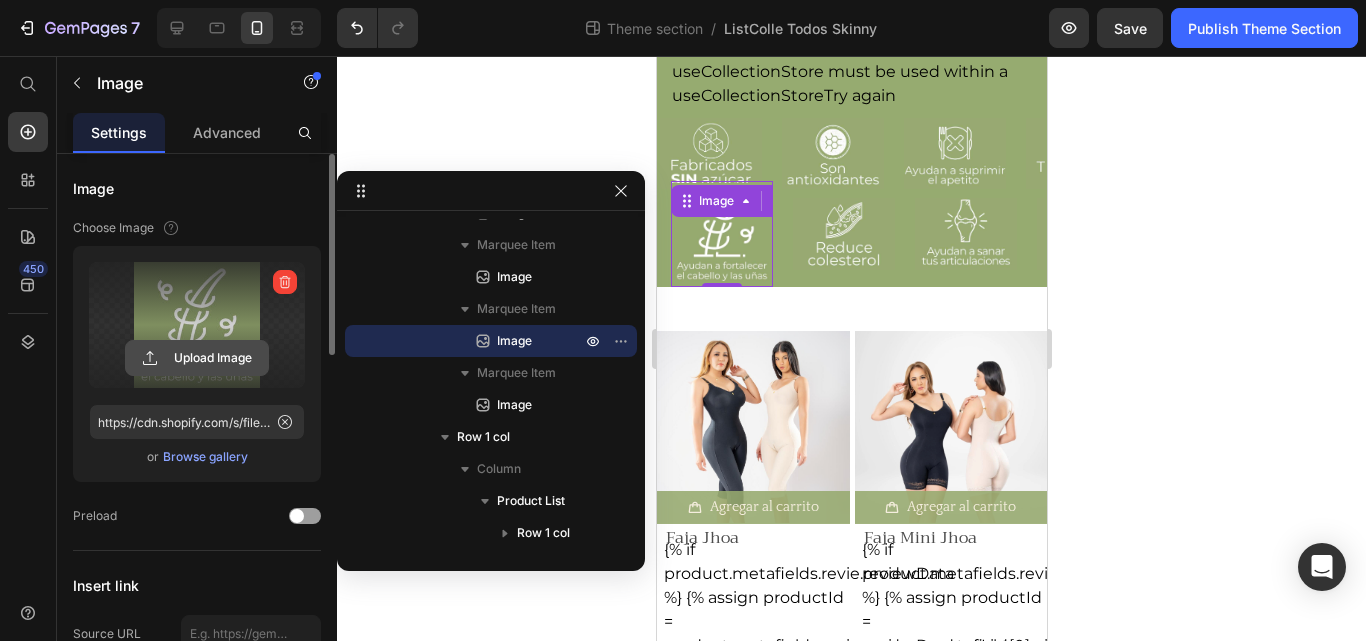 click 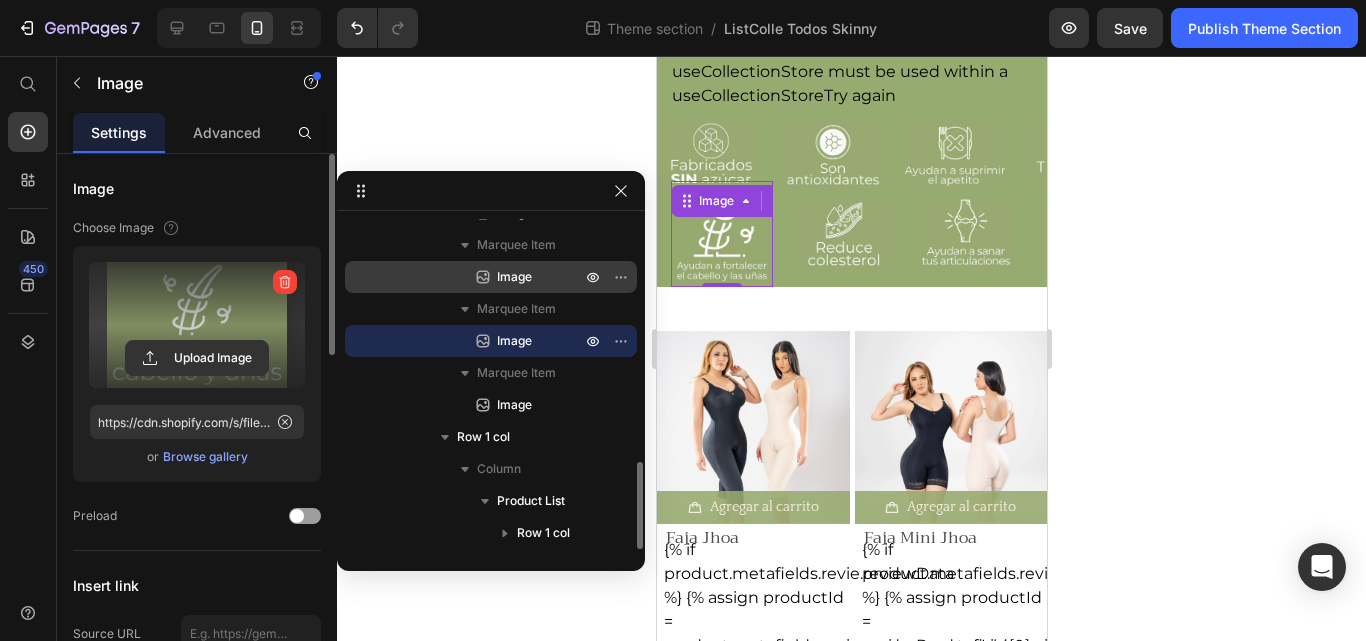 type on "https://cdn.shopify.com/s/files/1/0483/6697/7184/files/gempages_493881581811795061-9e45e2f6-9c38-49dd-aa3d-760384d89eac.jpg" 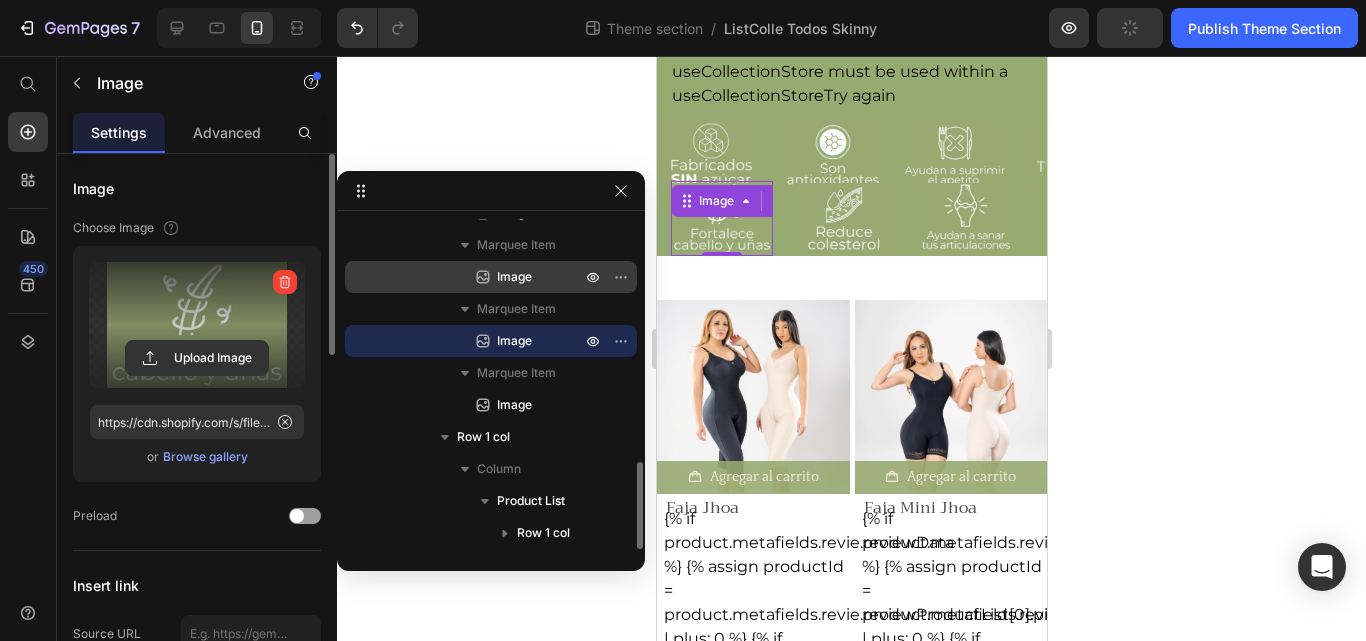 click on "Image" at bounding box center (514, 277) 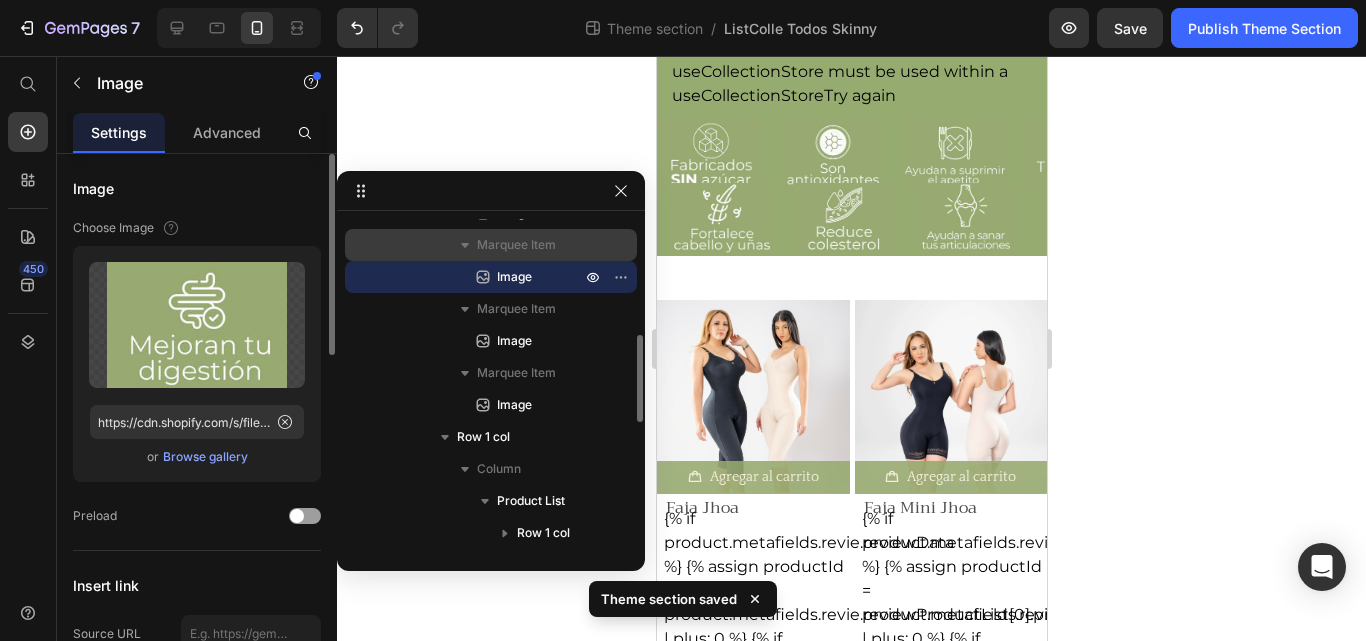 scroll, scrollTop: 818, scrollLeft: 0, axis: vertical 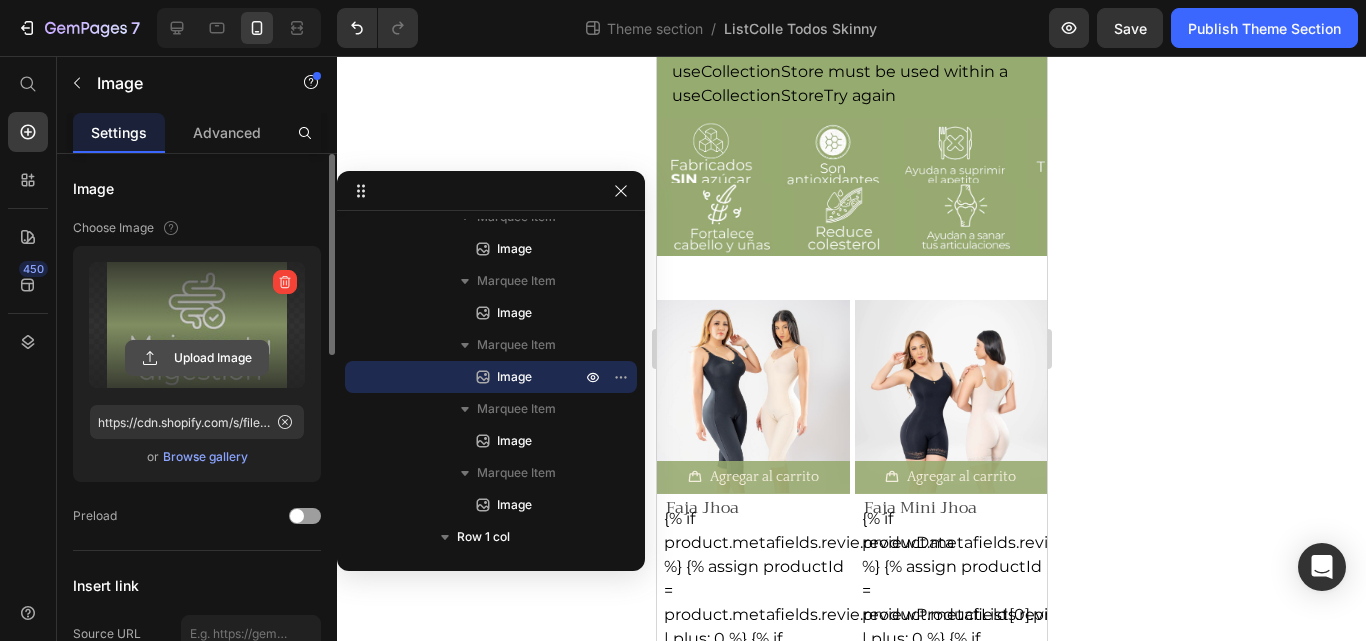 click 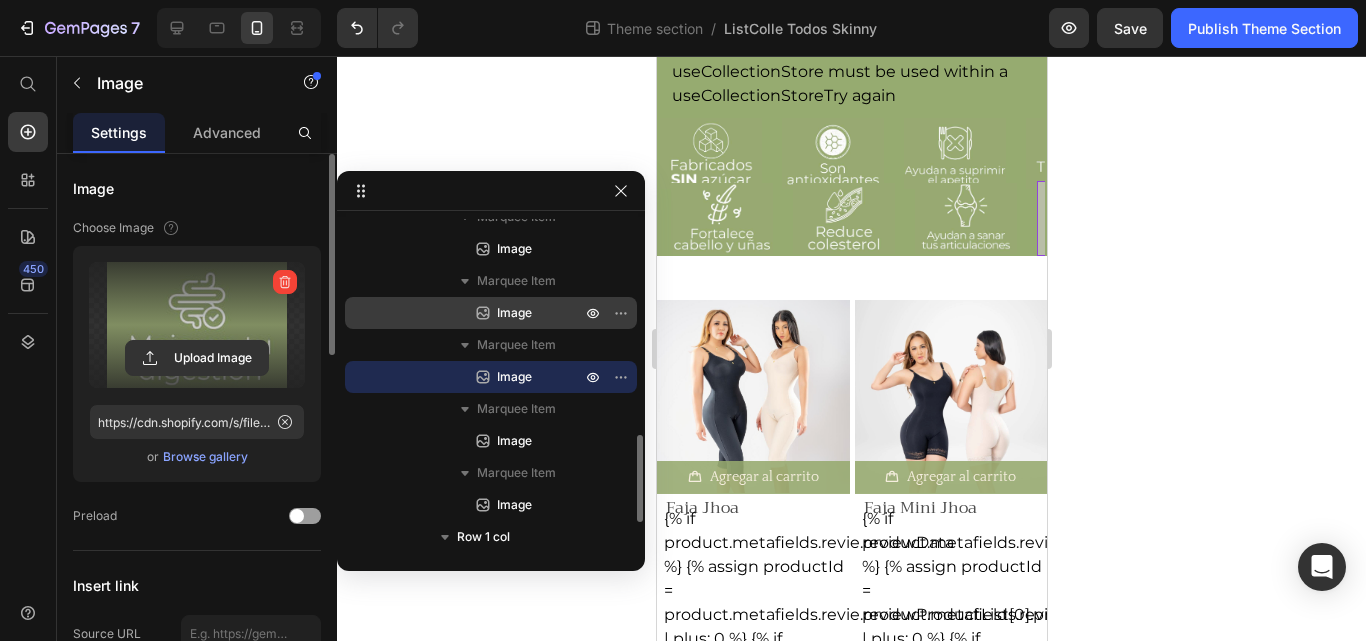 click on "Image" at bounding box center [517, 313] 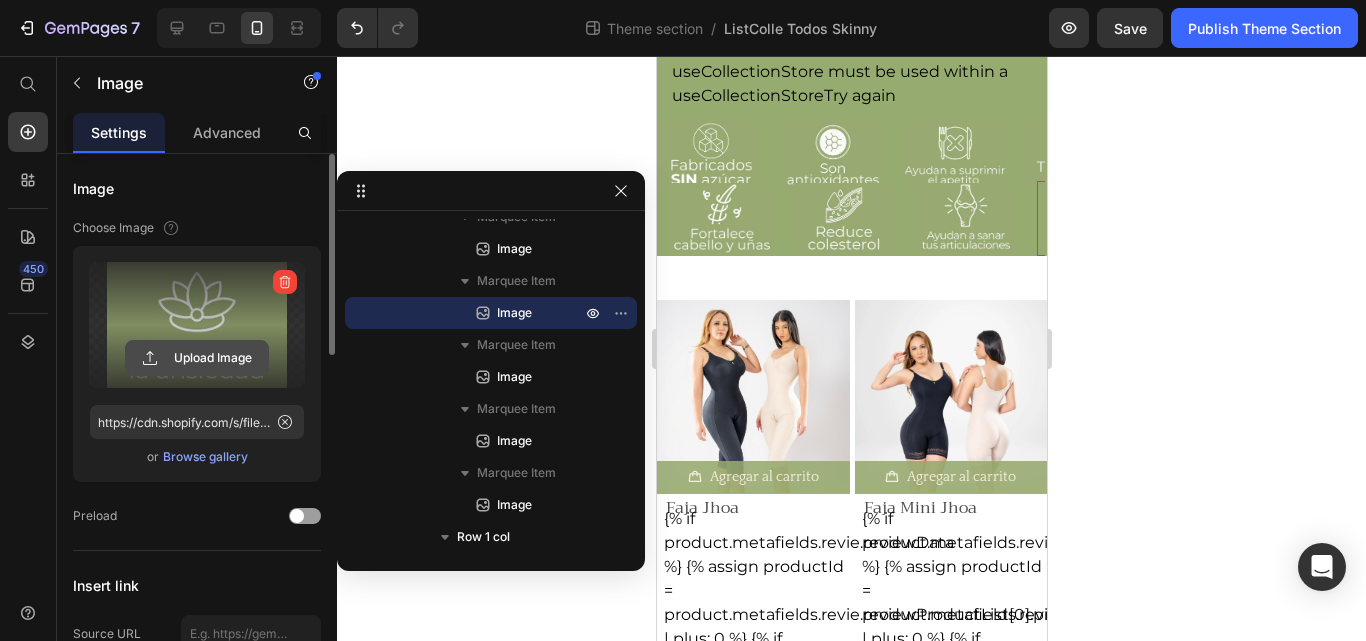 click 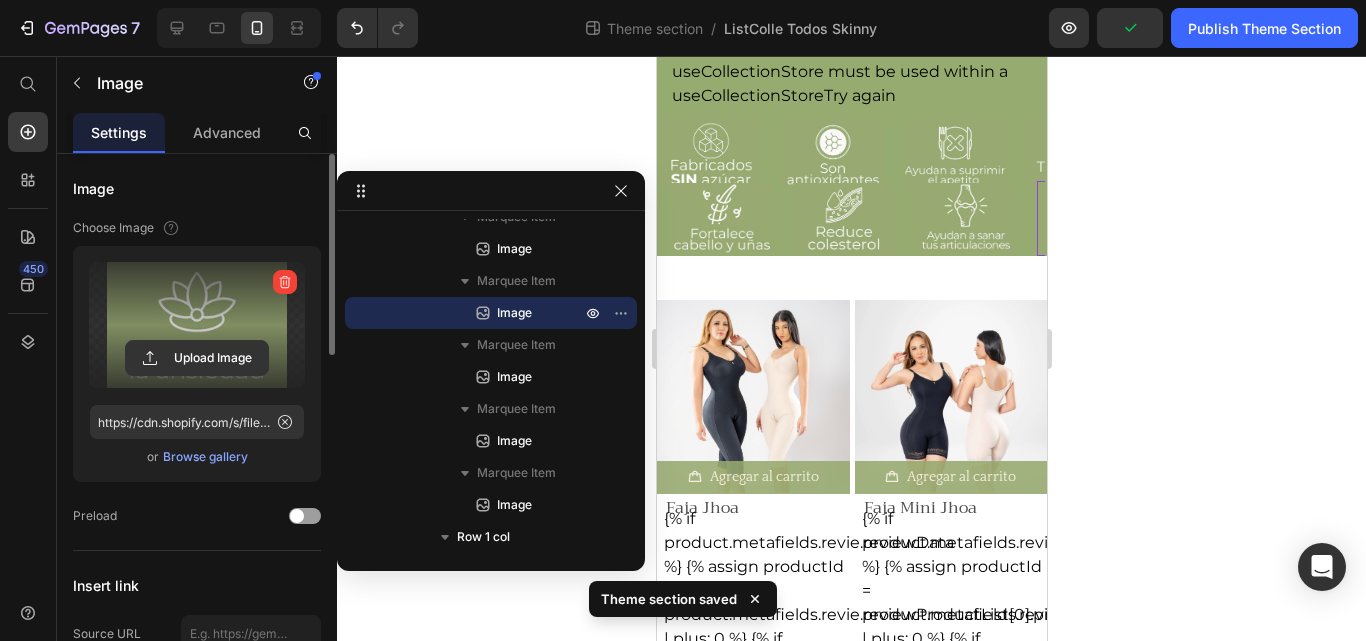 click 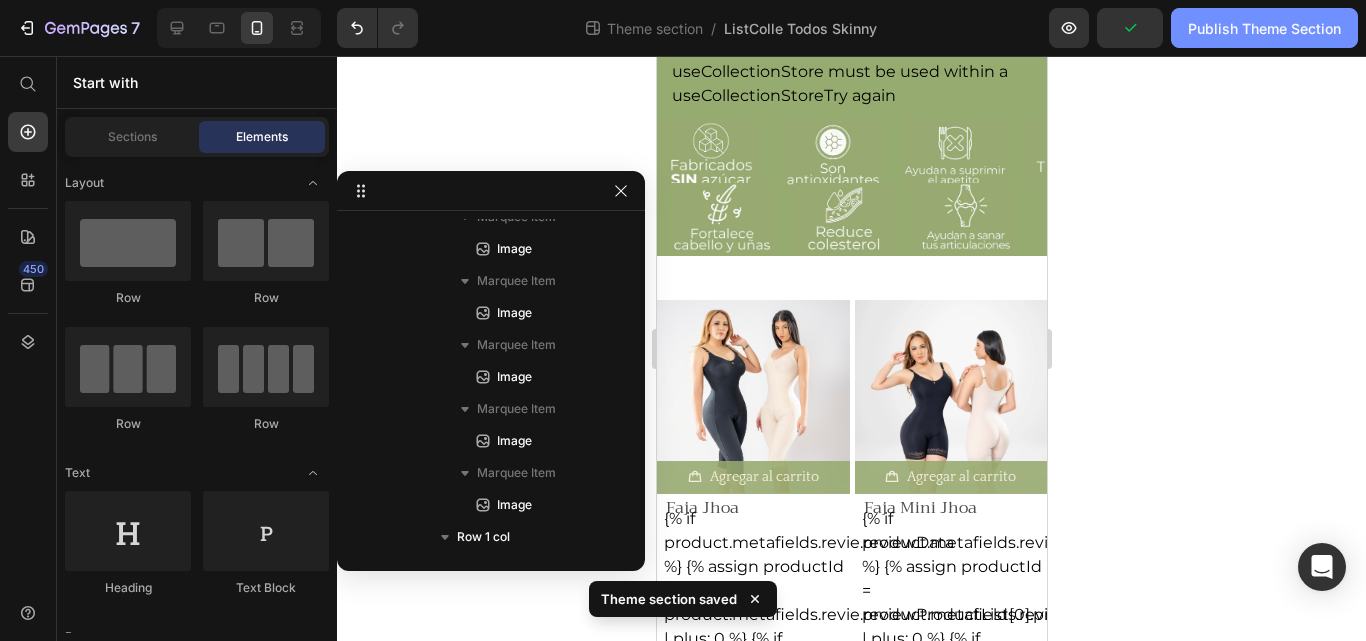 click on "Publish Theme Section" at bounding box center (1264, 28) 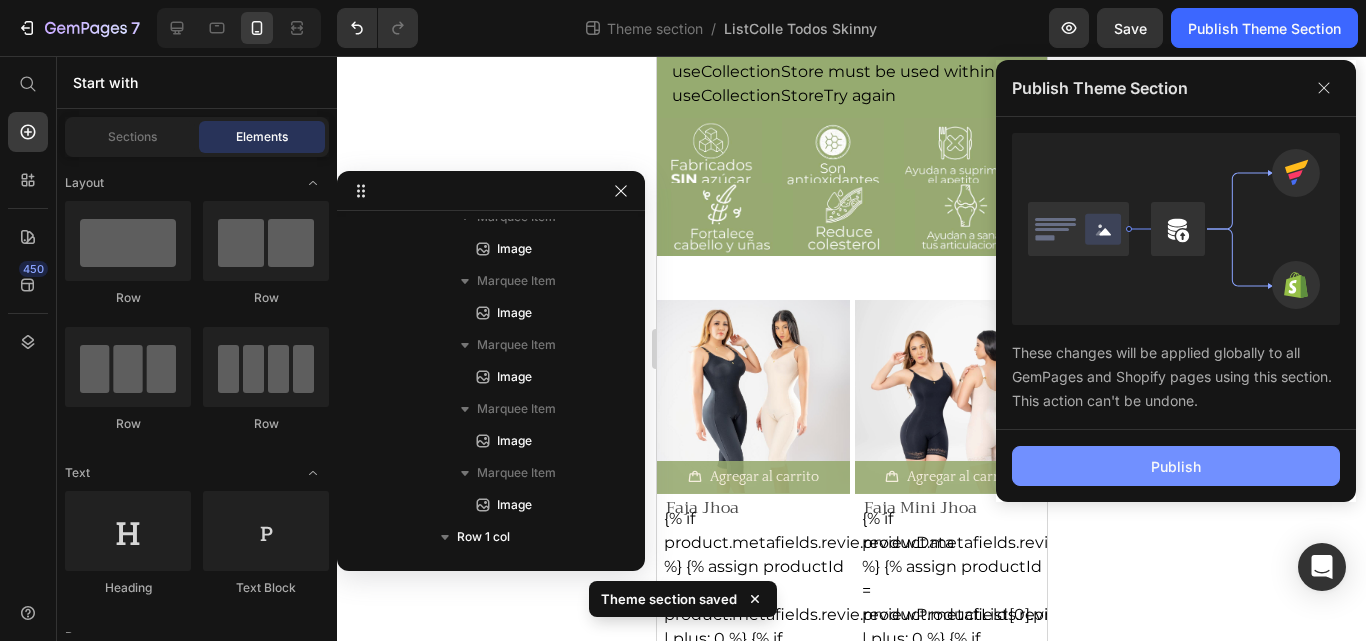 click on "Publish" 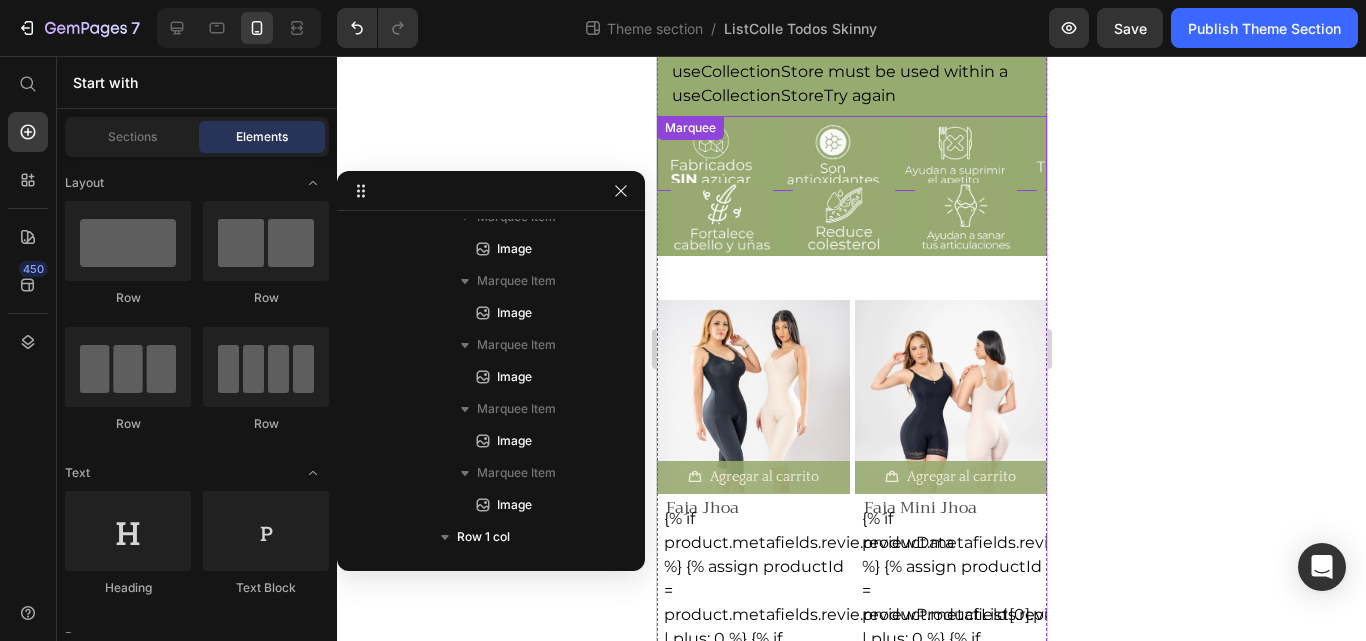 click on "Image" at bounding box center (720, 153) 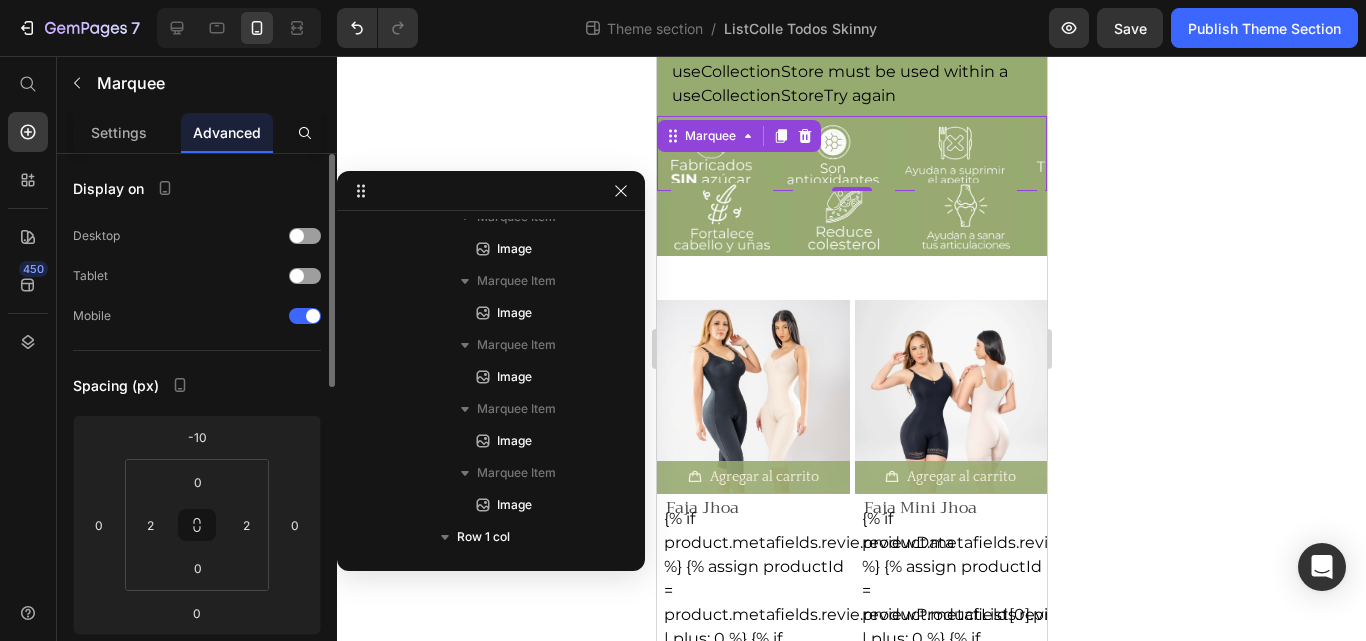 scroll, scrollTop: 219, scrollLeft: 0, axis: vertical 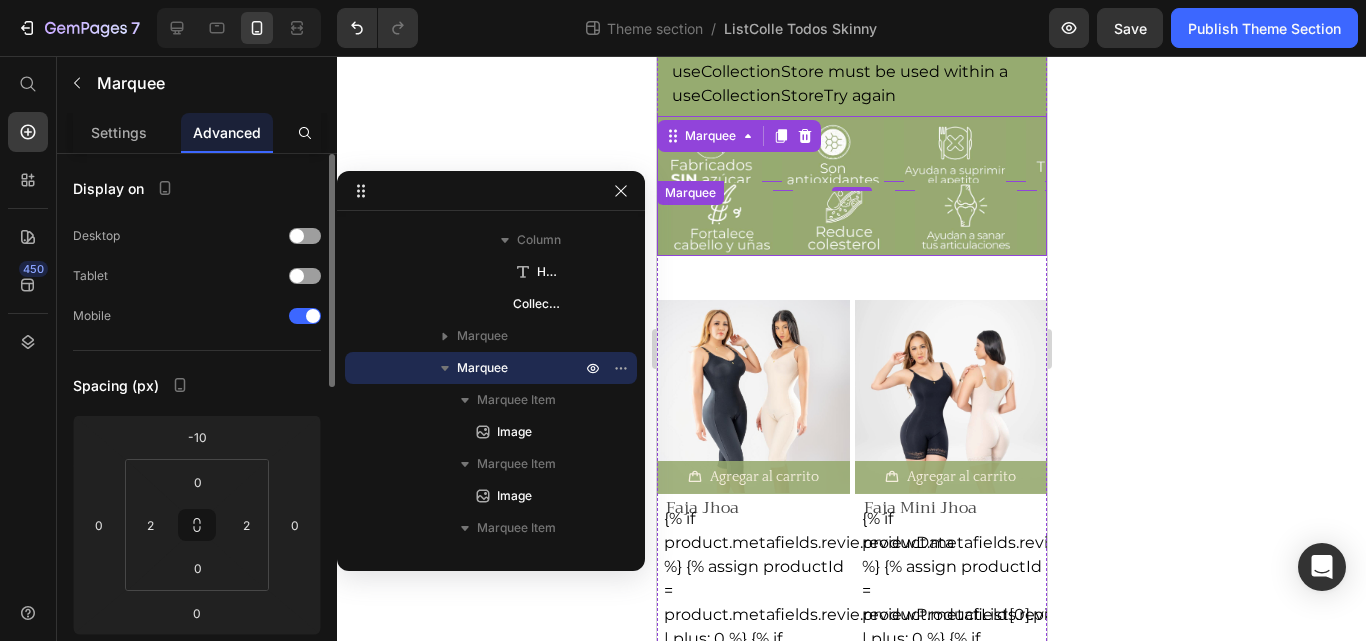 click on "Image" at bounding box center [731, 218] 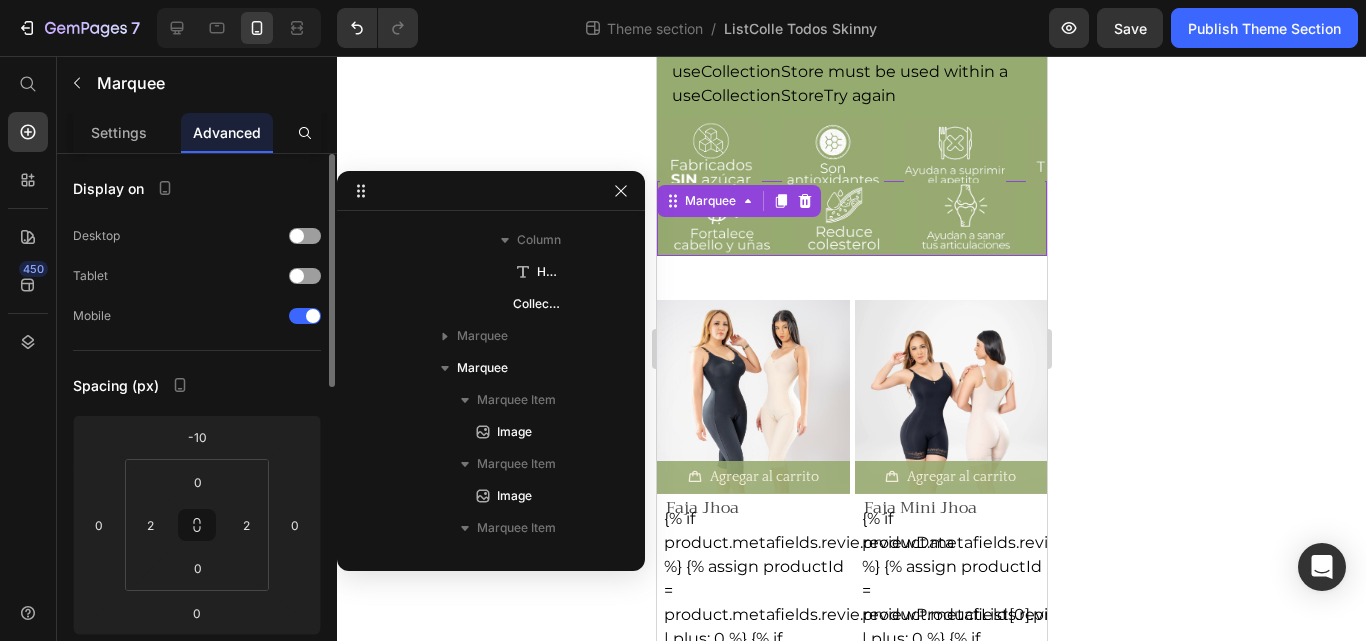 scroll, scrollTop: 635, scrollLeft: 0, axis: vertical 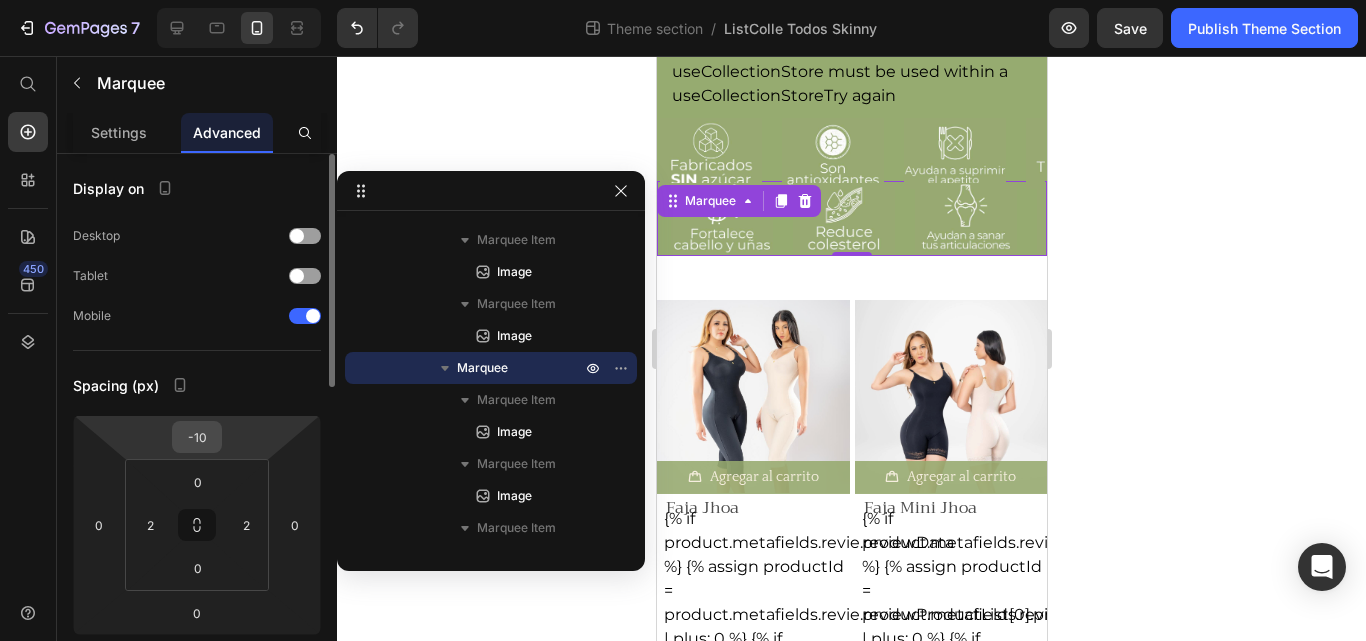 click on "-10" at bounding box center (197, 437) 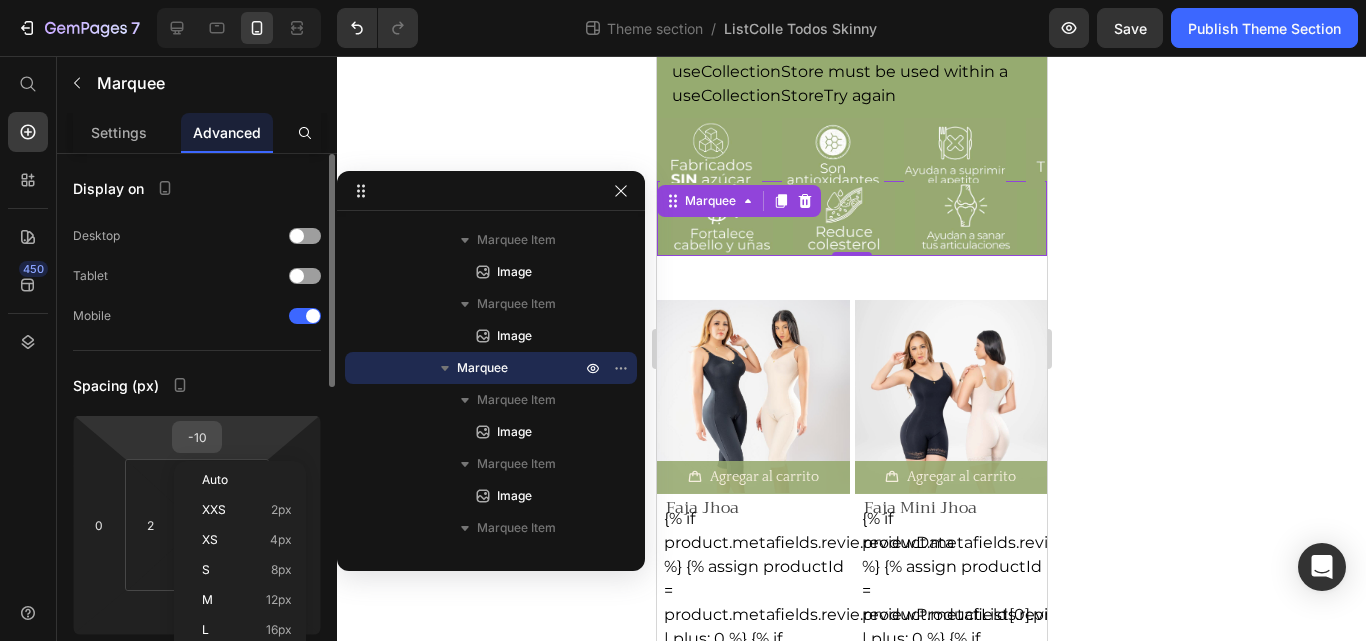 click on "-10" at bounding box center [197, 437] 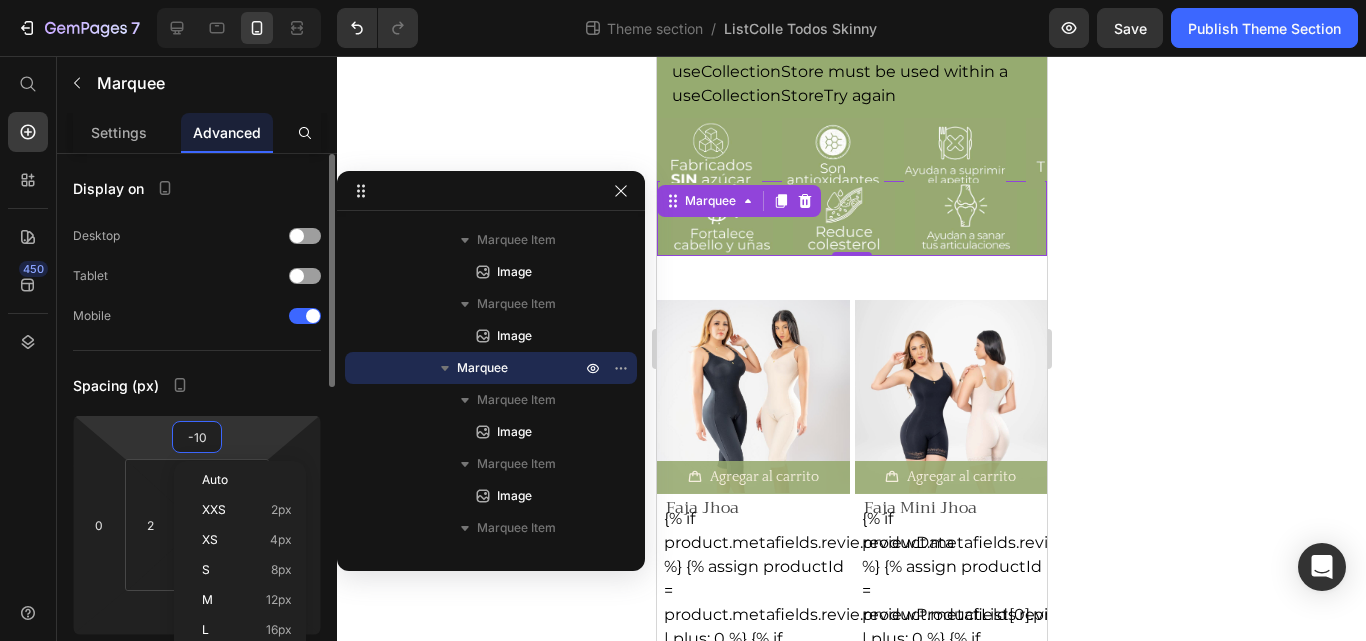 type on "0" 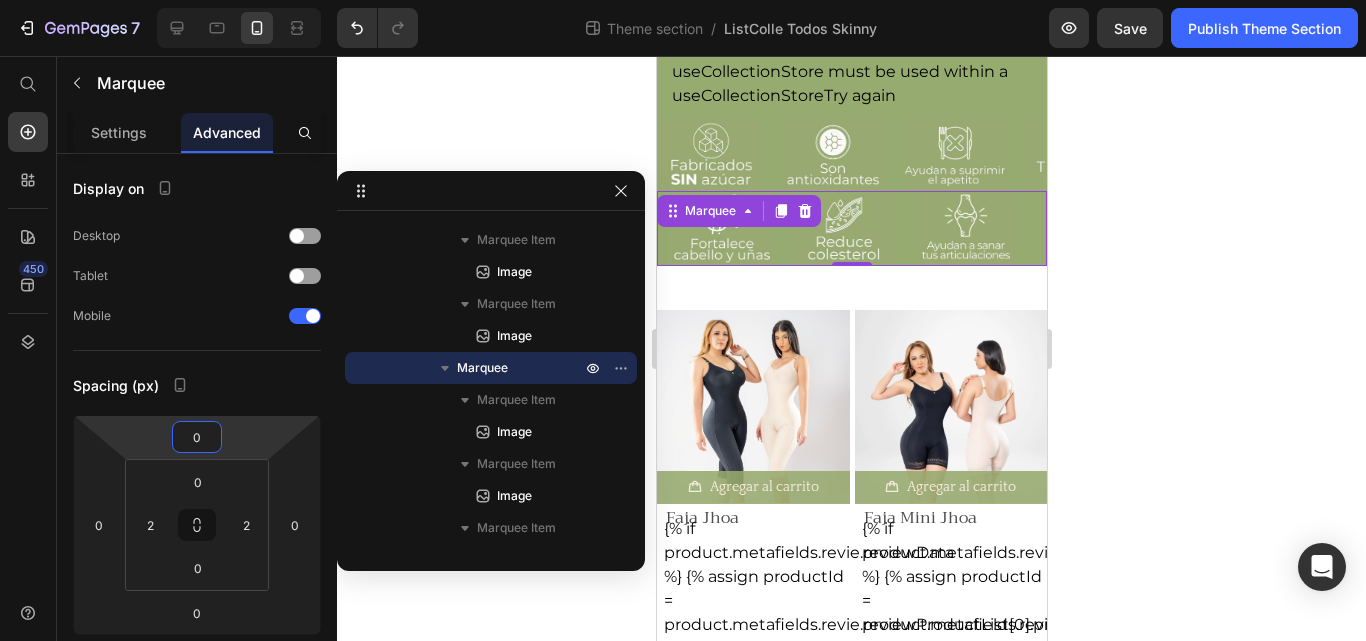 click 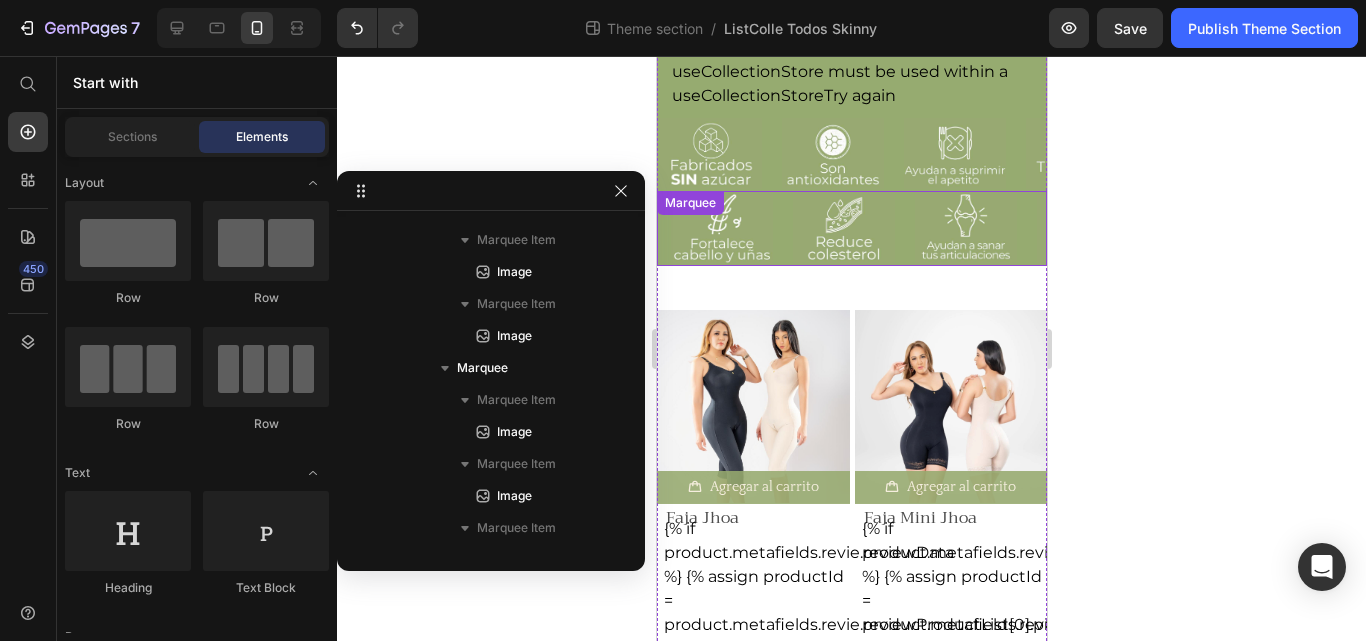 click on "Image" at bounding box center [731, 228] 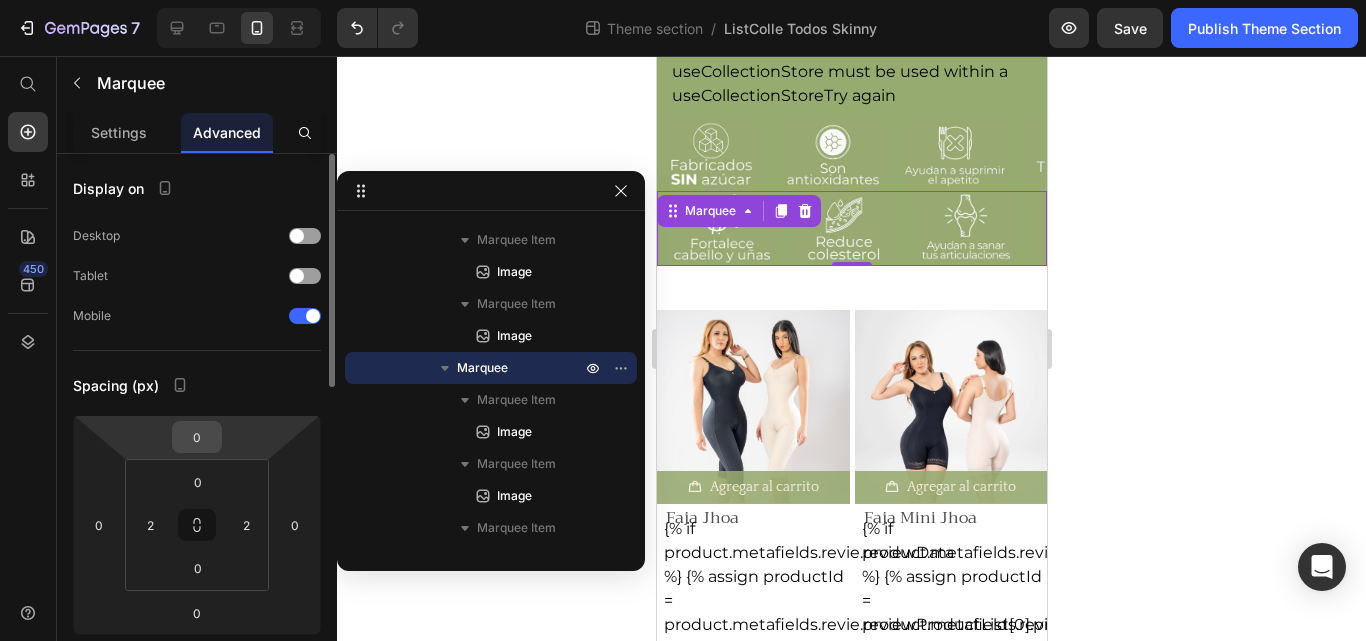 click on "0" at bounding box center [197, 437] 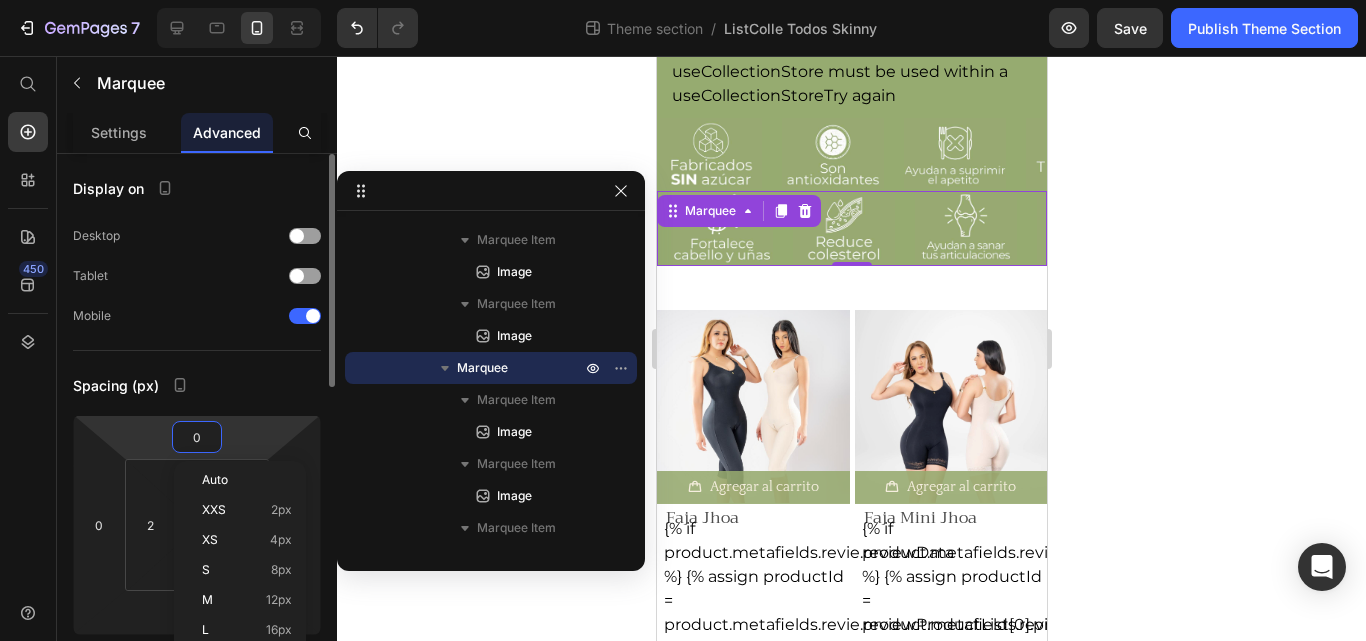 type on "3" 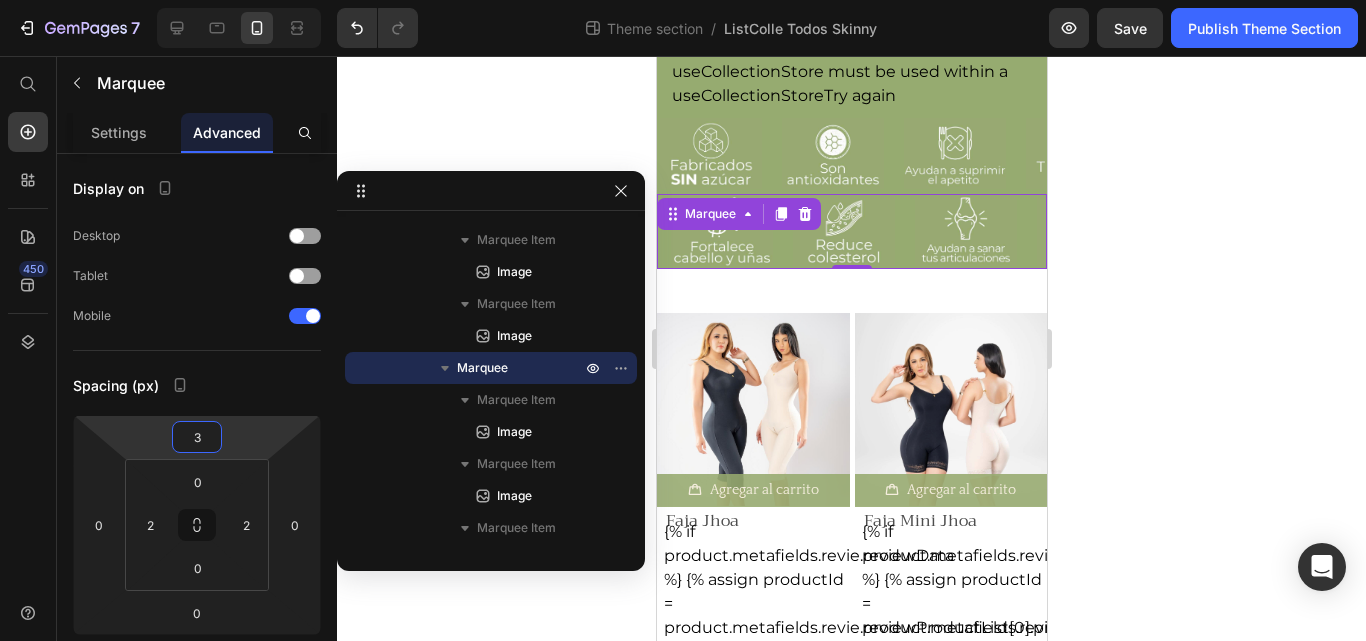 click 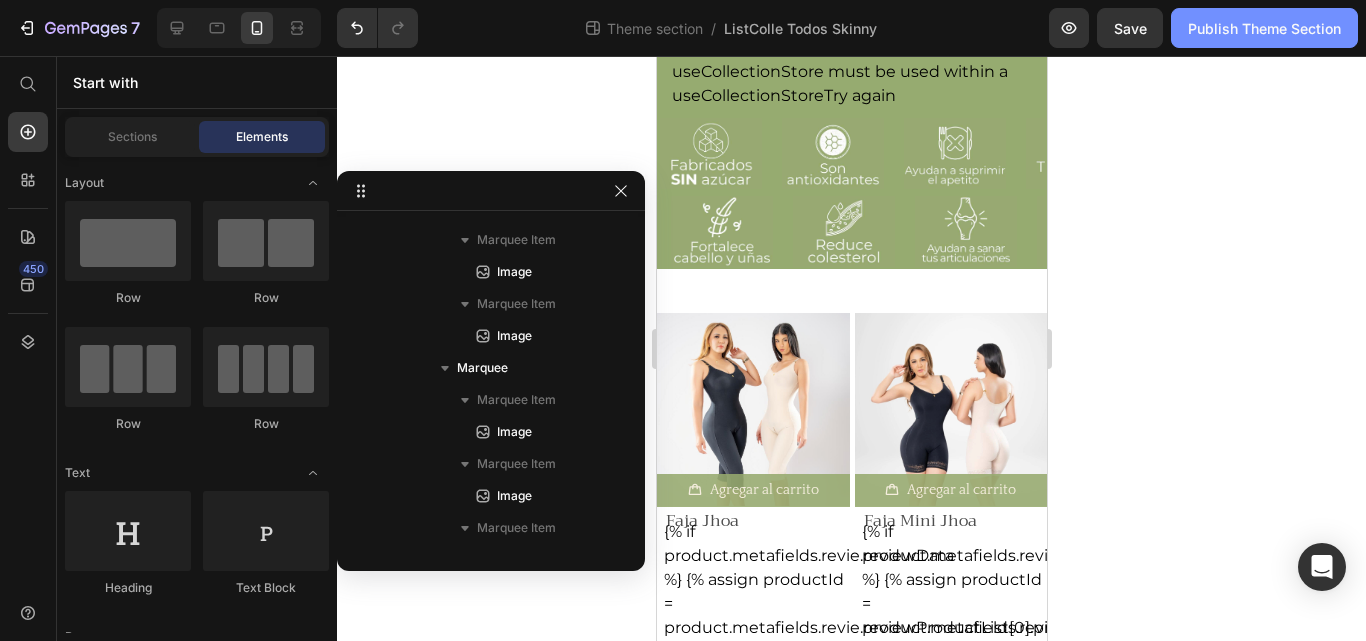 click on "Publish Theme Section" 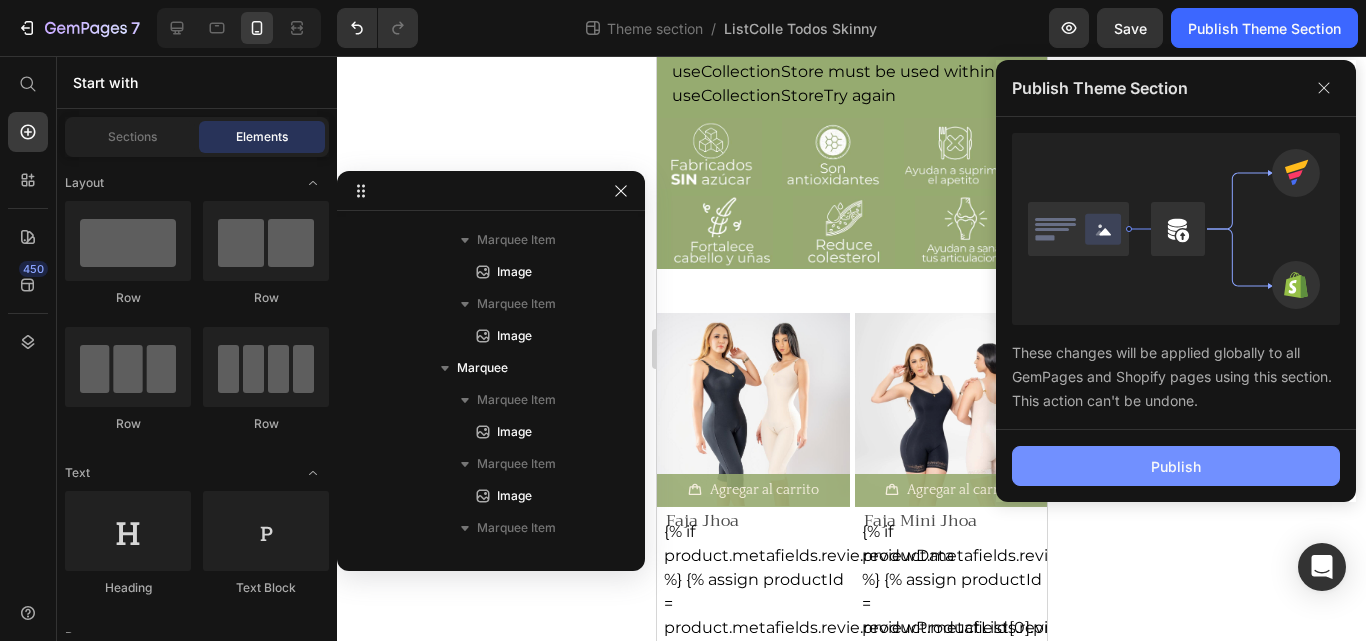 click on "Publish" at bounding box center (1176, 466) 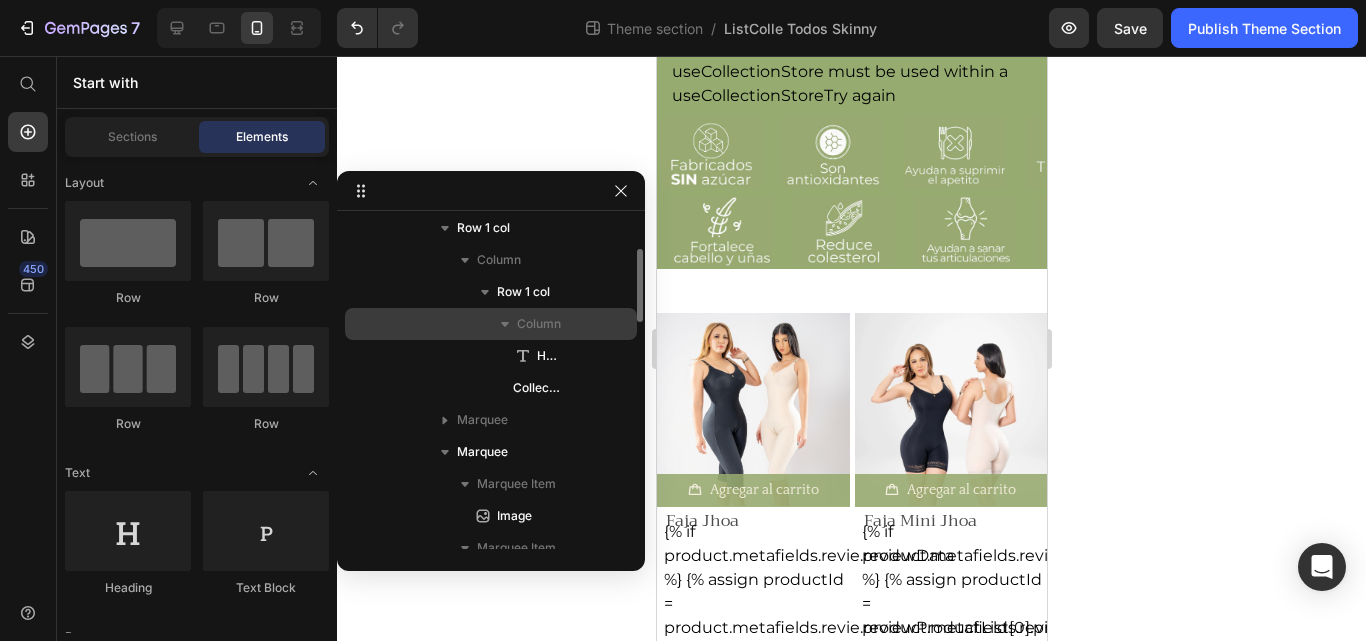 scroll, scrollTop: 235, scrollLeft: 0, axis: vertical 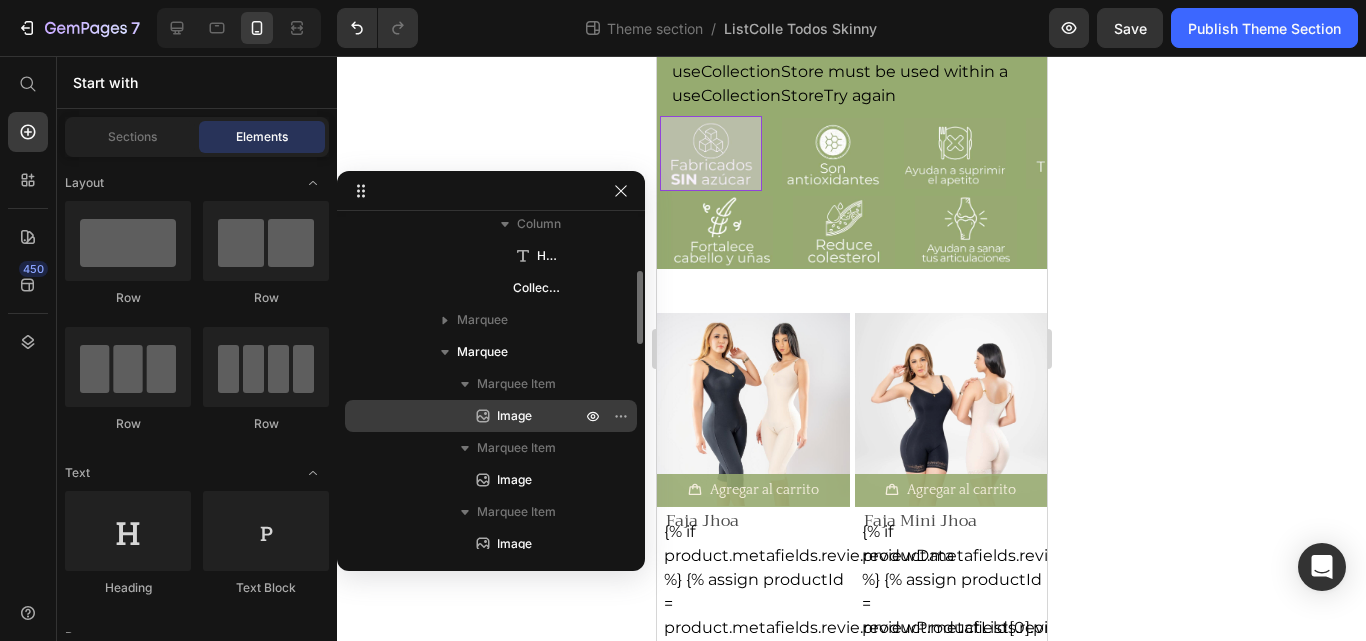 click on "Image" at bounding box center (514, 416) 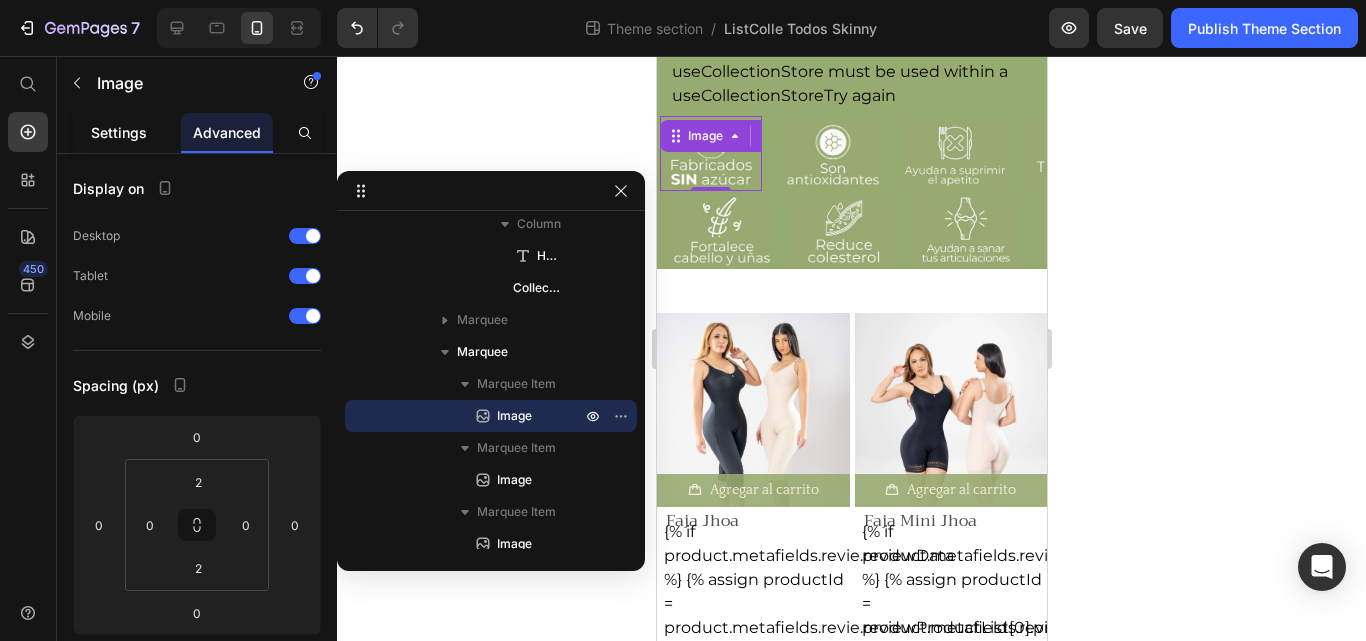 click on "Settings" at bounding box center (119, 132) 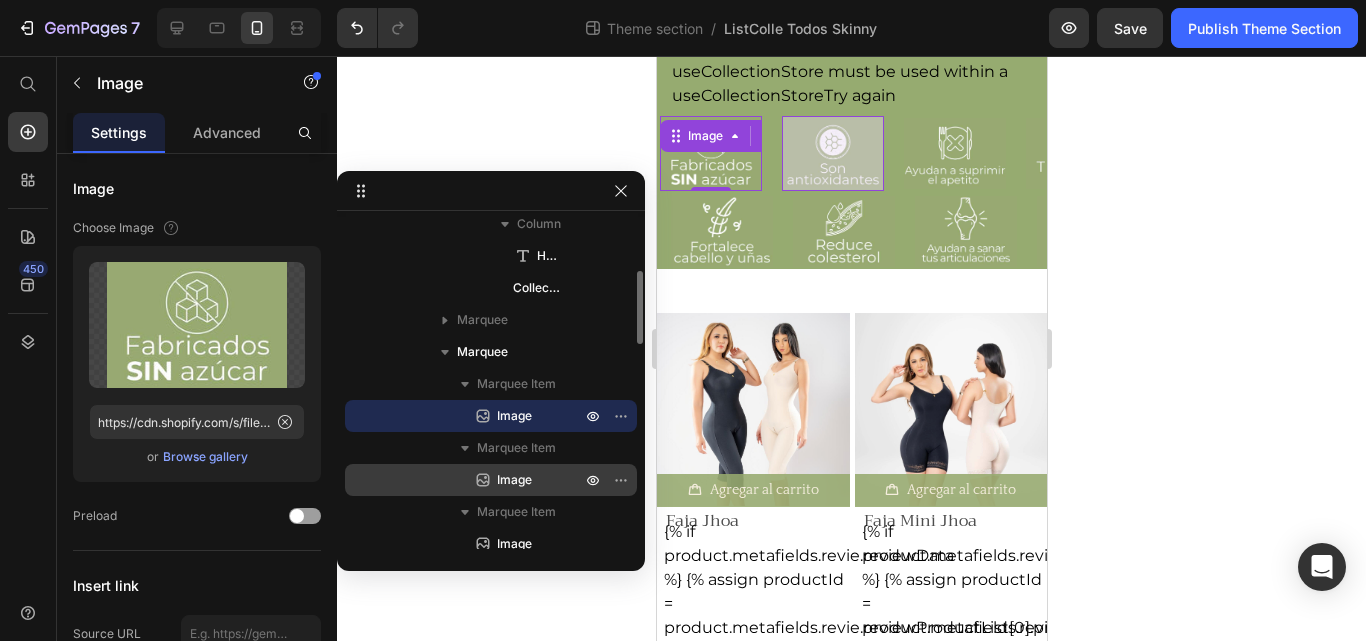 click on "Image" at bounding box center [514, 480] 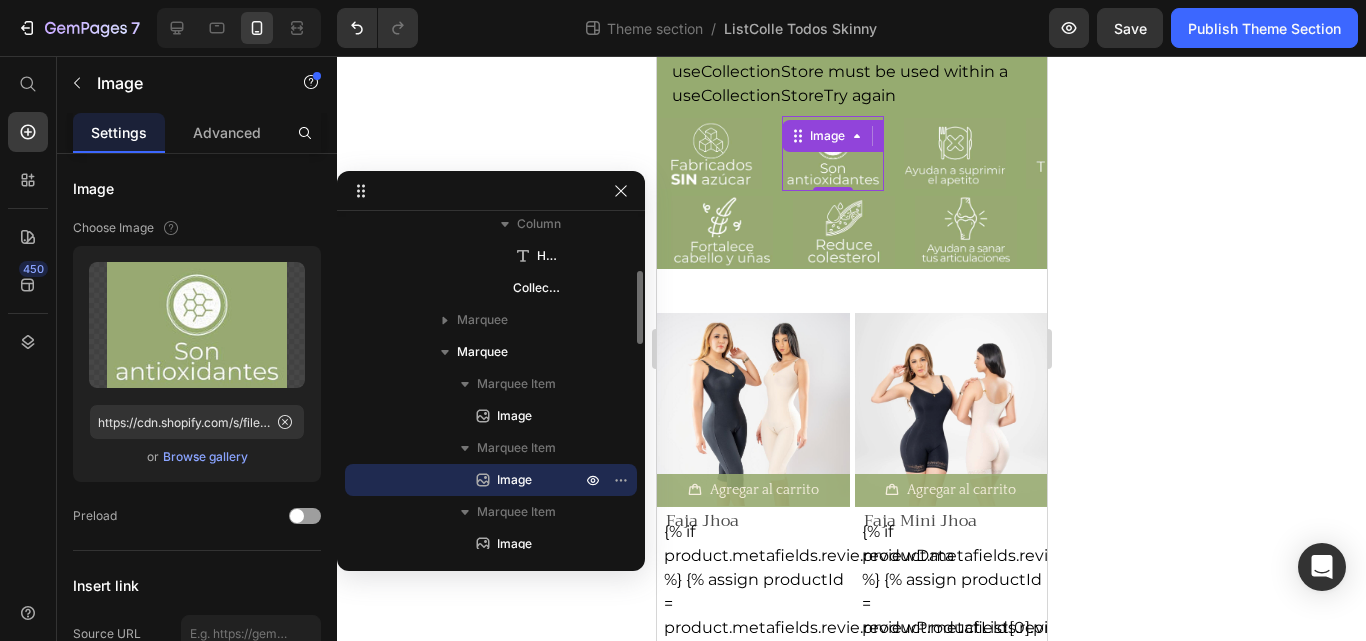 scroll, scrollTop: 335, scrollLeft: 0, axis: vertical 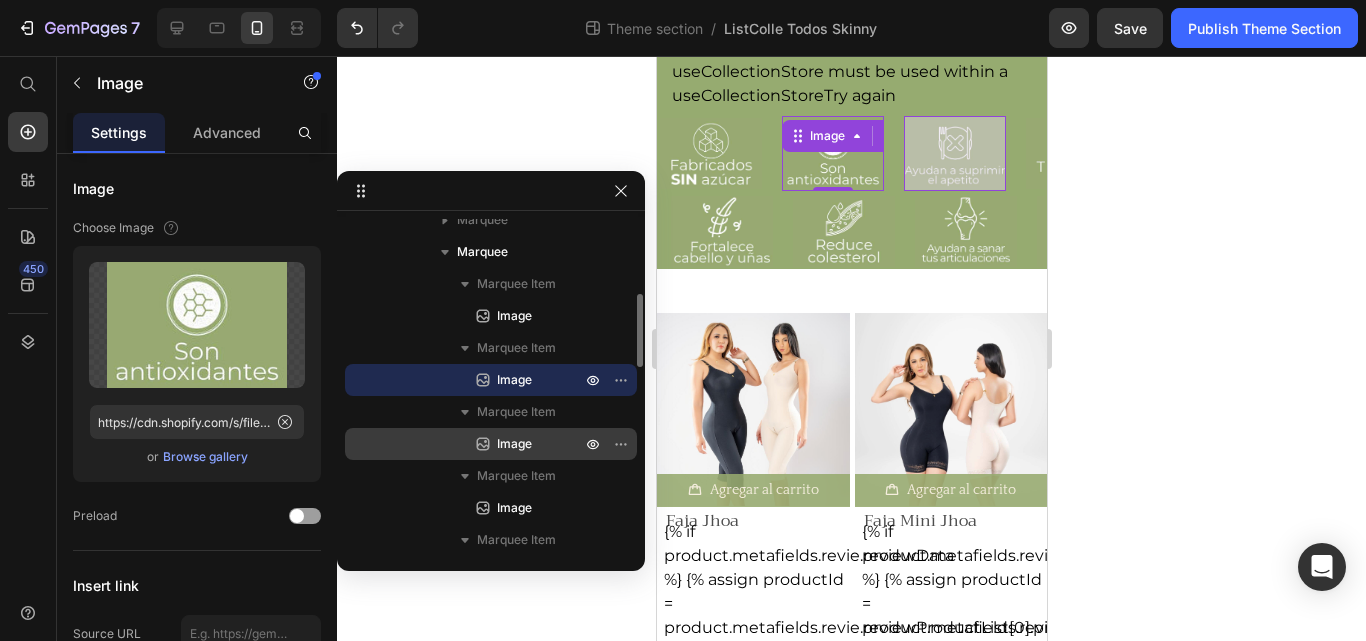 click on "Image" at bounding box center (514, 444) 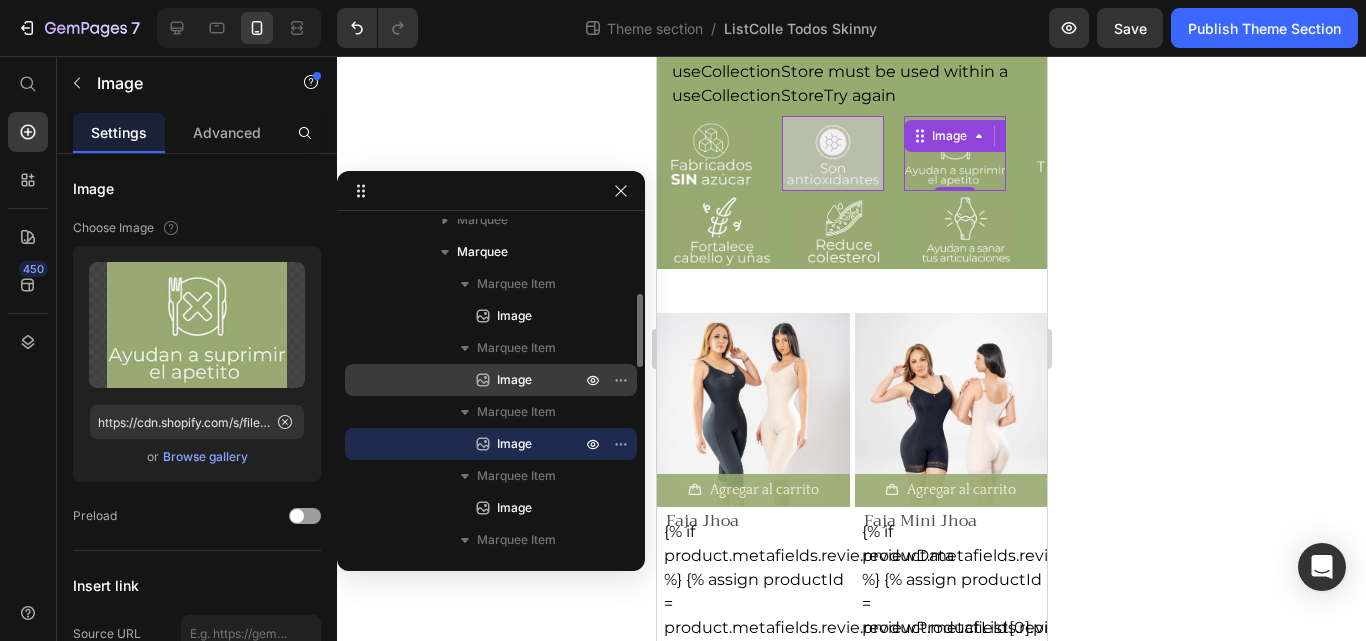 click on "Image" at bounding box center (514, 380) 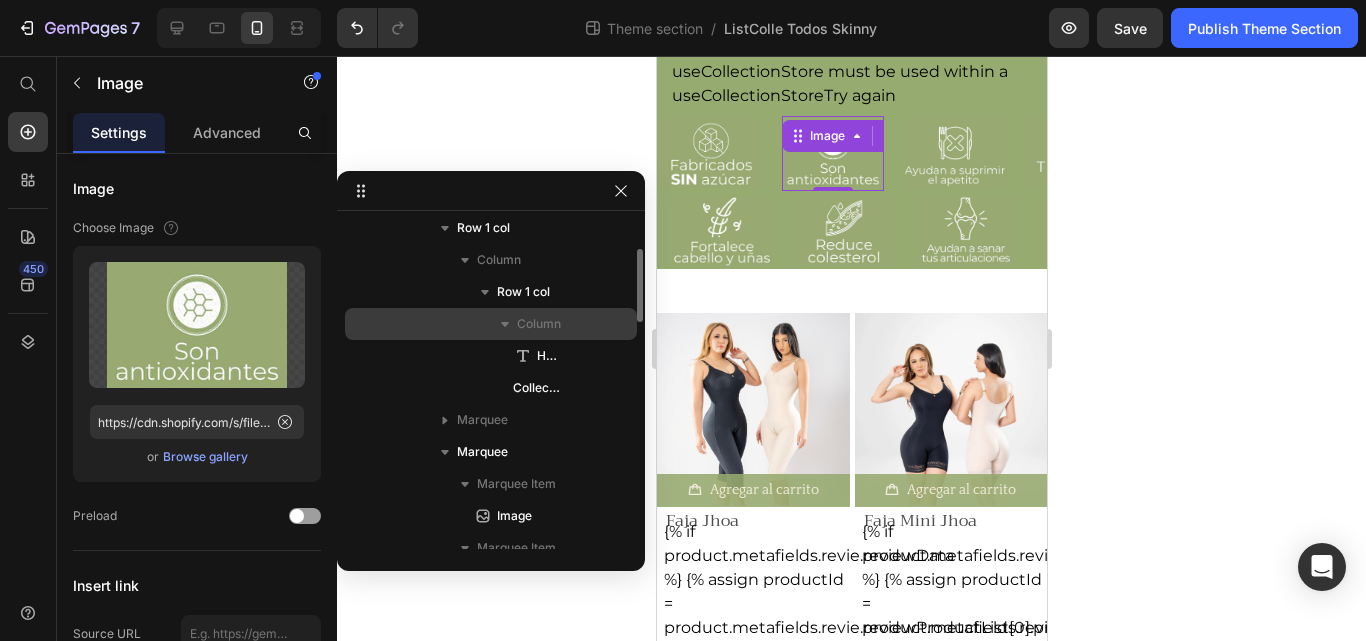 scroll, scrollTop: 0, scrollLeft: 0, axis: both 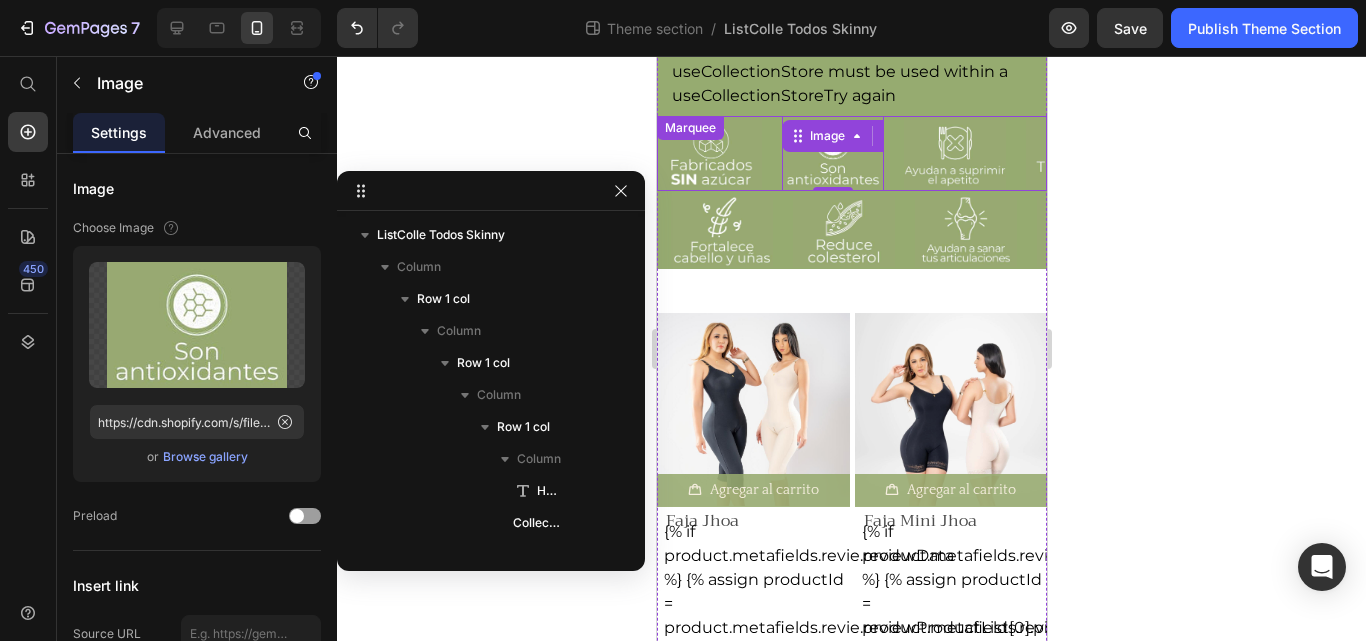 click on "Image" at bounding box center (720, 153) 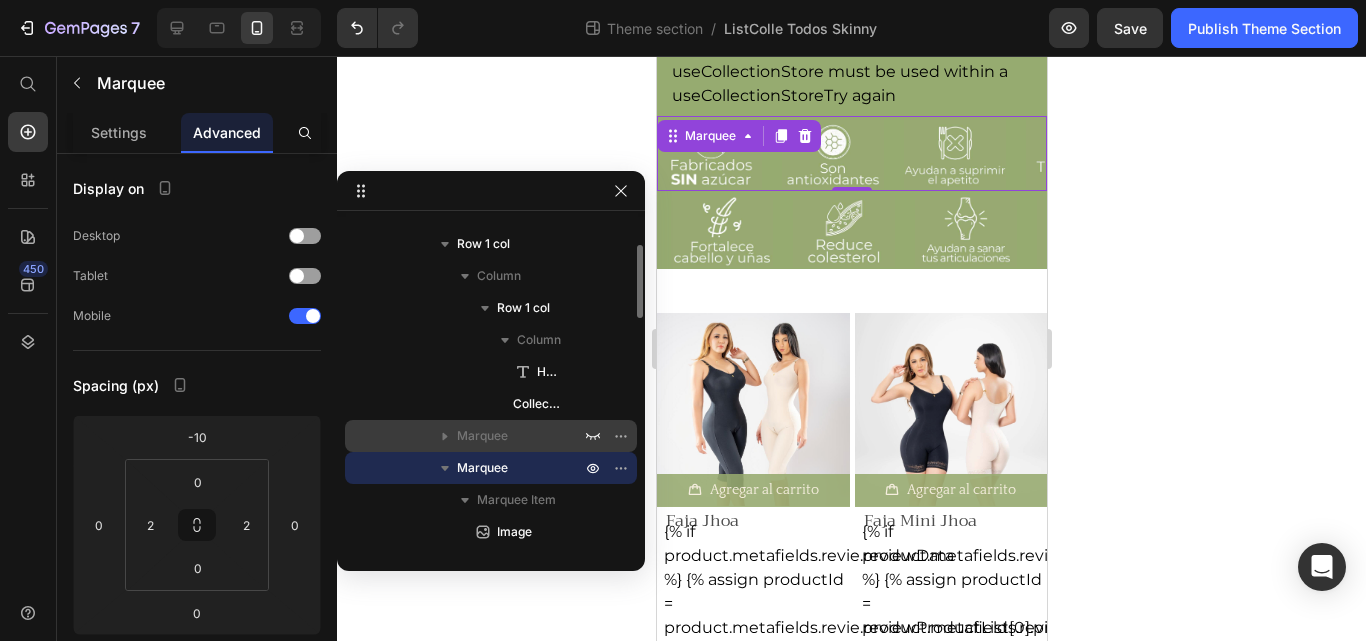 scroll, scrollTop: 319, scrollLeft: 0, axis: vertical 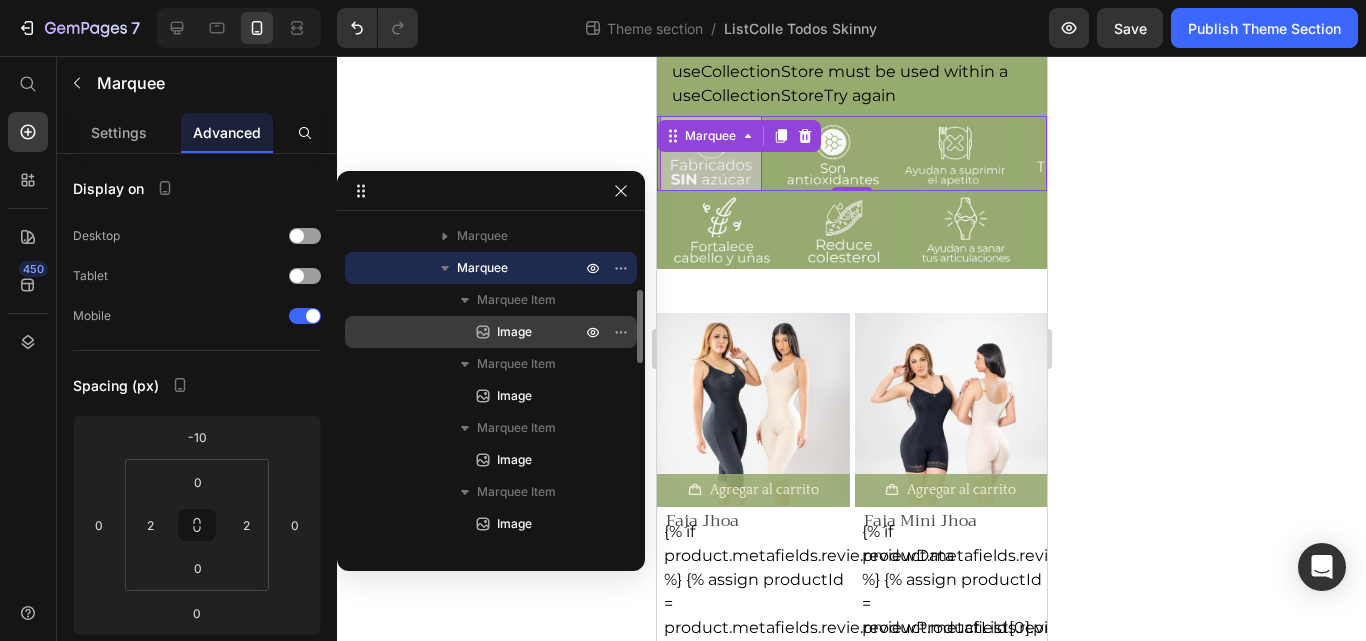 click on "Image" at bounding box center (517, 332) 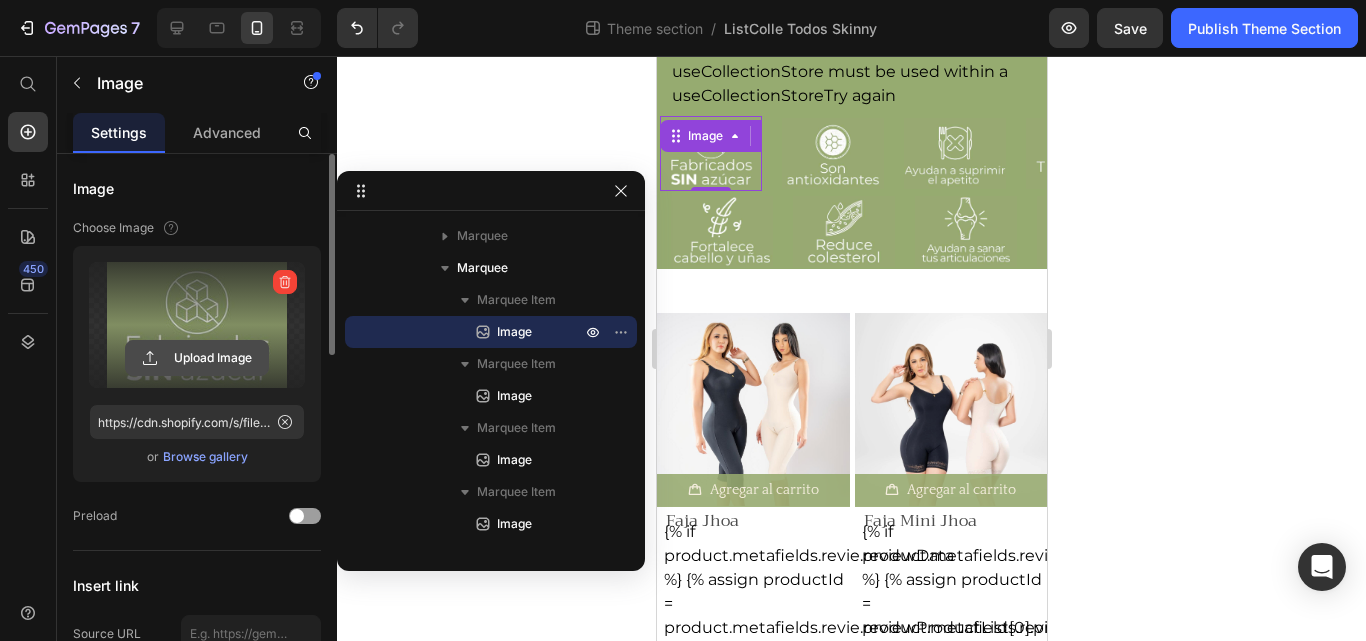 click 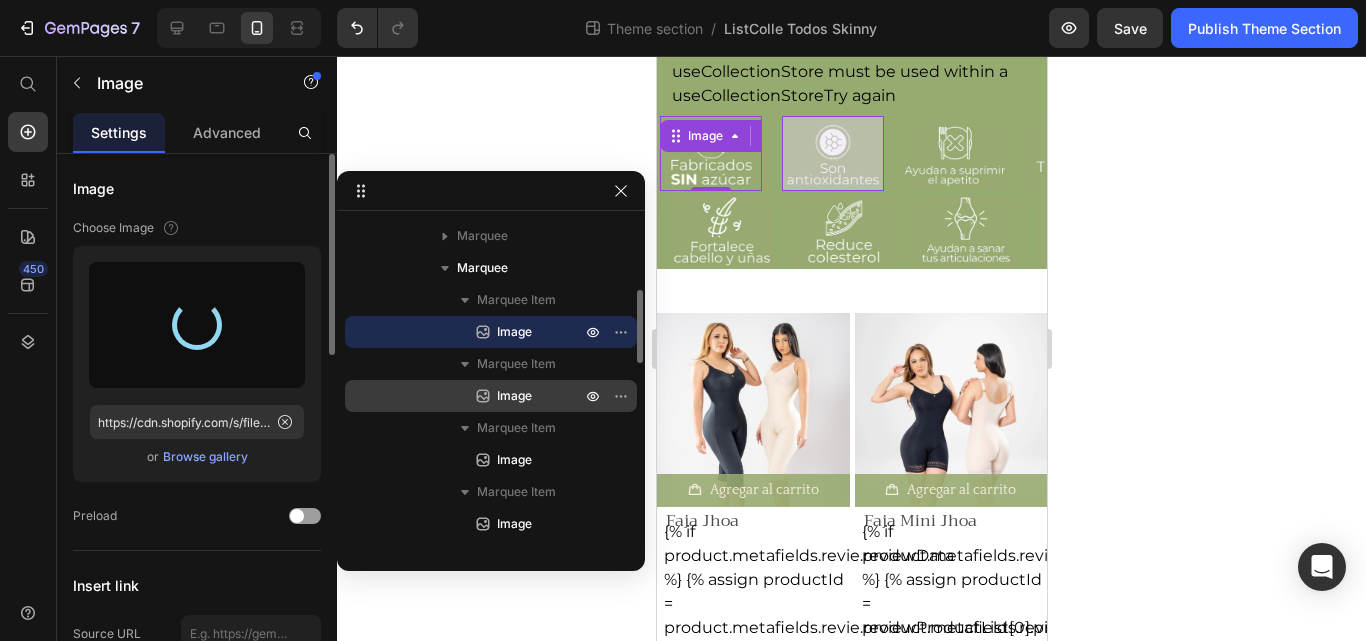 type on "https://cdn.shopify.com/s/files/1/0483/6697/7184/files/gempages_493881581811795061-25bc411e-39ea-4194-bca3-b90e64993c88.jpg" 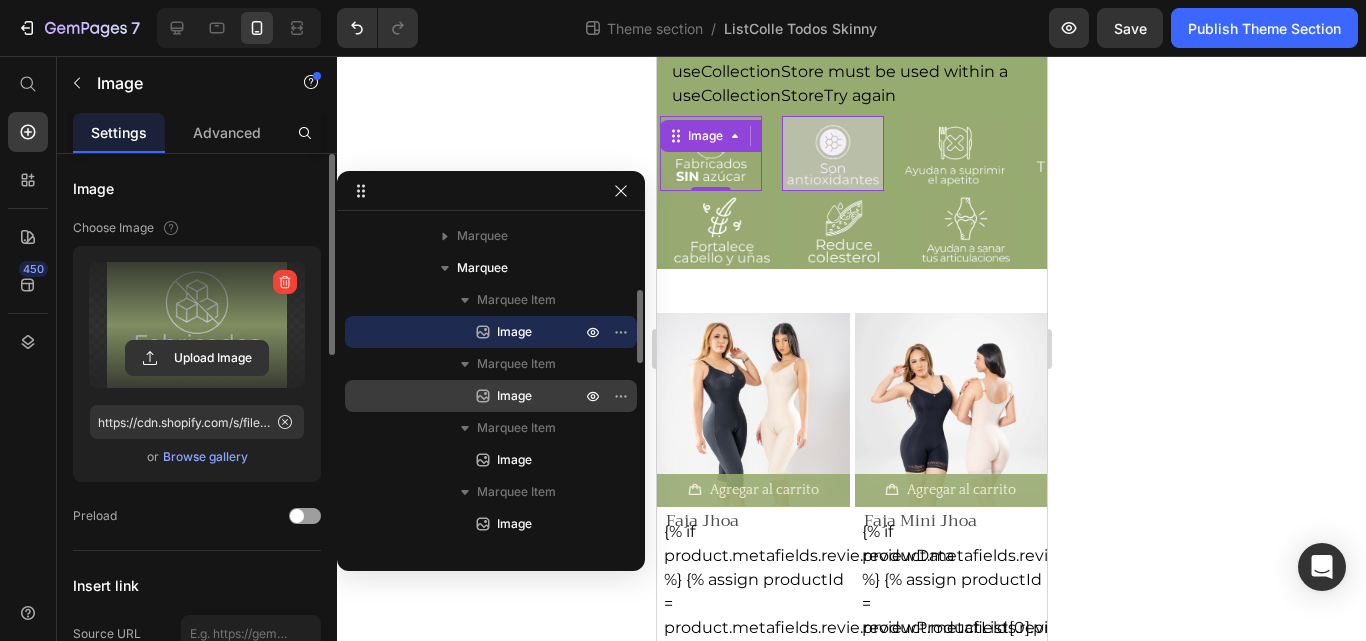 click on "Image" at bounding box center [491, 396] 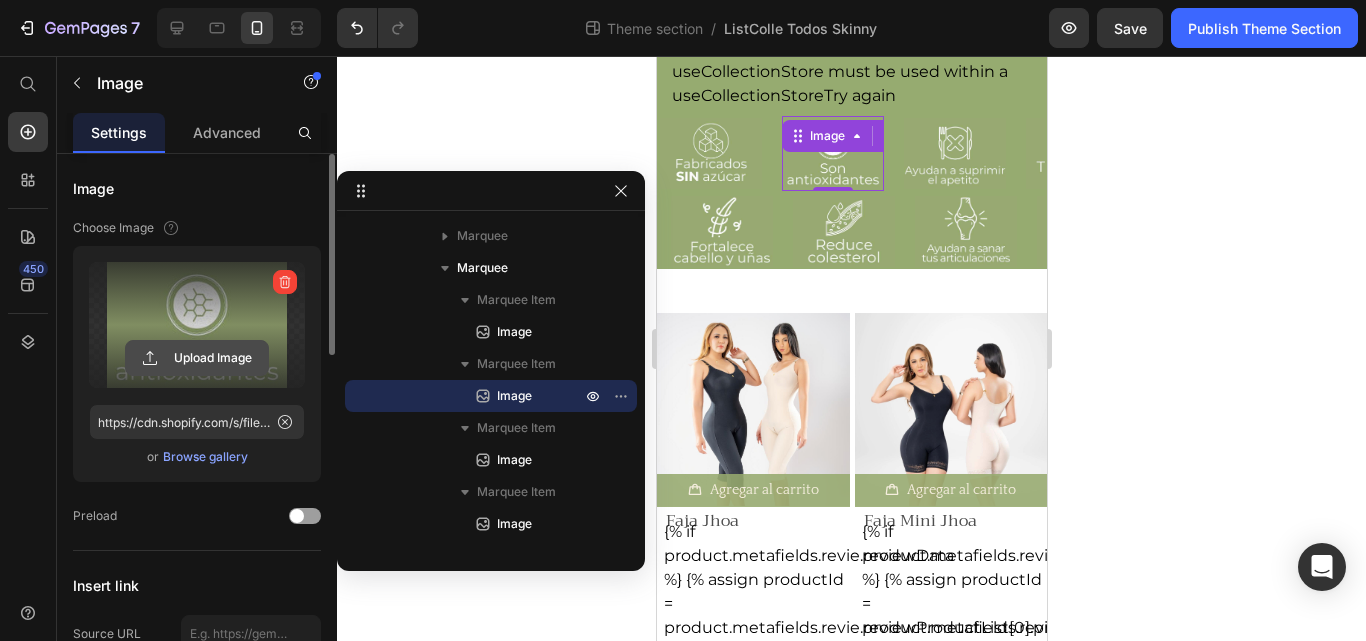 click 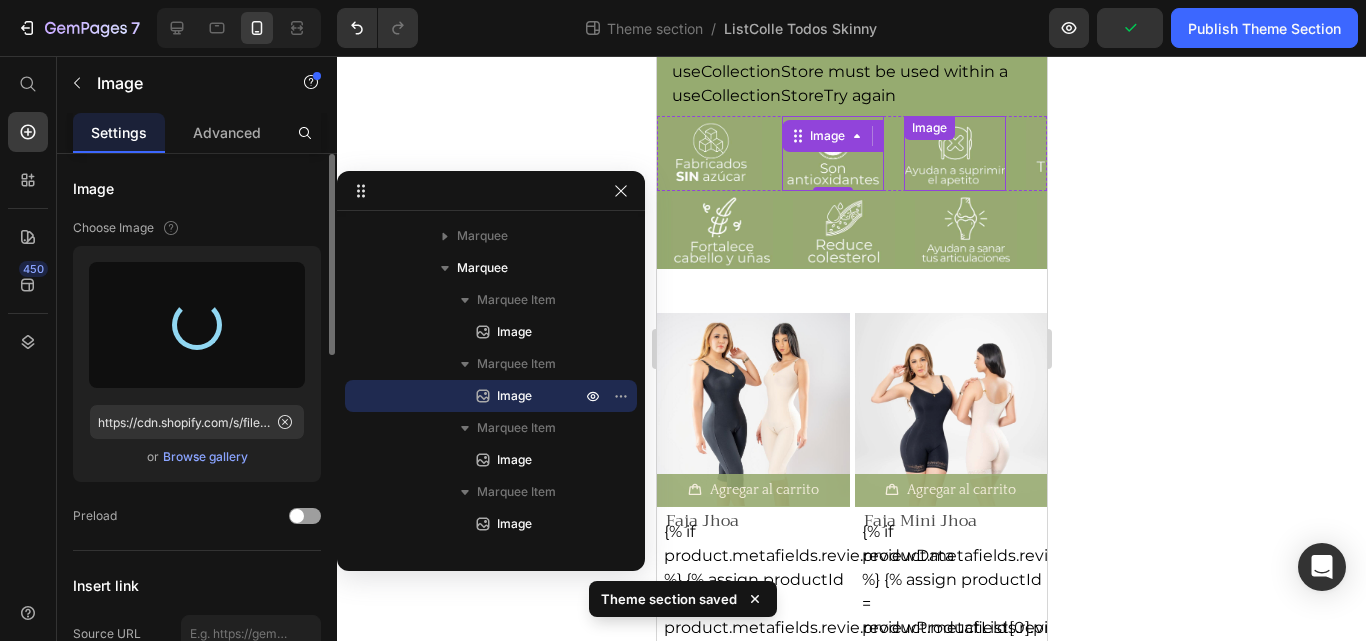type on "https://cdn.shopify.com/s/files/1/0483/6697/7184/files/gempages_493881581811795061-a52658ee-2c7d-4020-99cf-3a0ff15cadea.jpg" 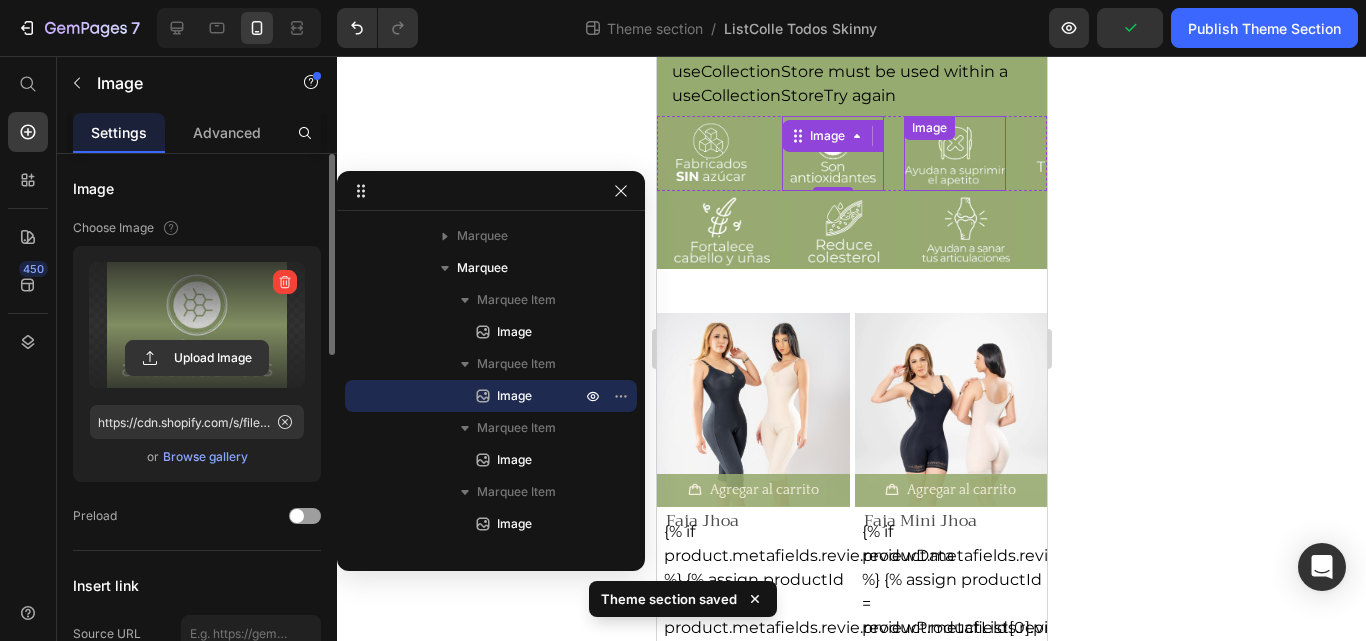 click at bounding box center [954, 153] 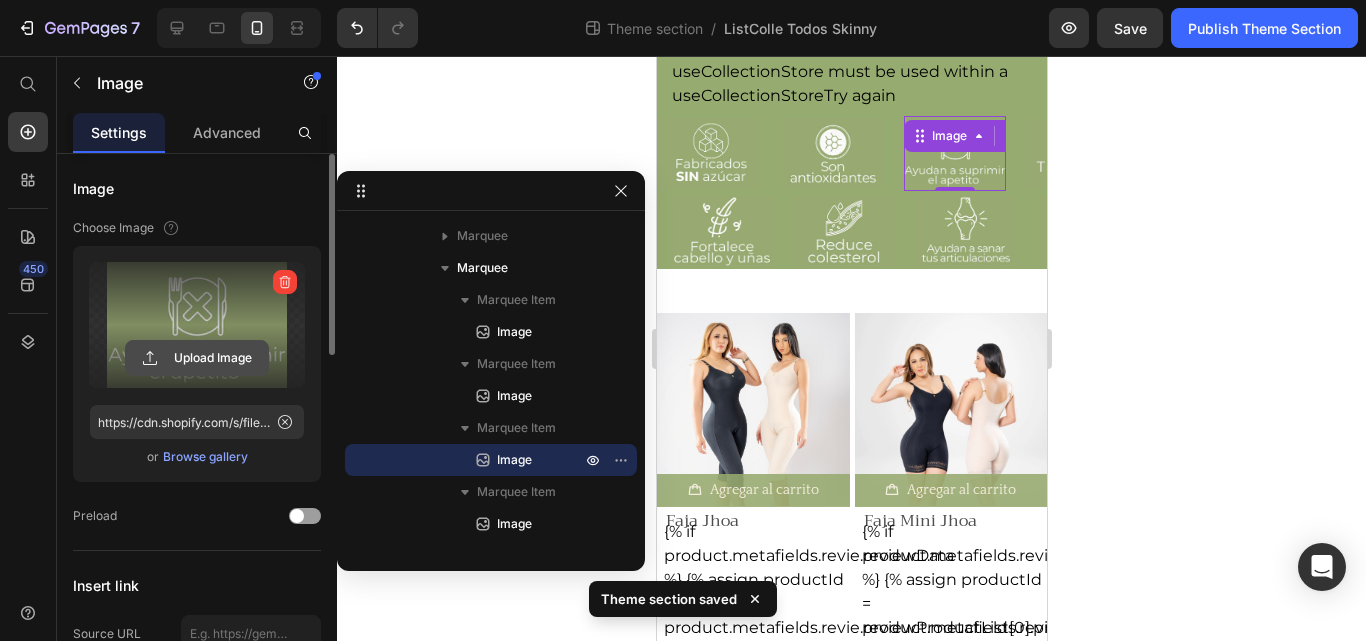 click 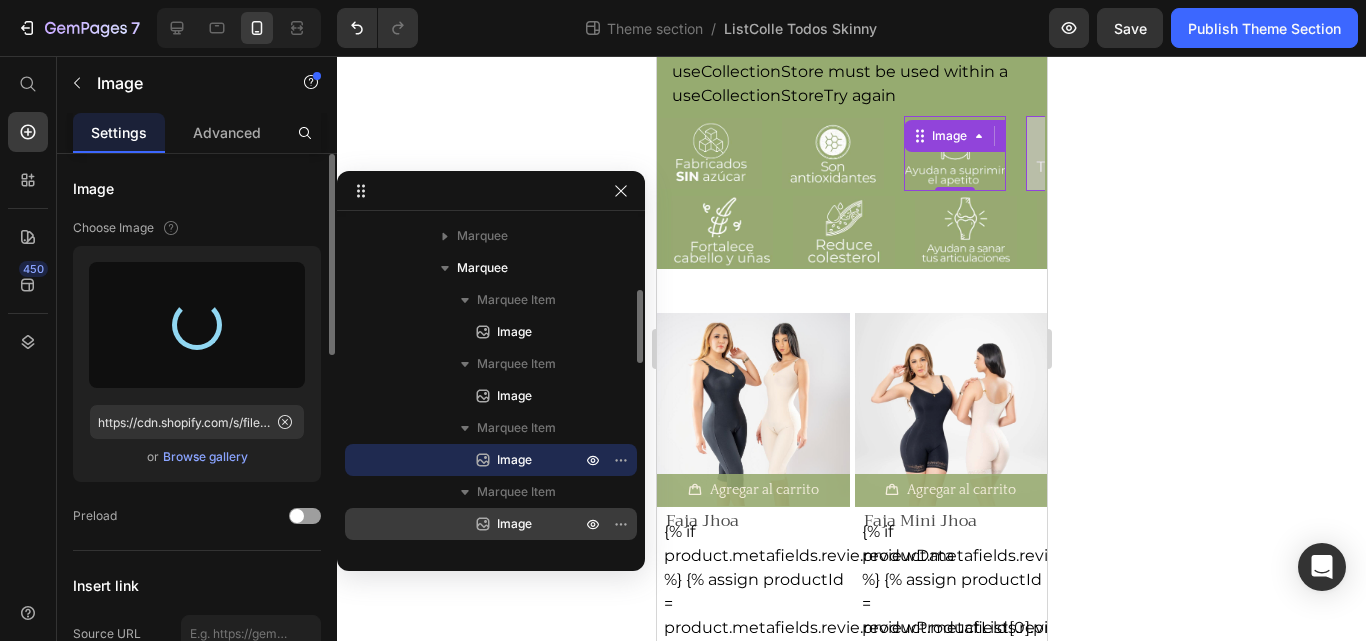 type on "https://cdn.shopify.com/s/files/1/0483/6697/7184/files/gempages_493881581811795061-6c966a50-813d-4035-a25a-3e702fdc01ee.jpg" 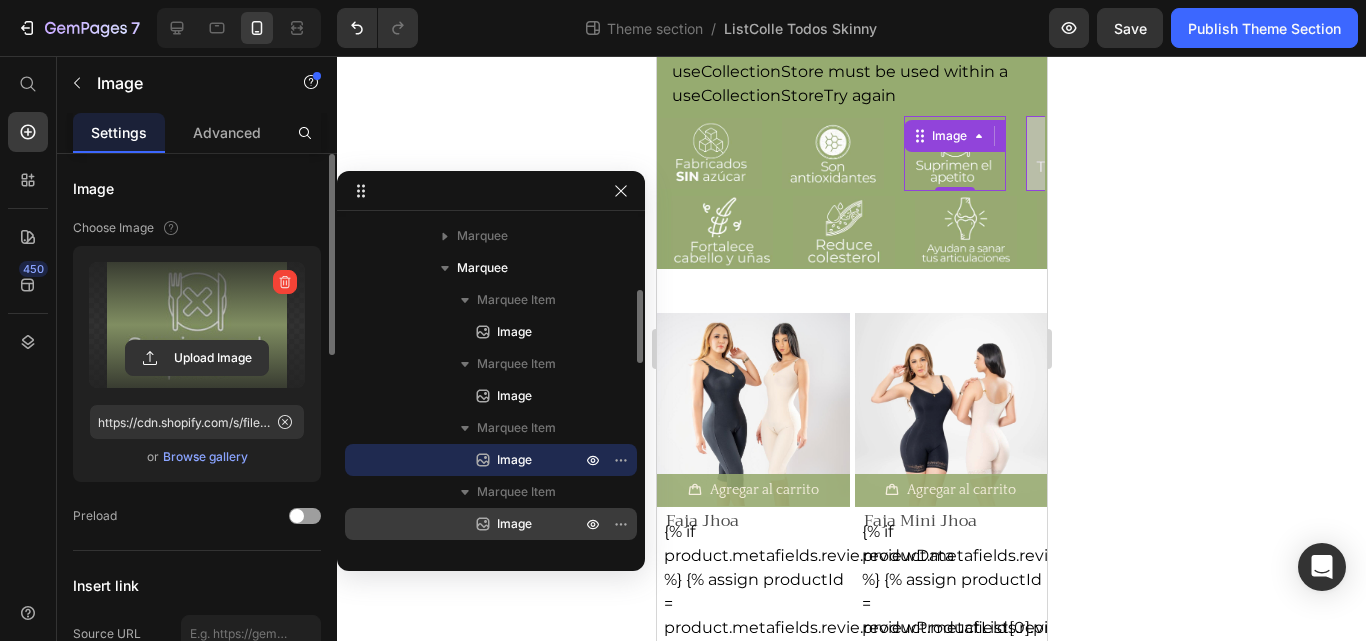 click on "Image" at bounding box center [514, 524] 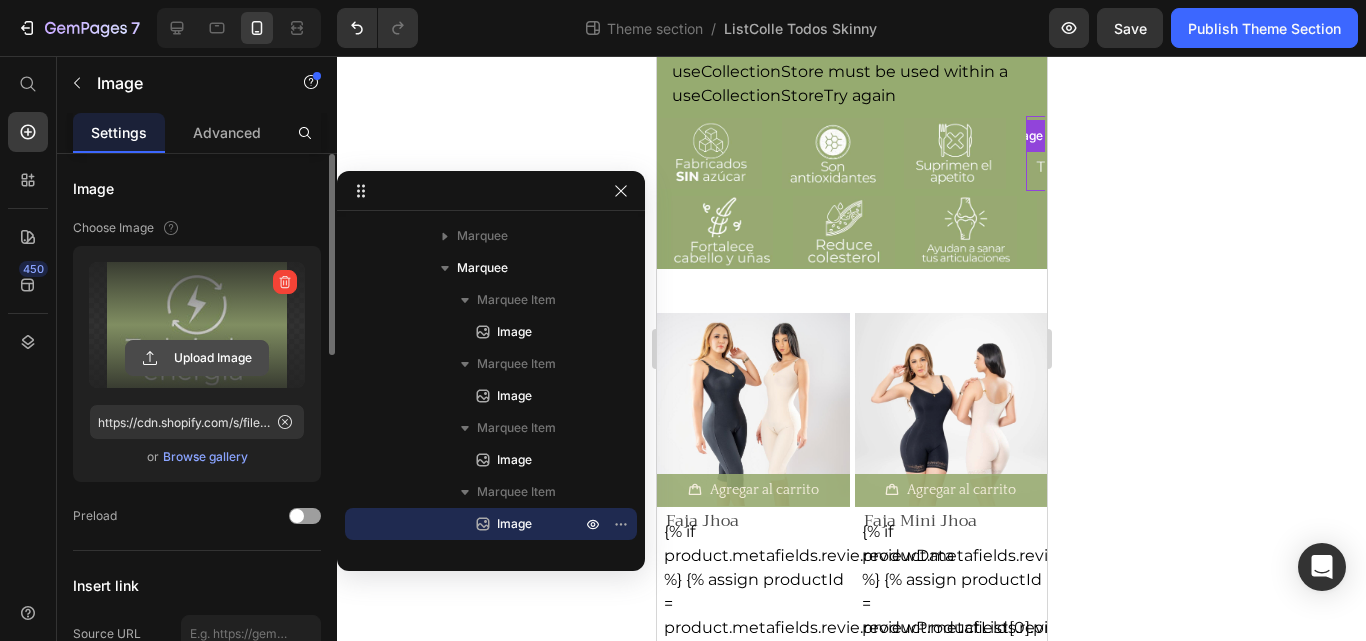click 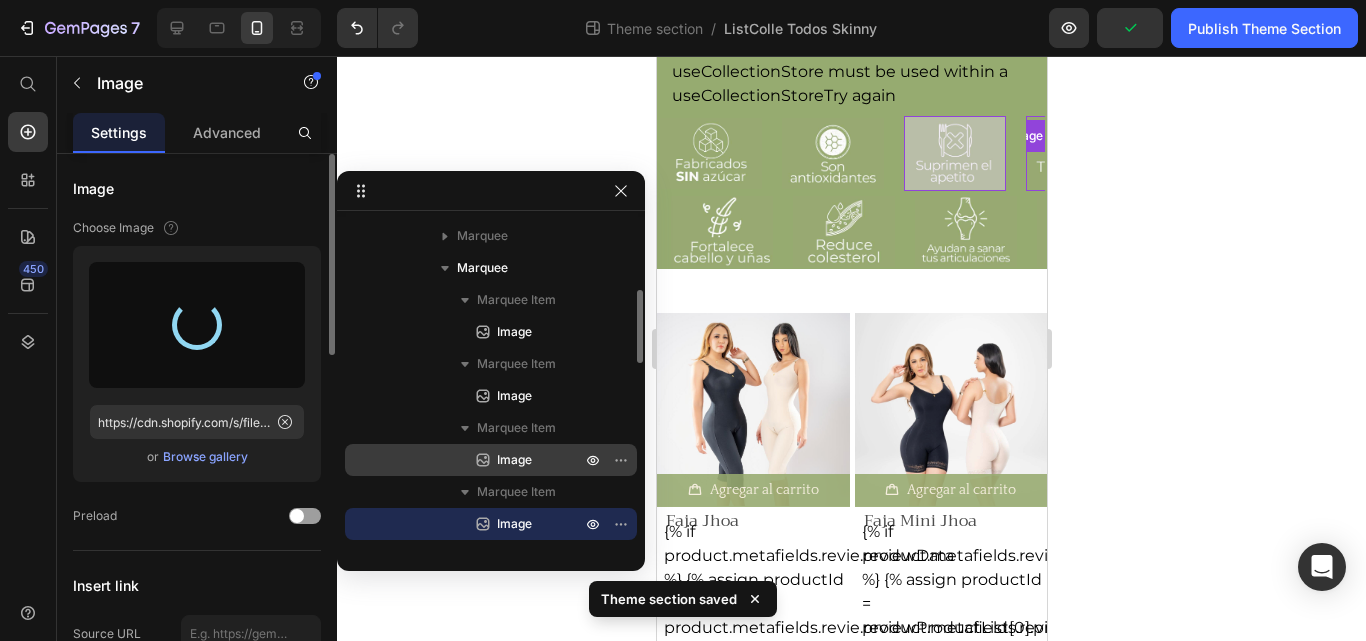 type on "https://cdn.shopify.com/s/files/1/0483/6697/7184/files/gempages_493881581811795061-a52447af-07e1-4928-8504-bb8a3e61c08d.jpg" 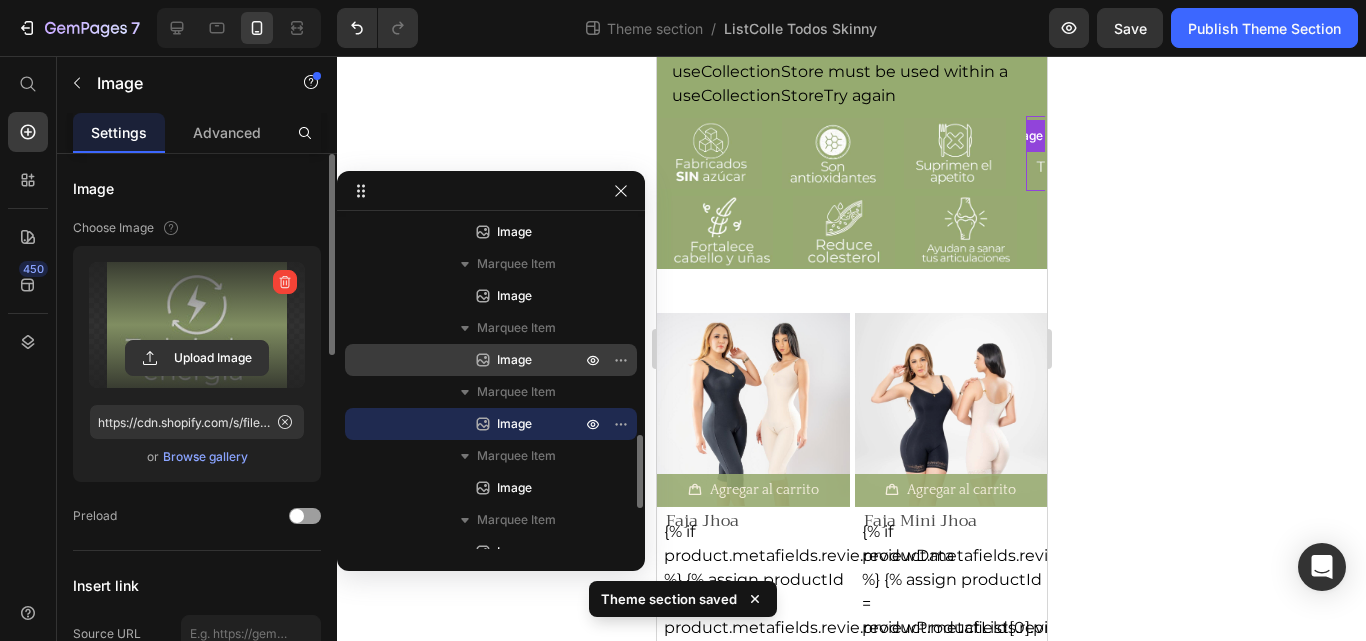 scroll, scrollTop: 519, scrollLeft: 0, axis: vertical 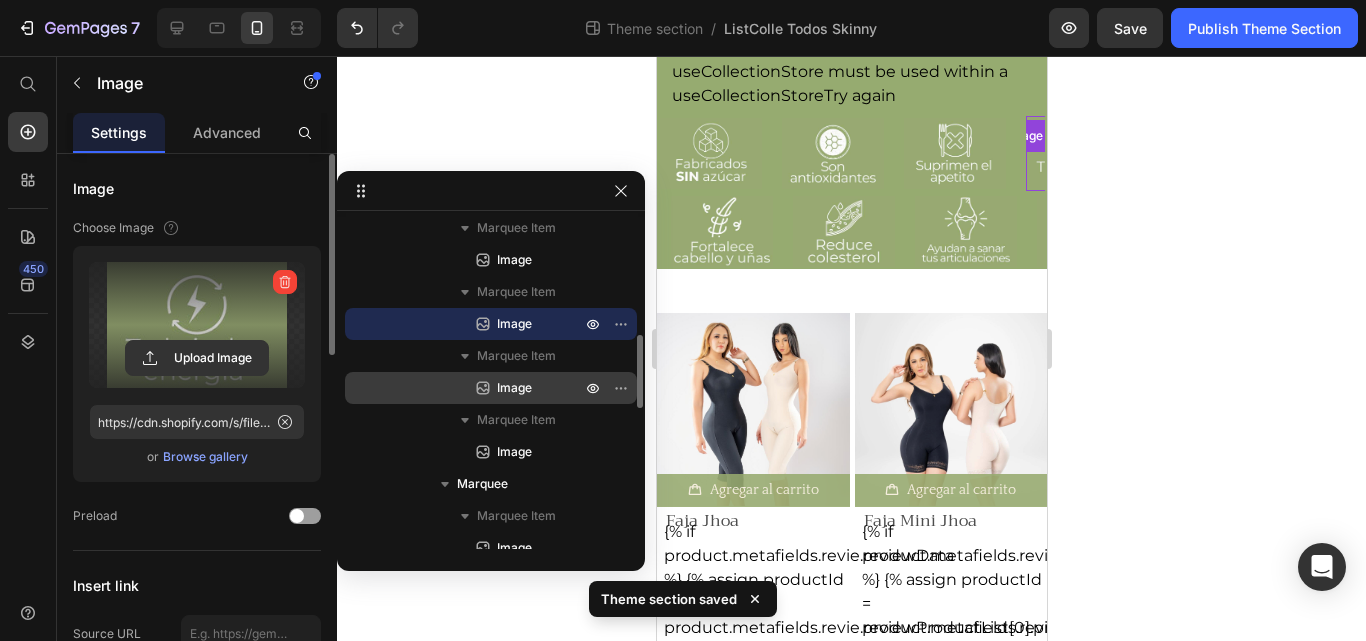 click on "Image" at bounding box center [517, 388] 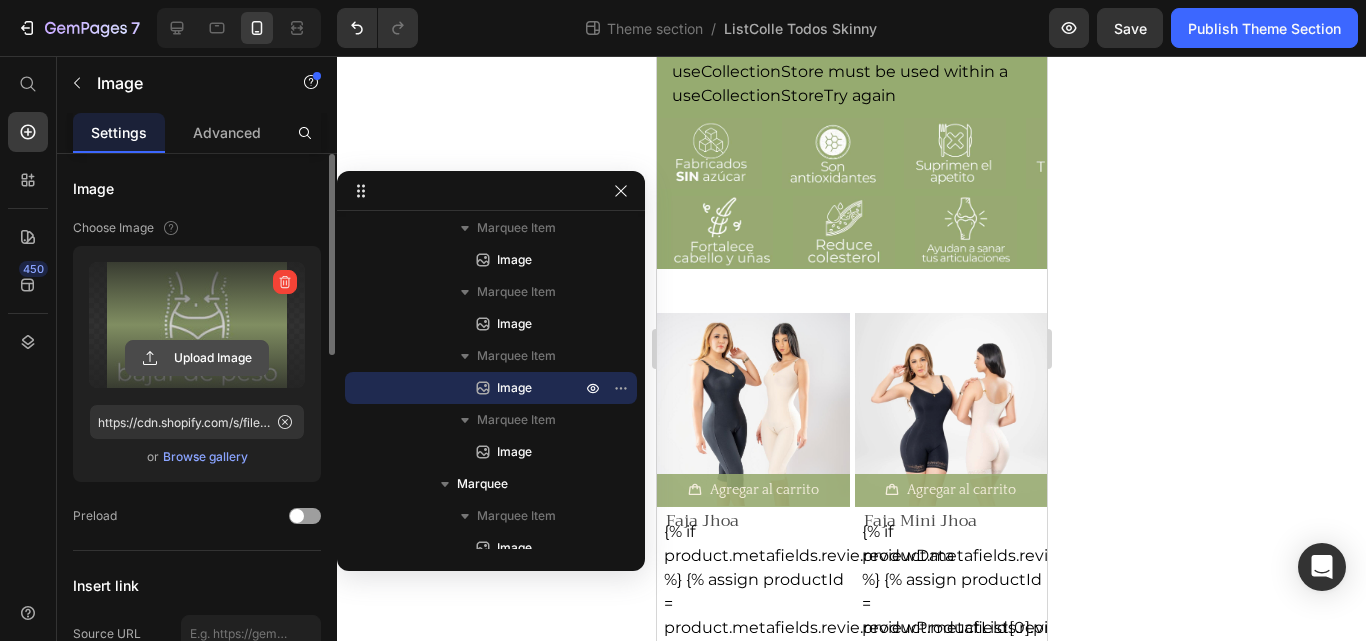 click 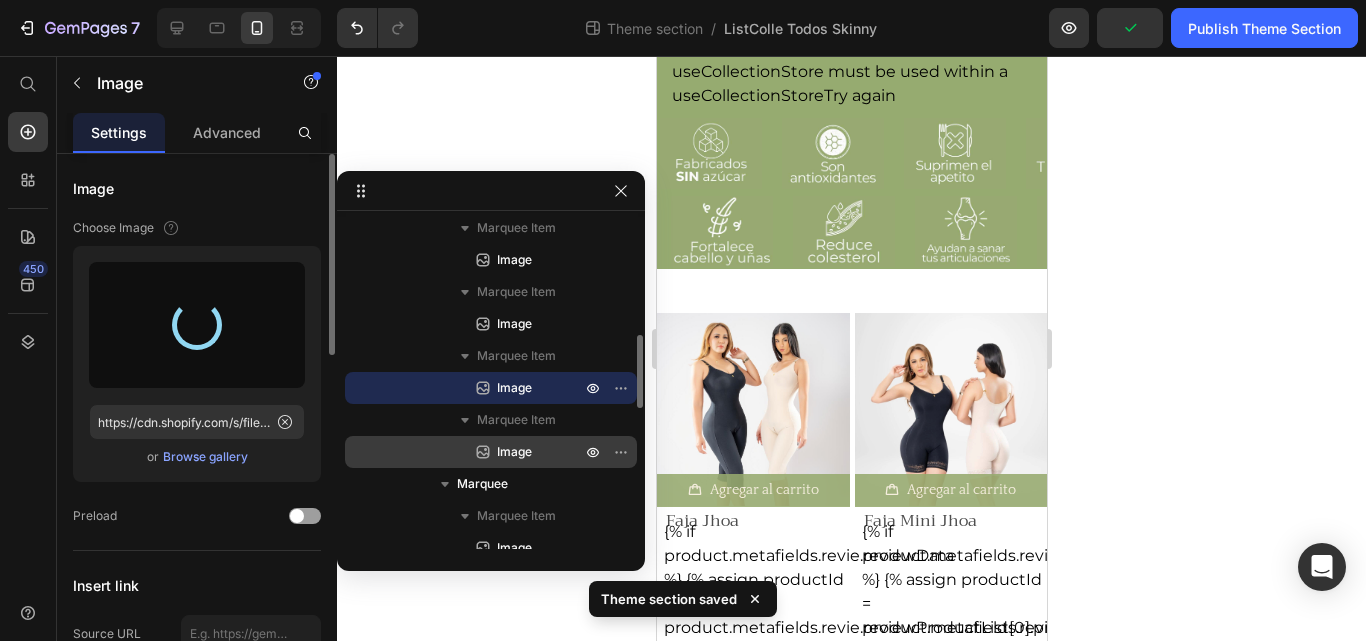 type on "https://cdn.shopify.com/s/files/1/0483/6697/7184/files/gempages_493881581811795061-500f2306-9f74-4ddf-9d83-e0e399f68a48.jpg" 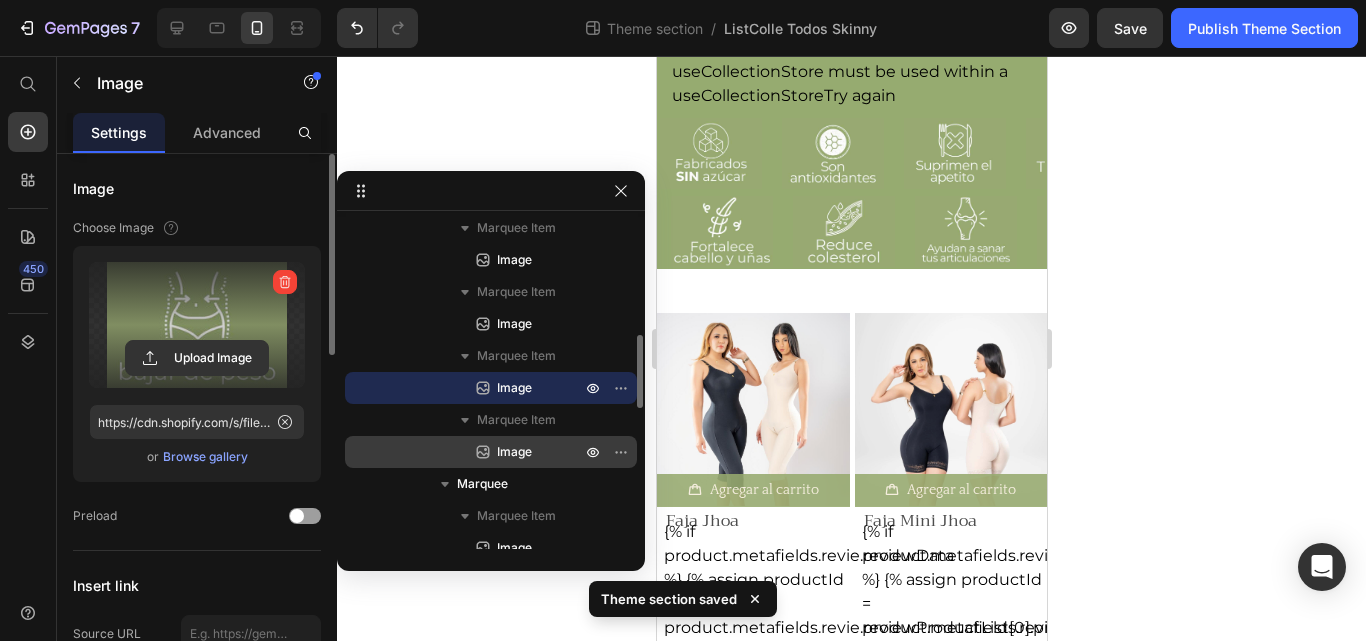 click on "Image" at bounding box center (514, 452) 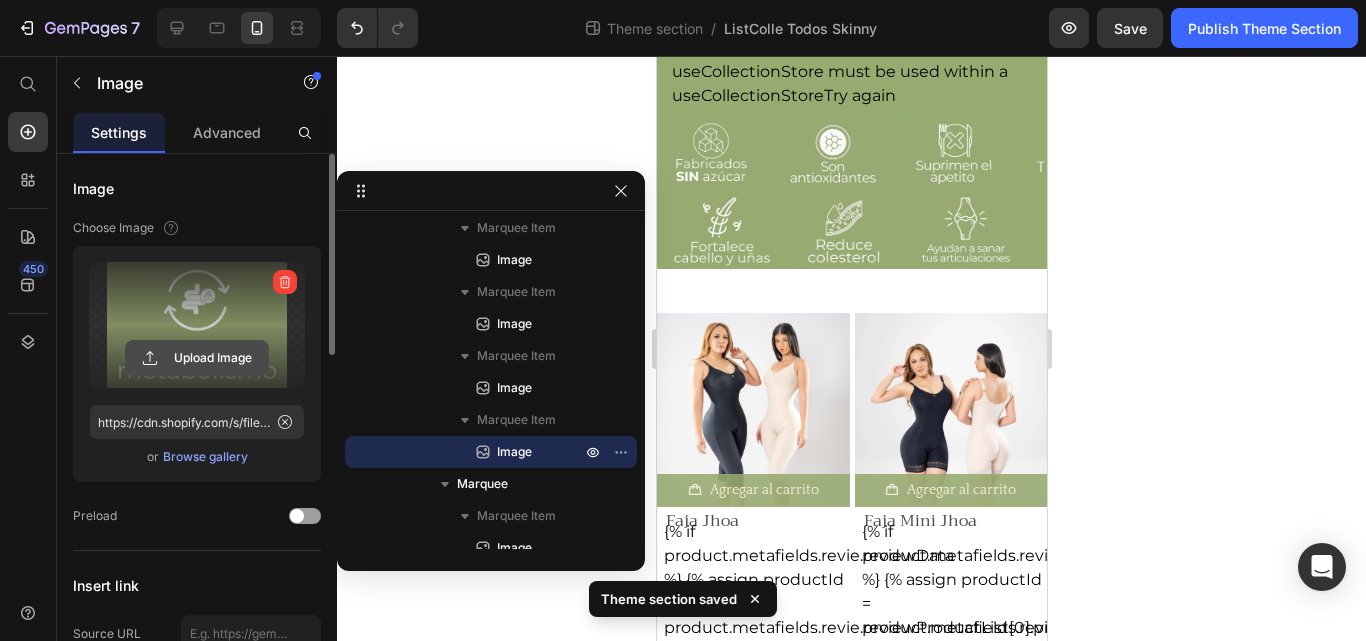 click 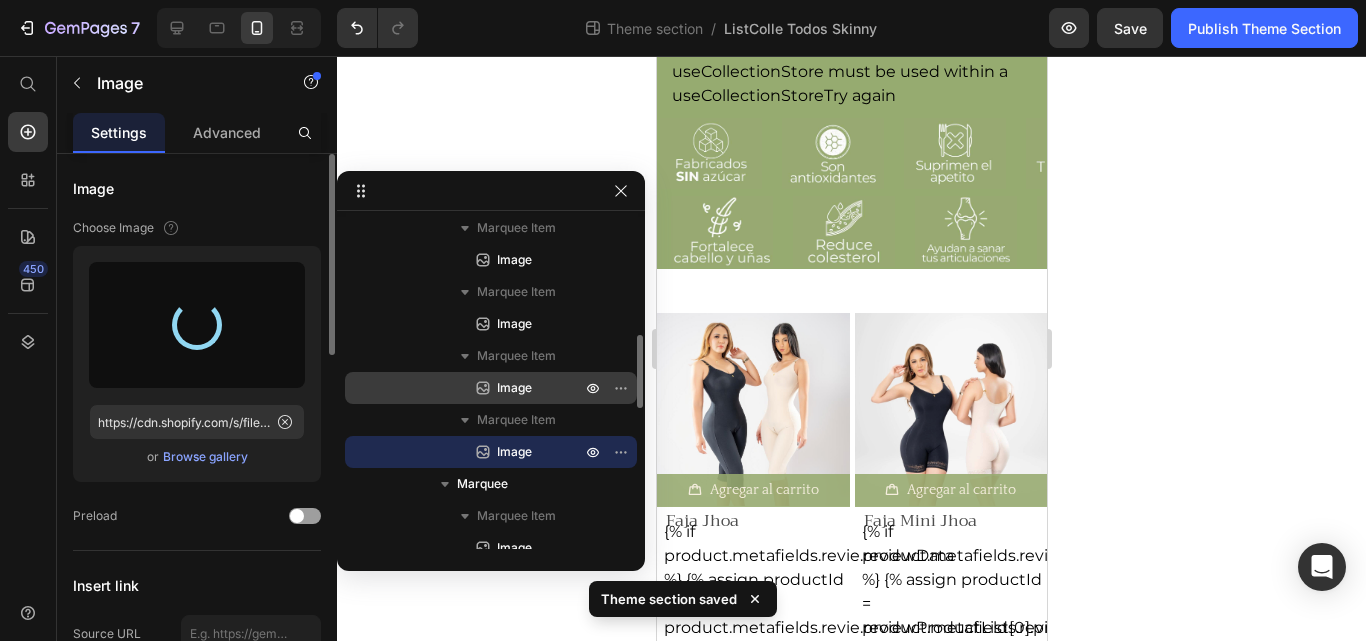 scroll, scrollTop: 619, scrollLeft: 0, axis: vertical 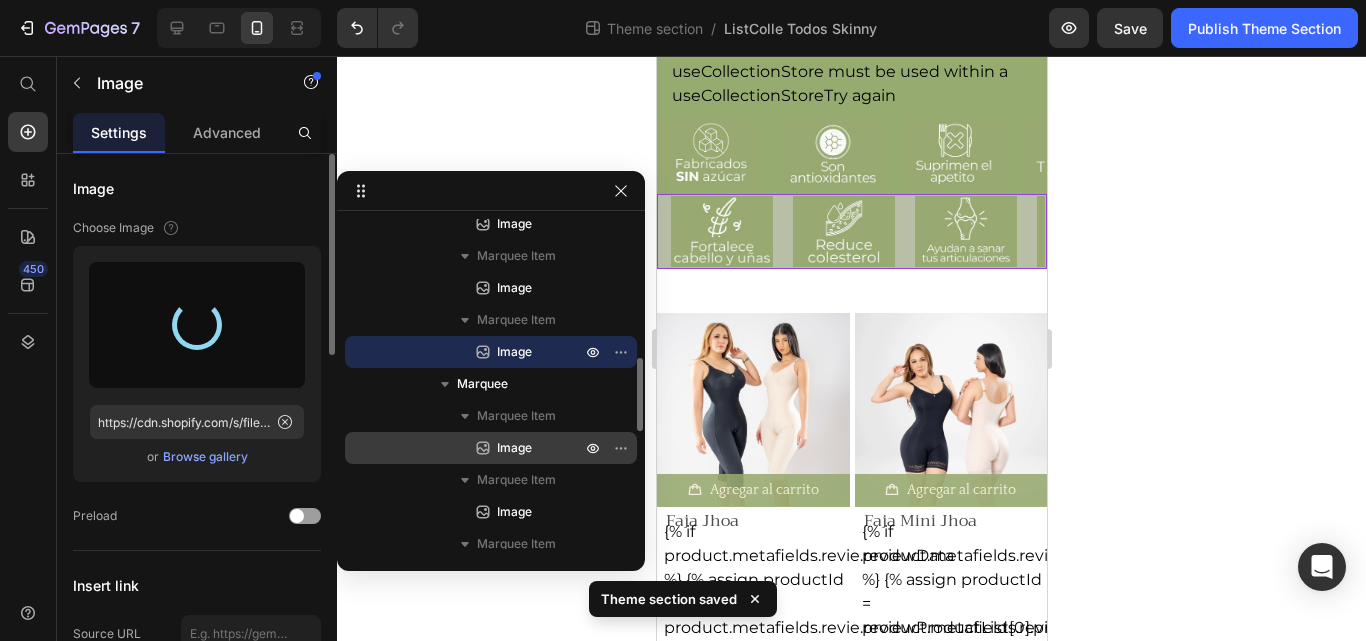 type on "https://cdn.shopify.com/s/files/1/0483/6697/7184/files/gempages_493881581811795061-bfeb182e-f6f3-4277-8857-627c9eb459b8.jpg" 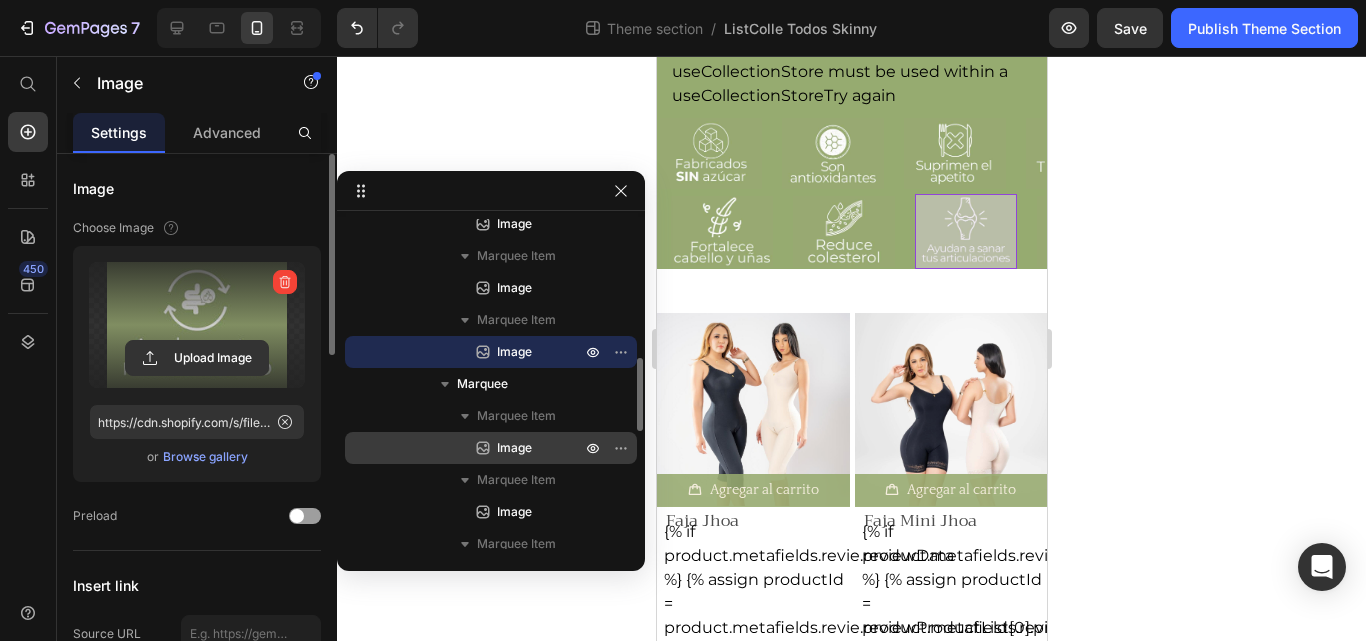 click on "Image" at bounding box center (517, 448) 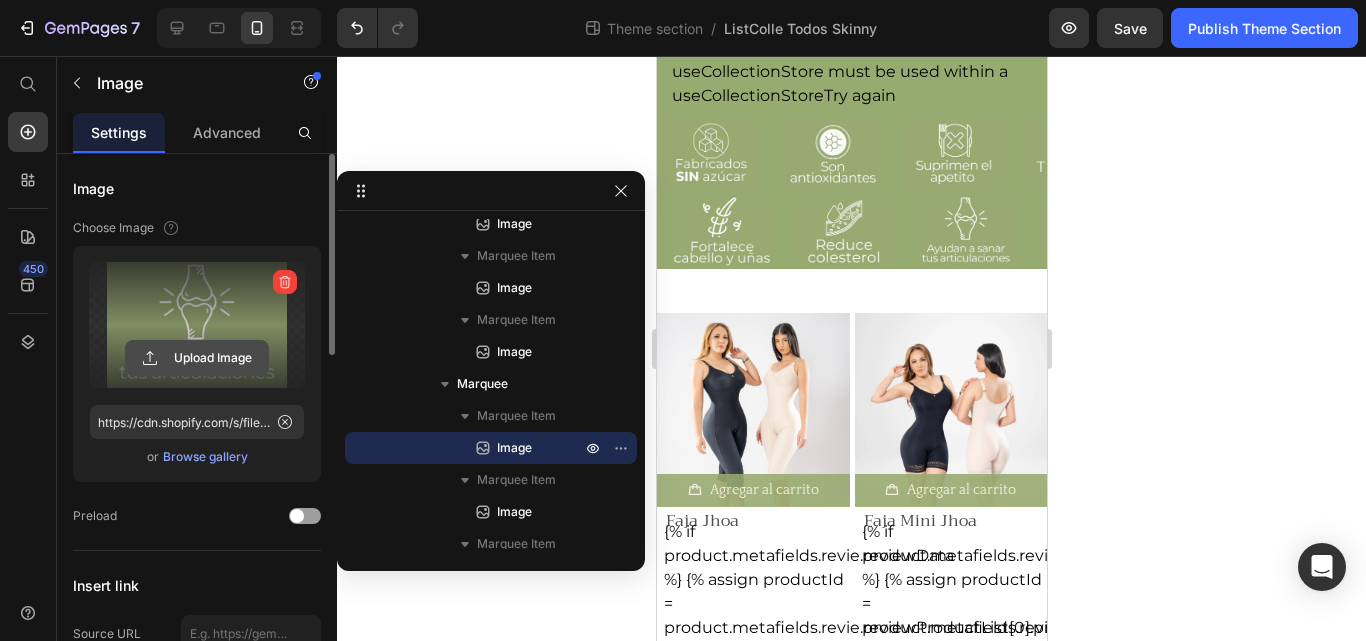 click 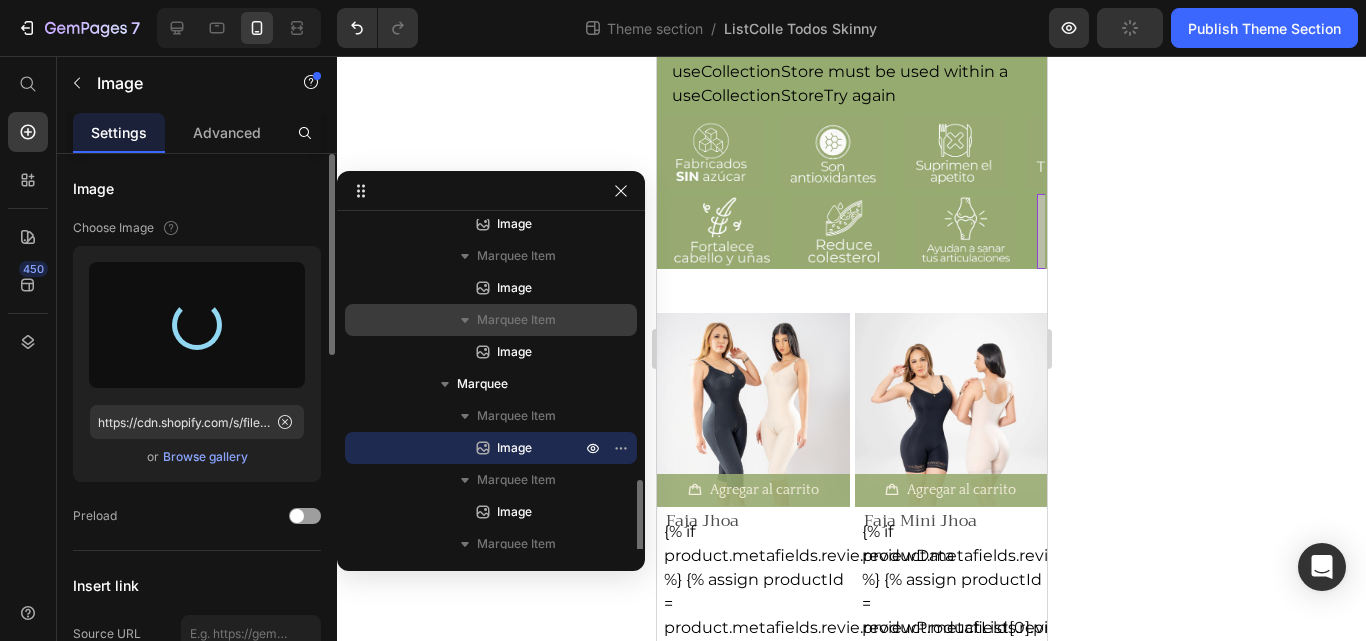scroll, scrollTop: 819, scrollLeft: 0, axis: vertical 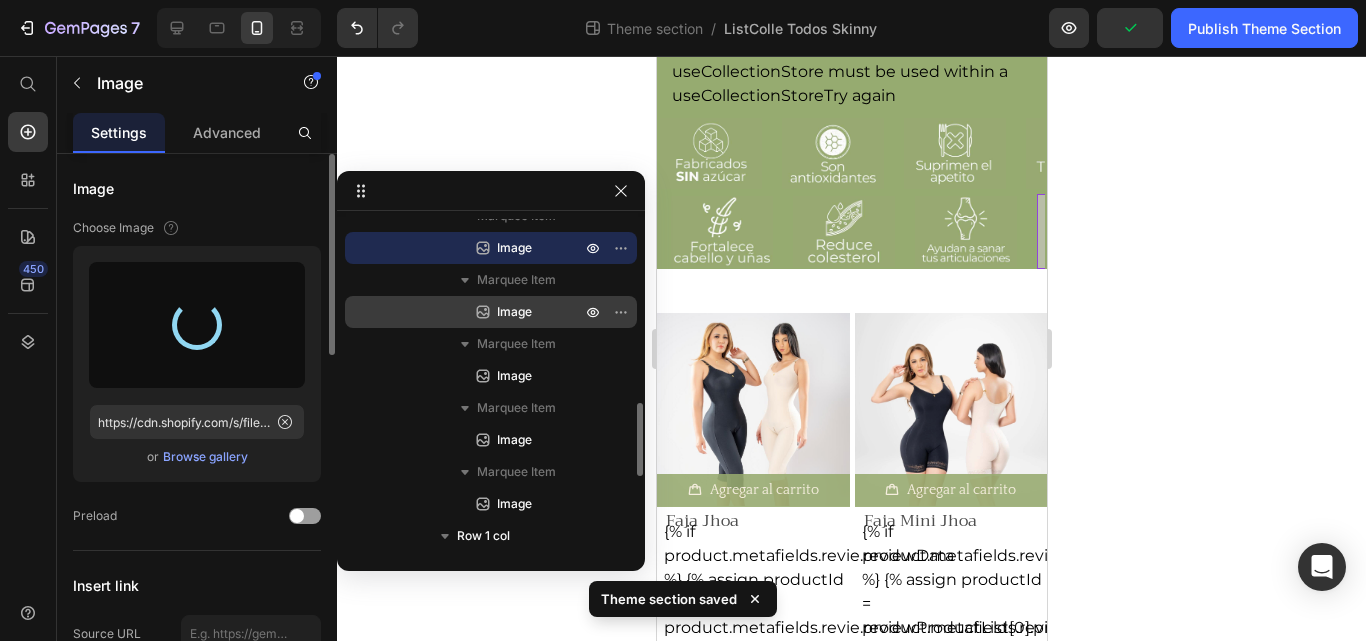 type on "https://cdn.shopify.com/s/files/1/0483/6697/7184/files/gempages_493881581811795061-a214ec4e-1759-44d7-8fda-9e1c2cde972e.jpg" 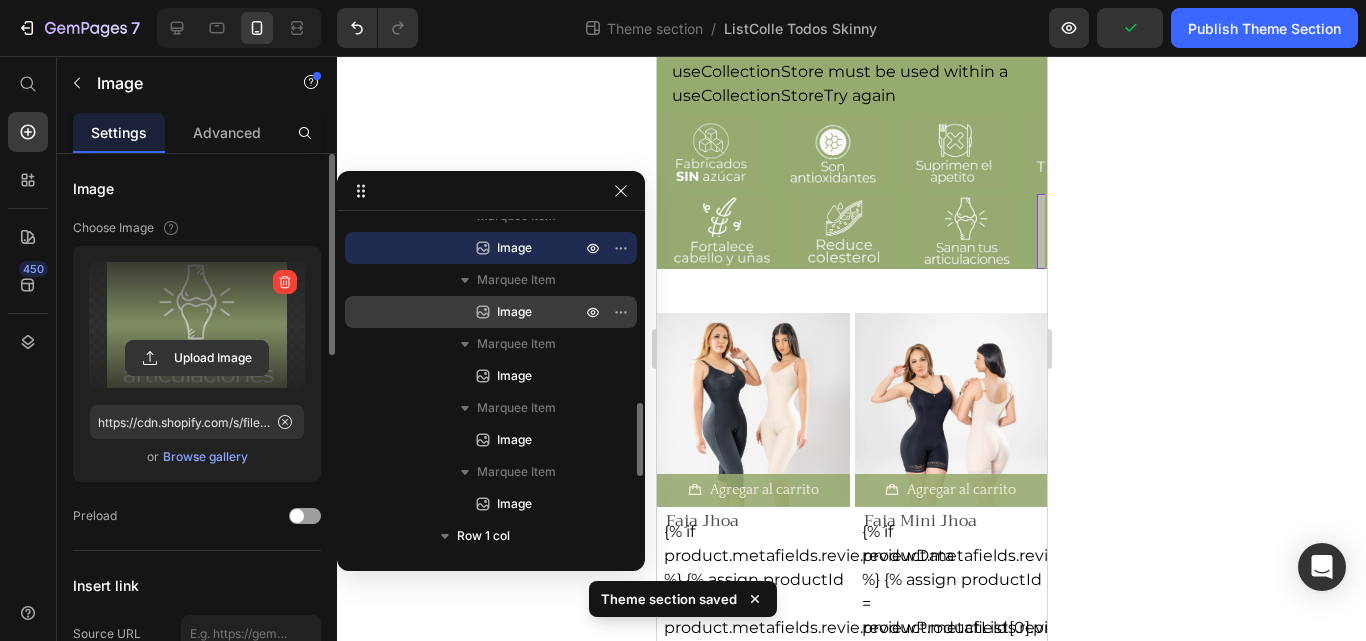 click on "Image" at bounding box center (514, 312) 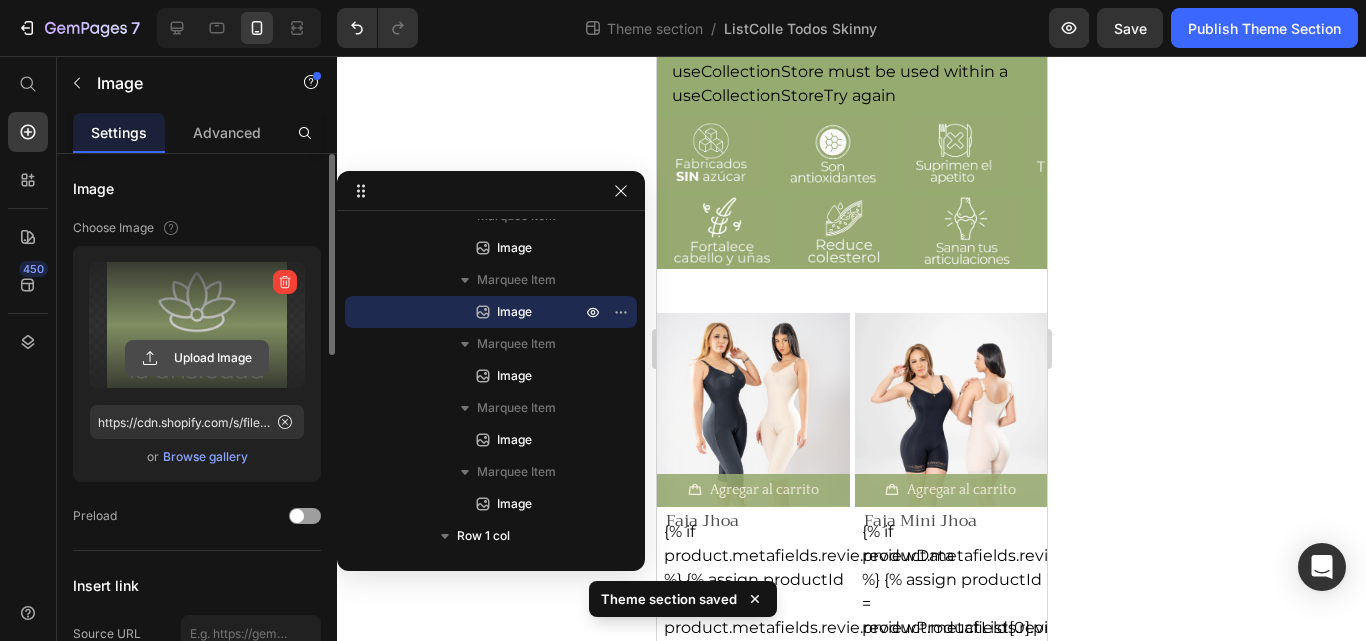 click 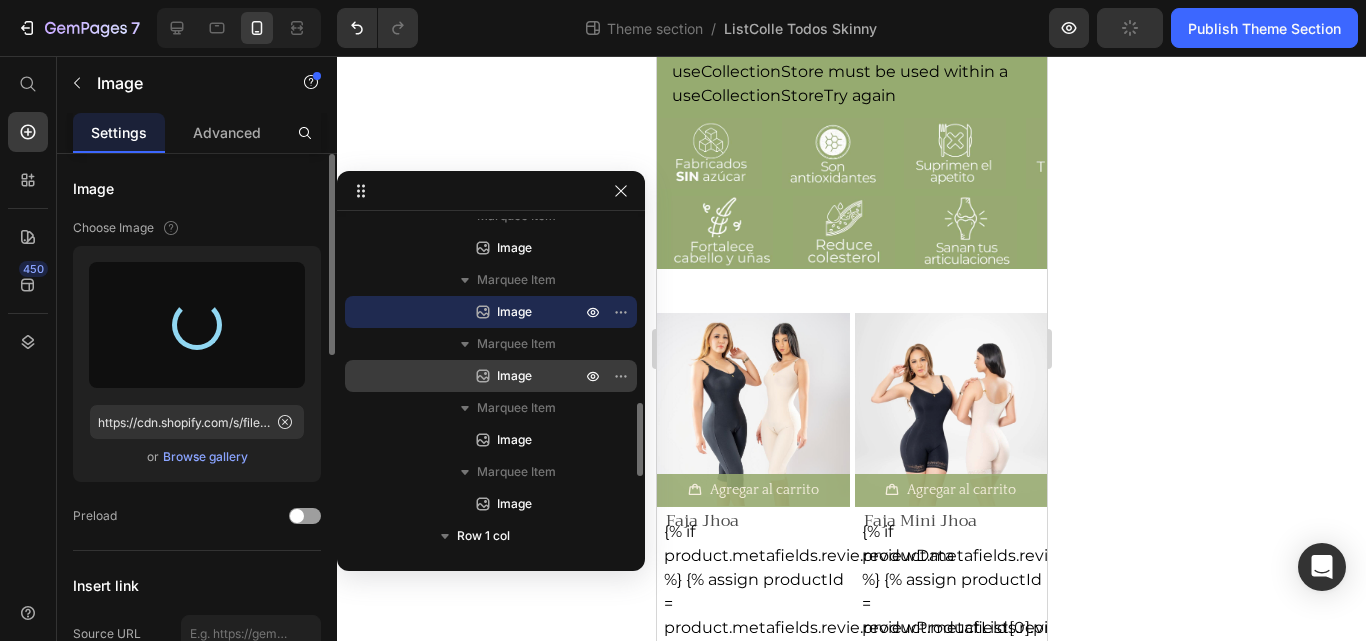 type on "https://cdn.shopify.com/s/files/1/0483/6697/7184/files/gempages_493881581811795061-8394102a-0c23-4df6-ab7c-e191d58577fd.jpg" 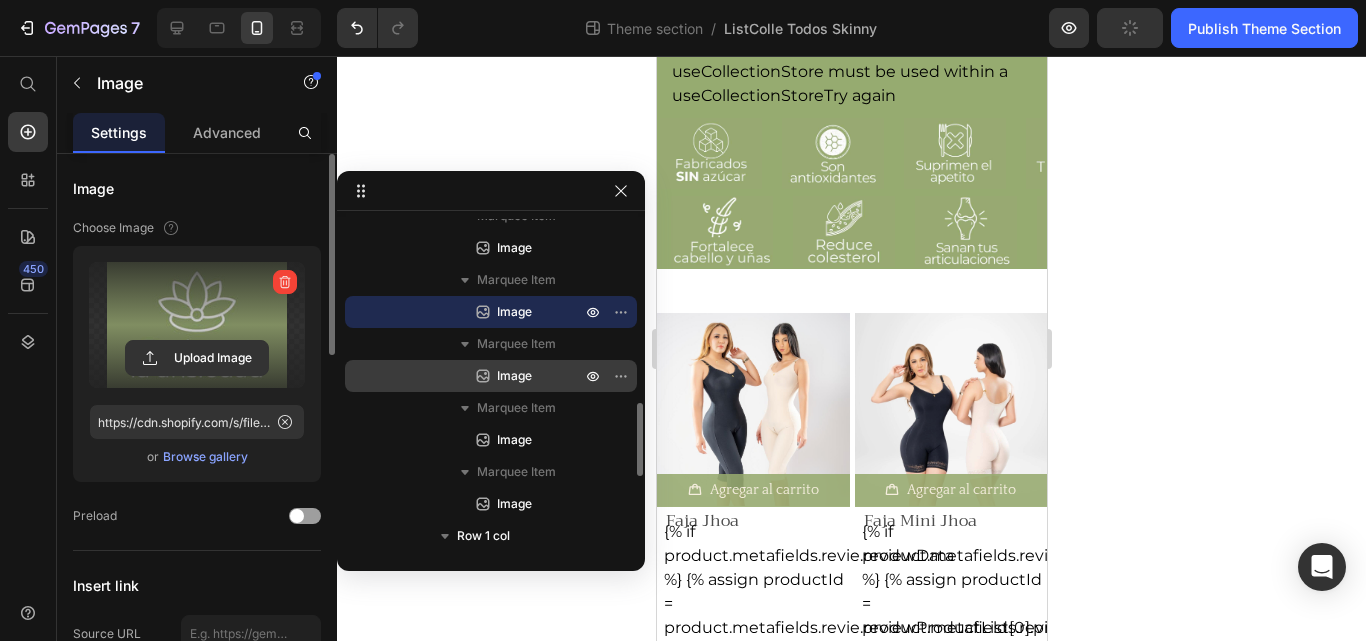 click on "Image" at bounding box center (514, 376) 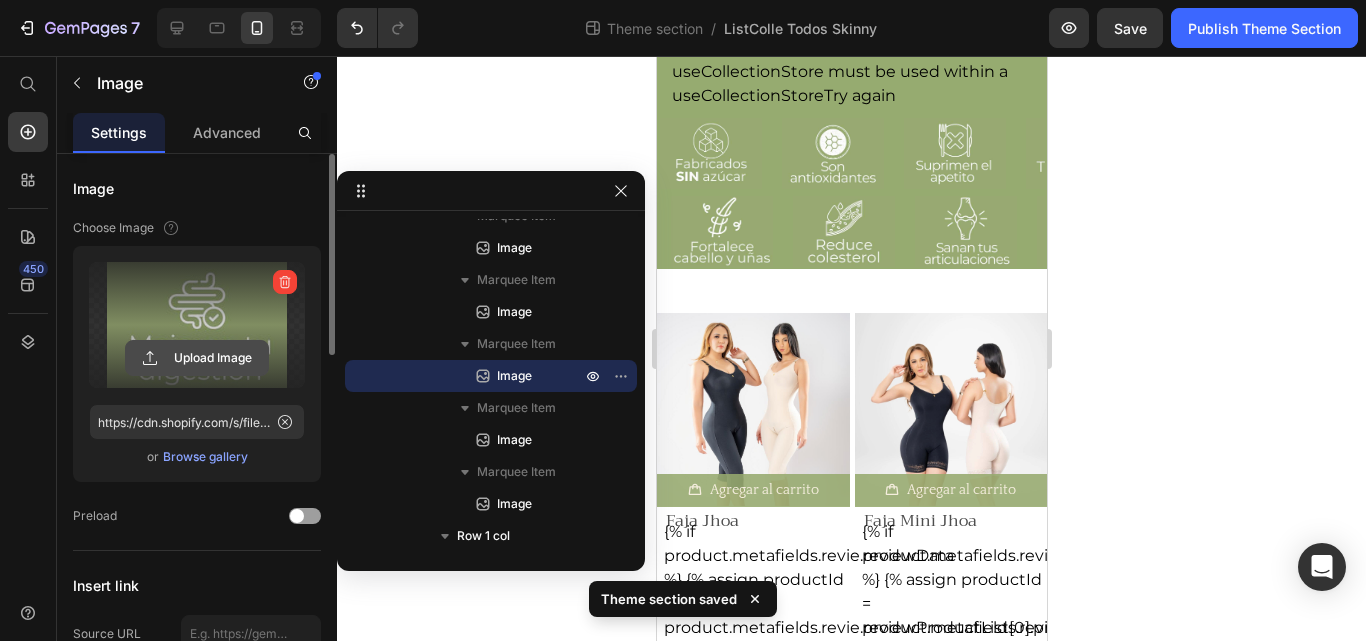 click 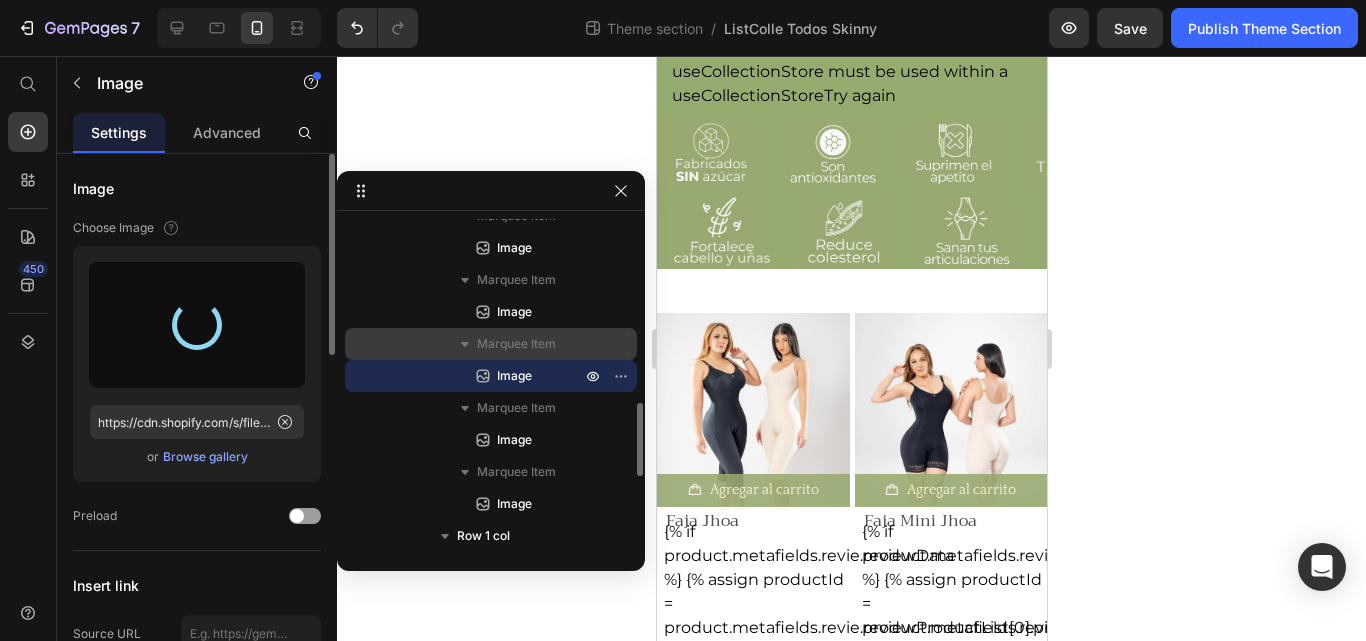 type on "https://cdn.shopify.com/s/files/1/0483/6697/7184/files/gempages_493881581811795061-8dacbed9-2fa3-4a53-8bde-7f32e453cad8.jpg" 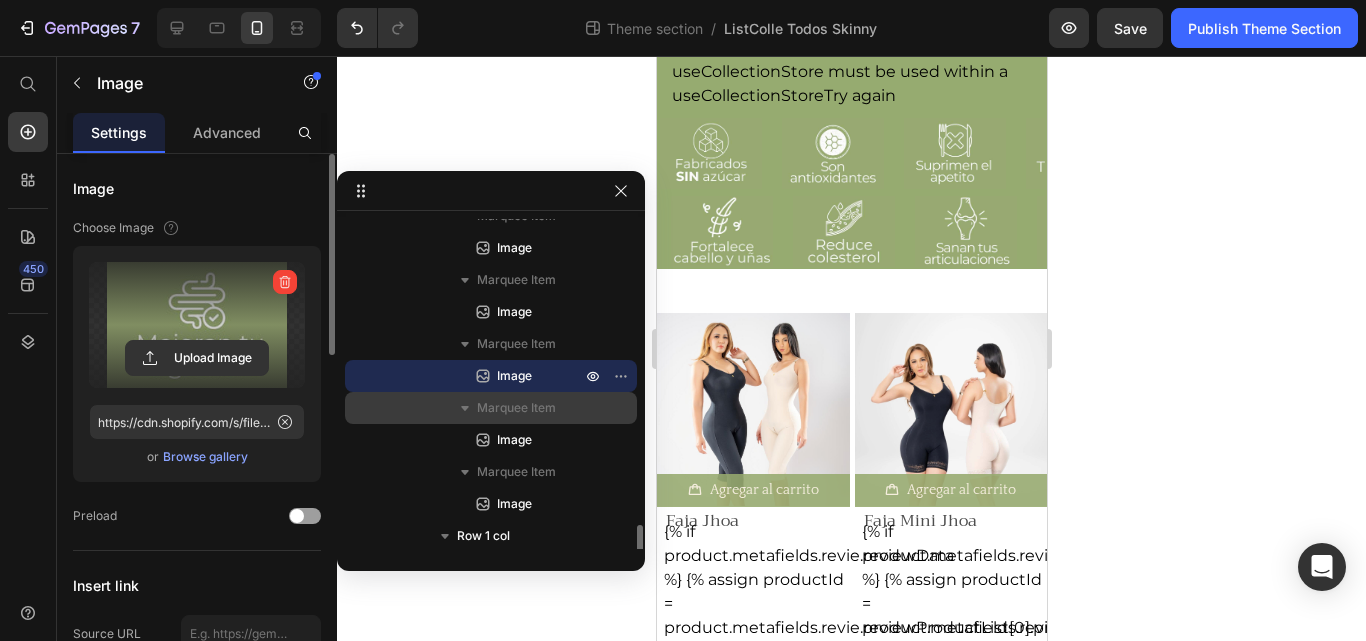 scroll, scrollTop: 919, scrollLeft: 0, axis: vertical 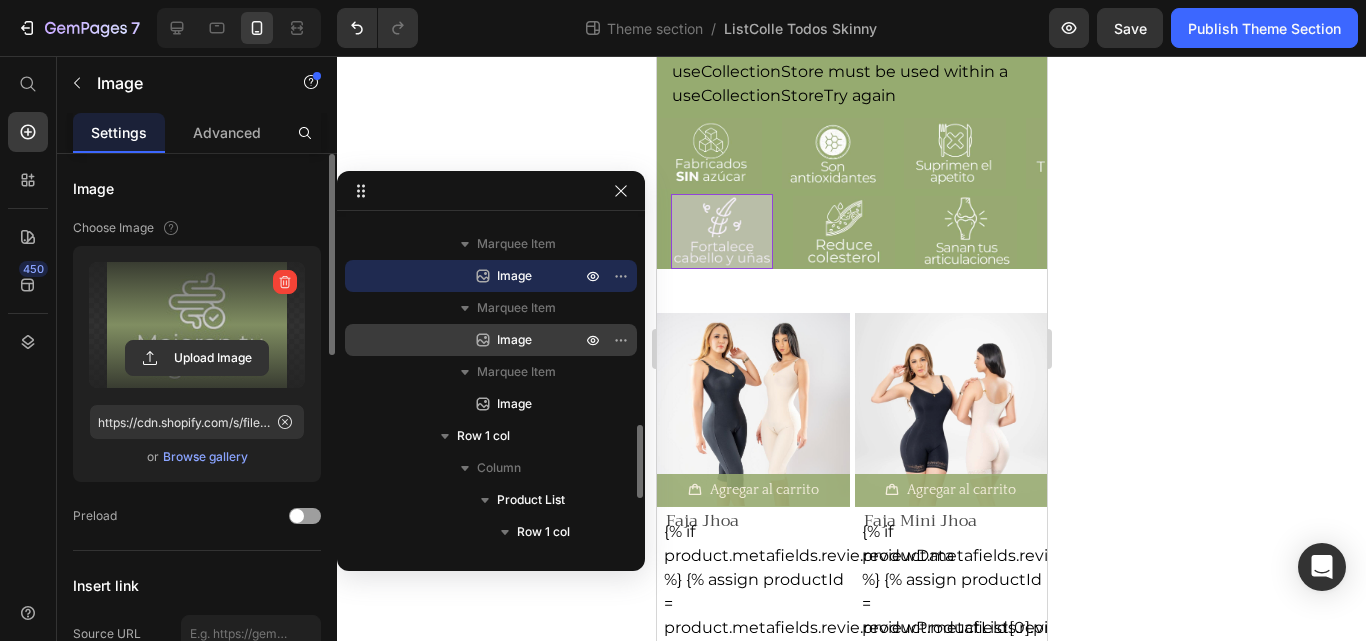 click on "Image" at bounding box center (514, 340) 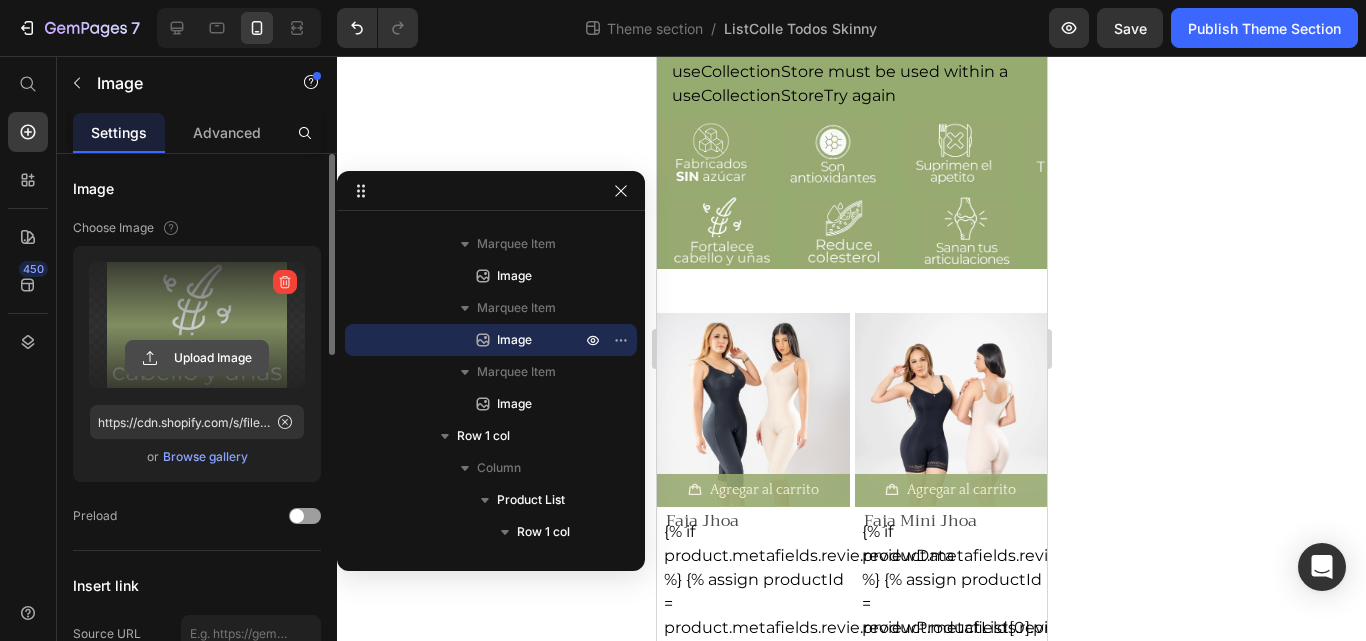 click 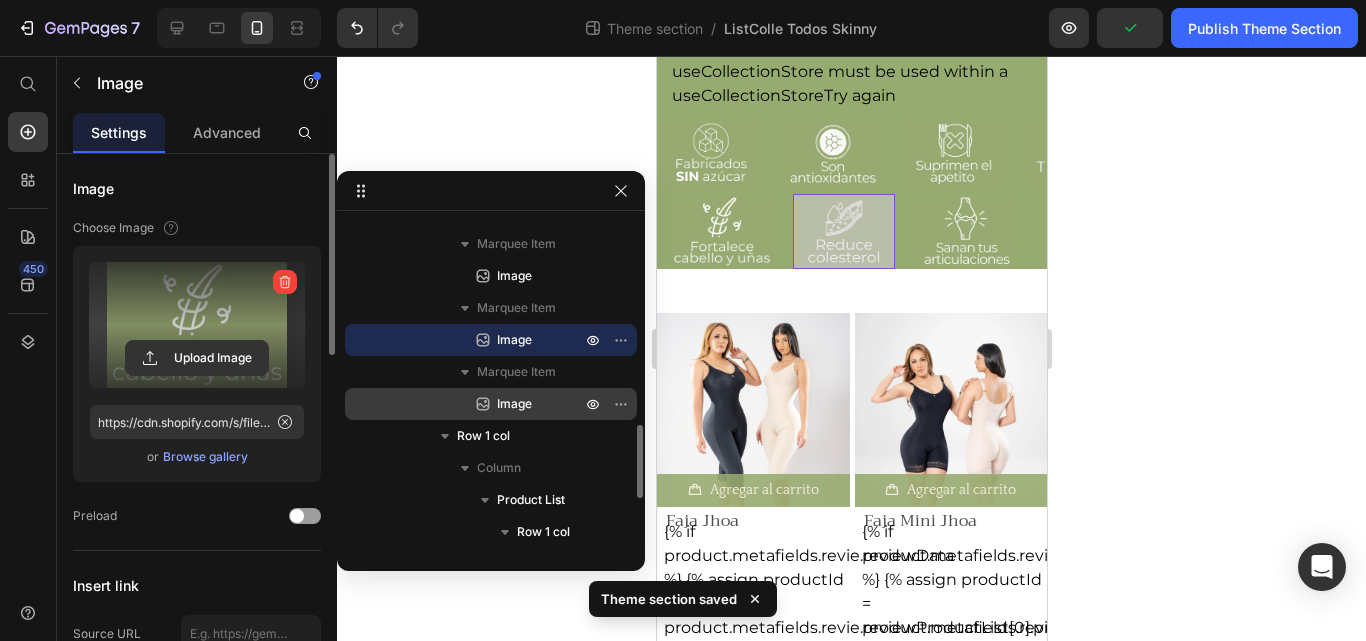 type on "https://cdn.shopify.com/s/files/1/0483/6697/7184/files/gempages_493881581811795061-2172f060-00f2-4097-9cab-cc7163d84fc3.jpg" 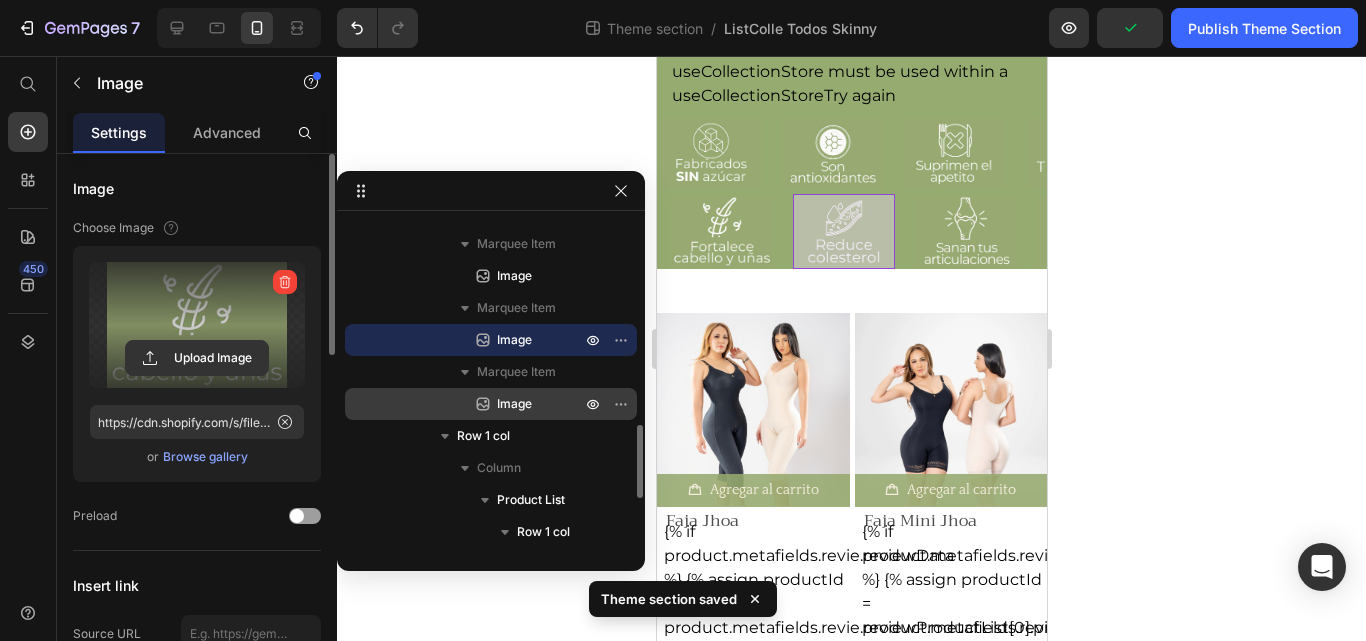 click on "Image" at bounding box center (491, 404) 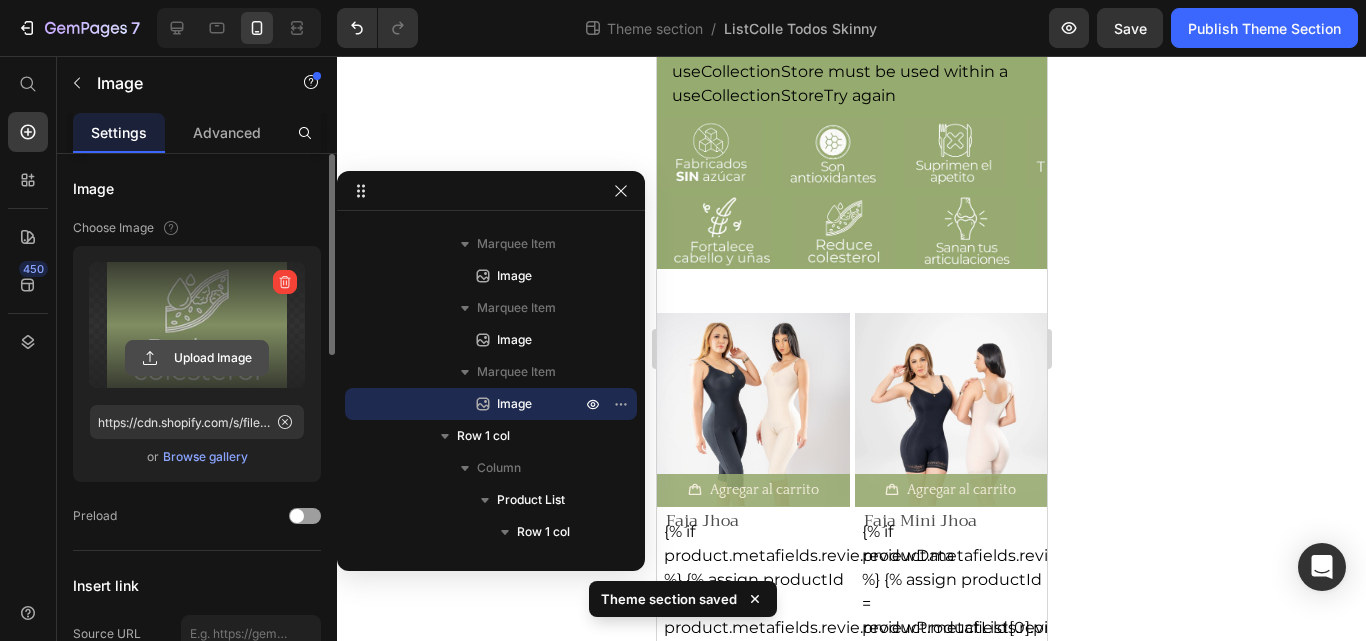 click 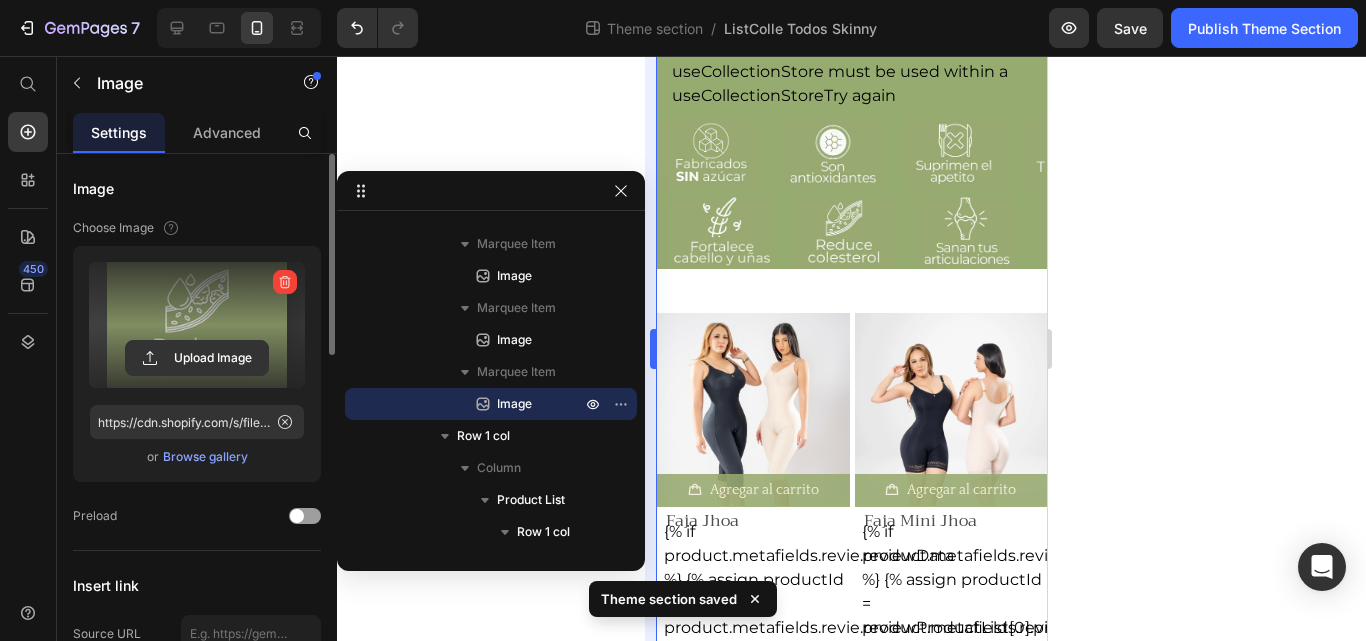 type on "https://cdn.shopify.com/s/files/1/0483/6697/7184/files/gempages_493881581811795061-279adca5-db73-42bb-9c63-e77cba0146c1.jpg" 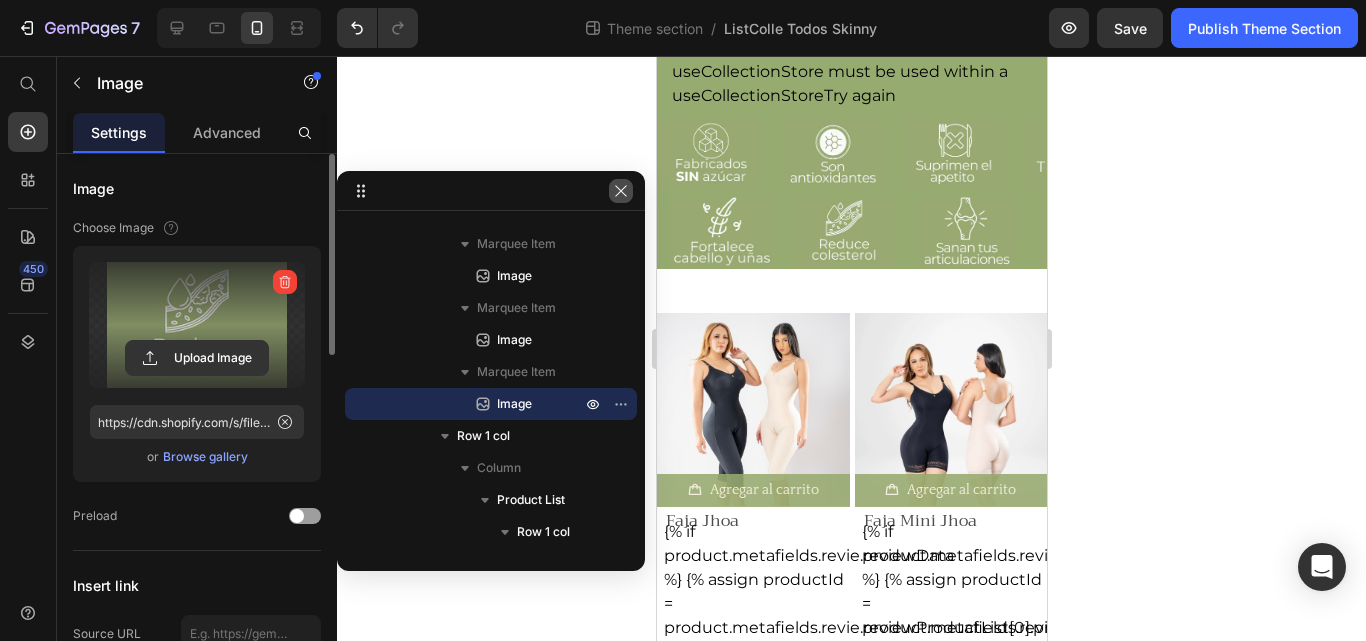 click 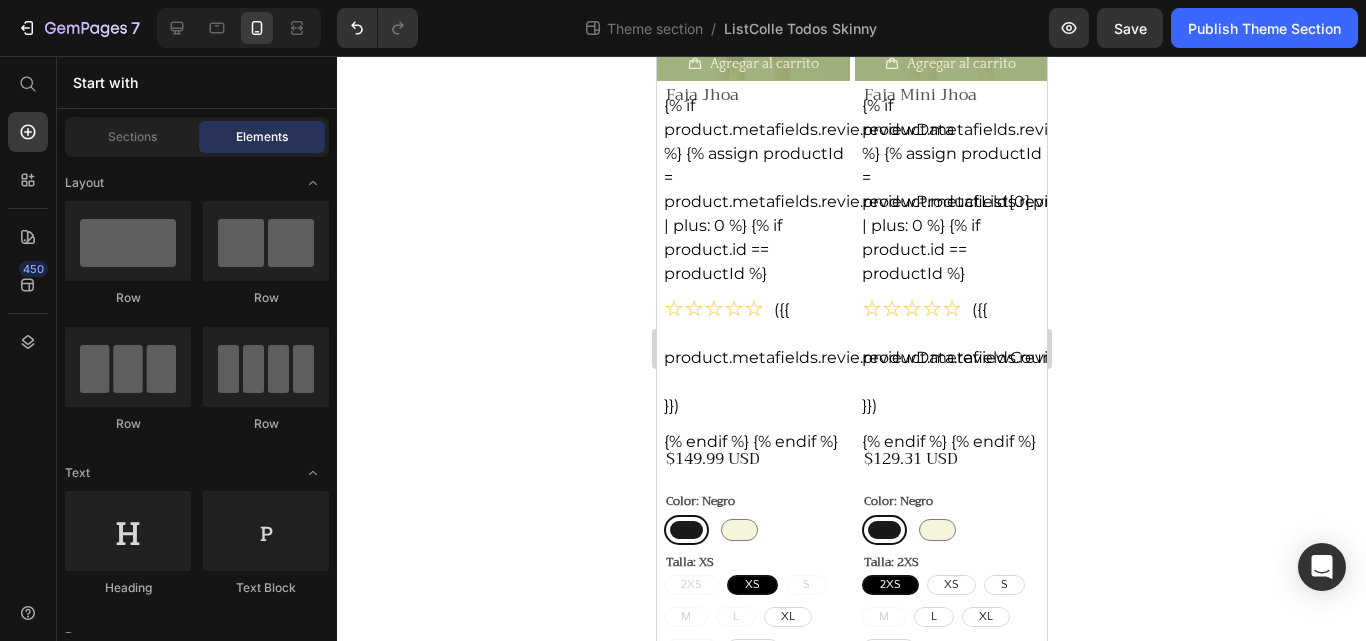 scroll, scrollTop: 0, scrollLeft: 0, axis: both 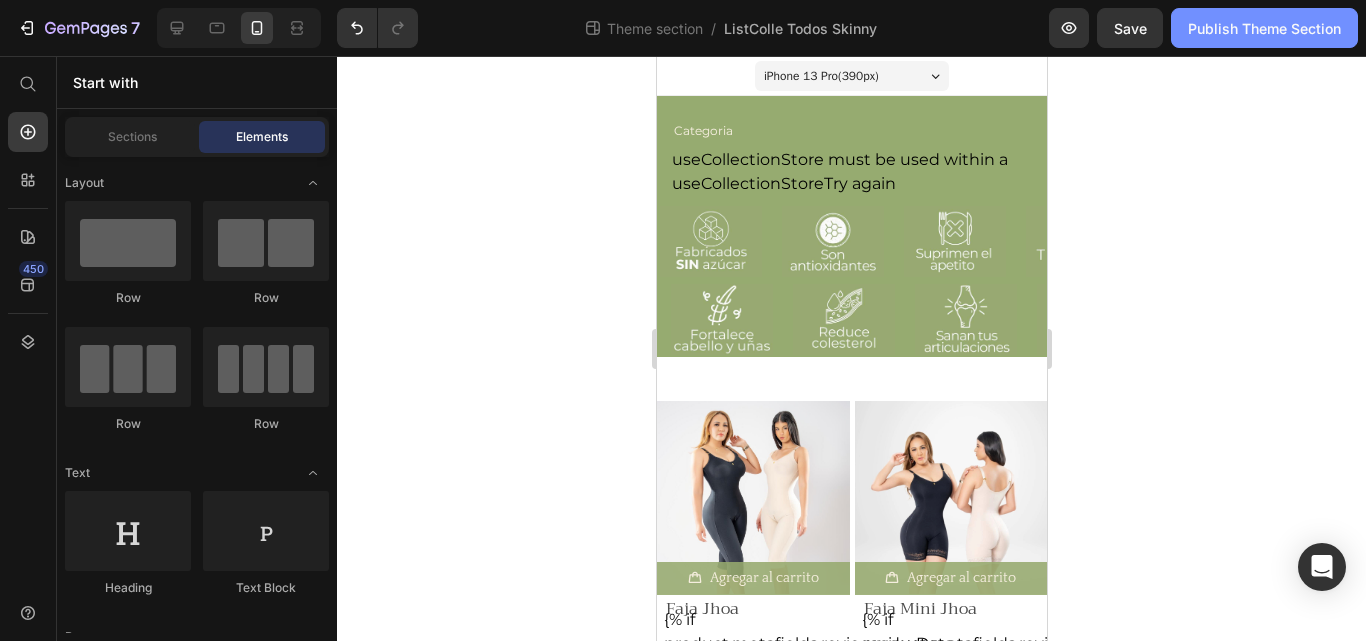 click on "Publish Theme Section" at bounding box center [1264, 28] 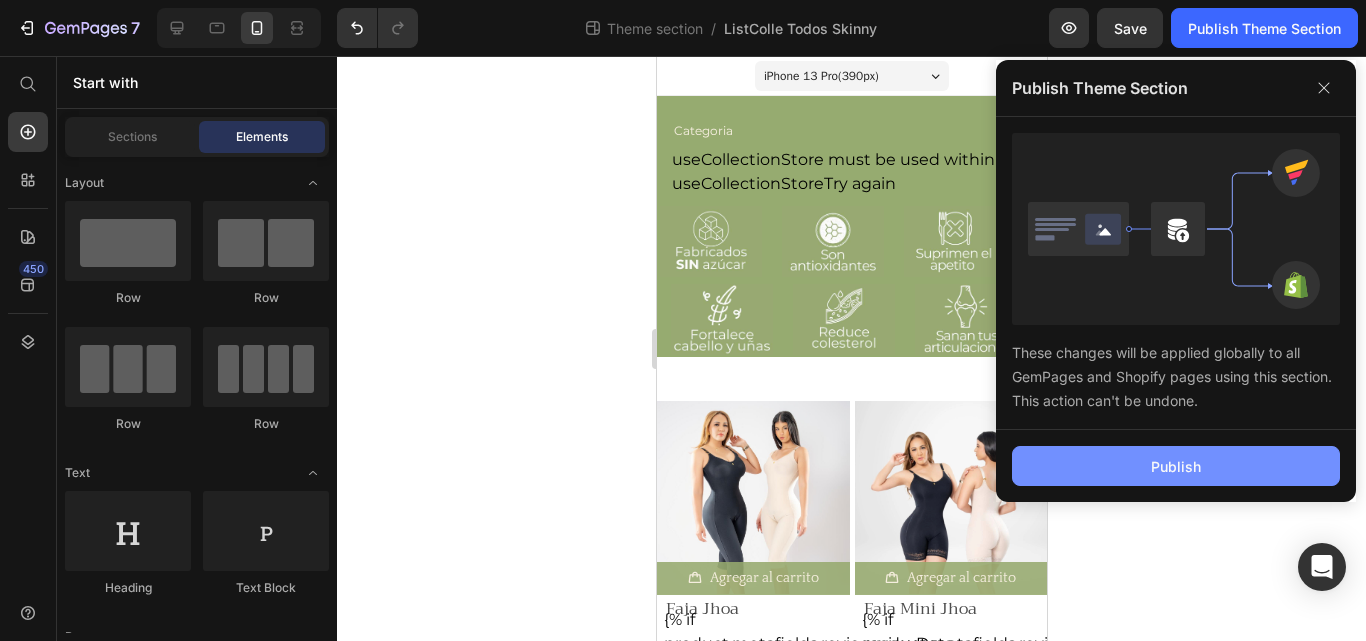 click on "Publish" 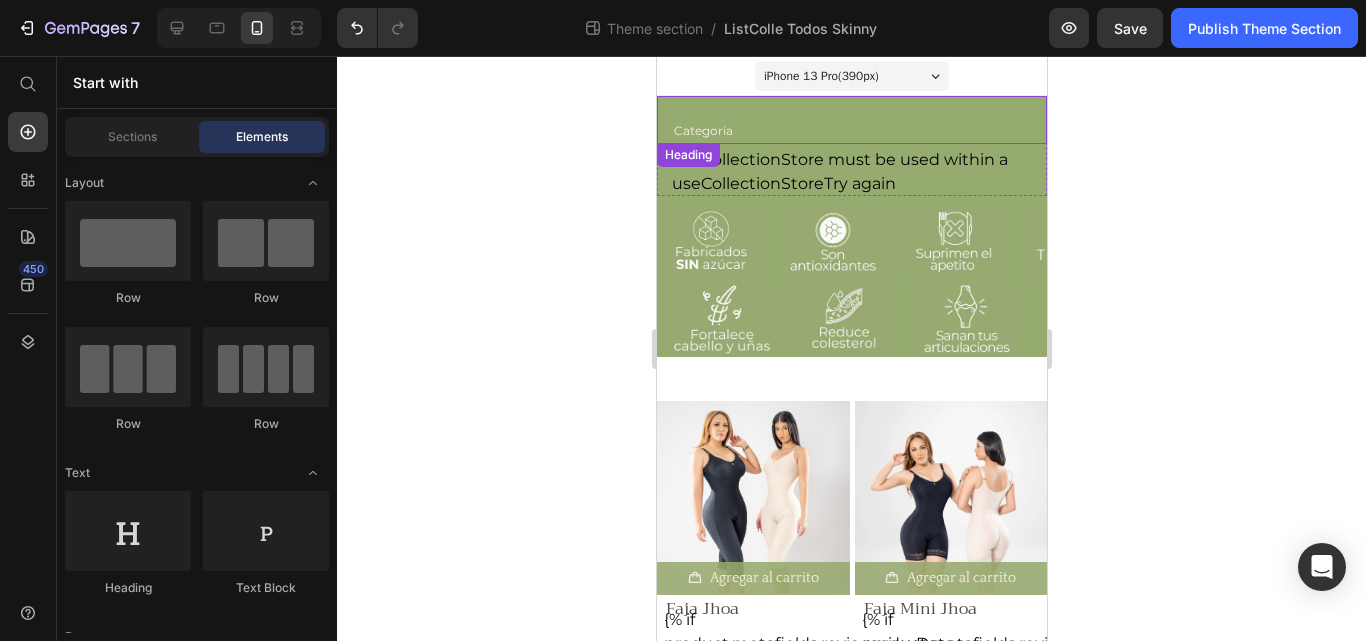 click on "Categoria" at bounding box center (858, 131) 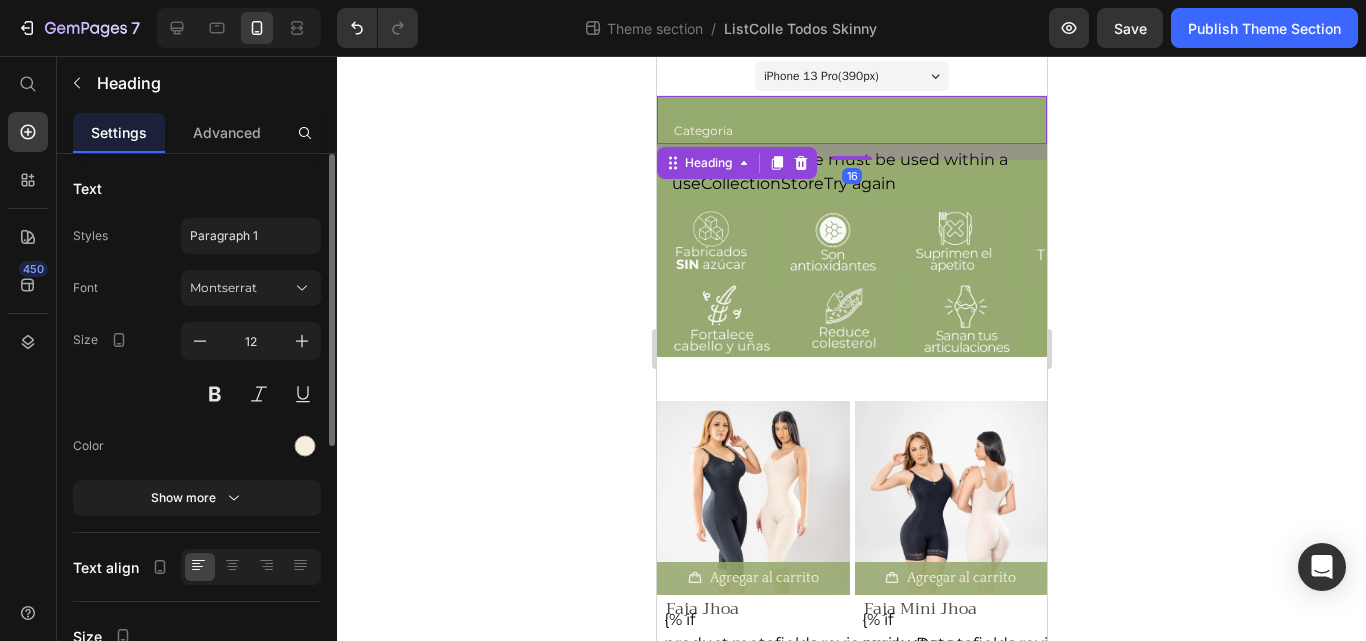 click on "Categoria" at bounding box center (858, 131) 